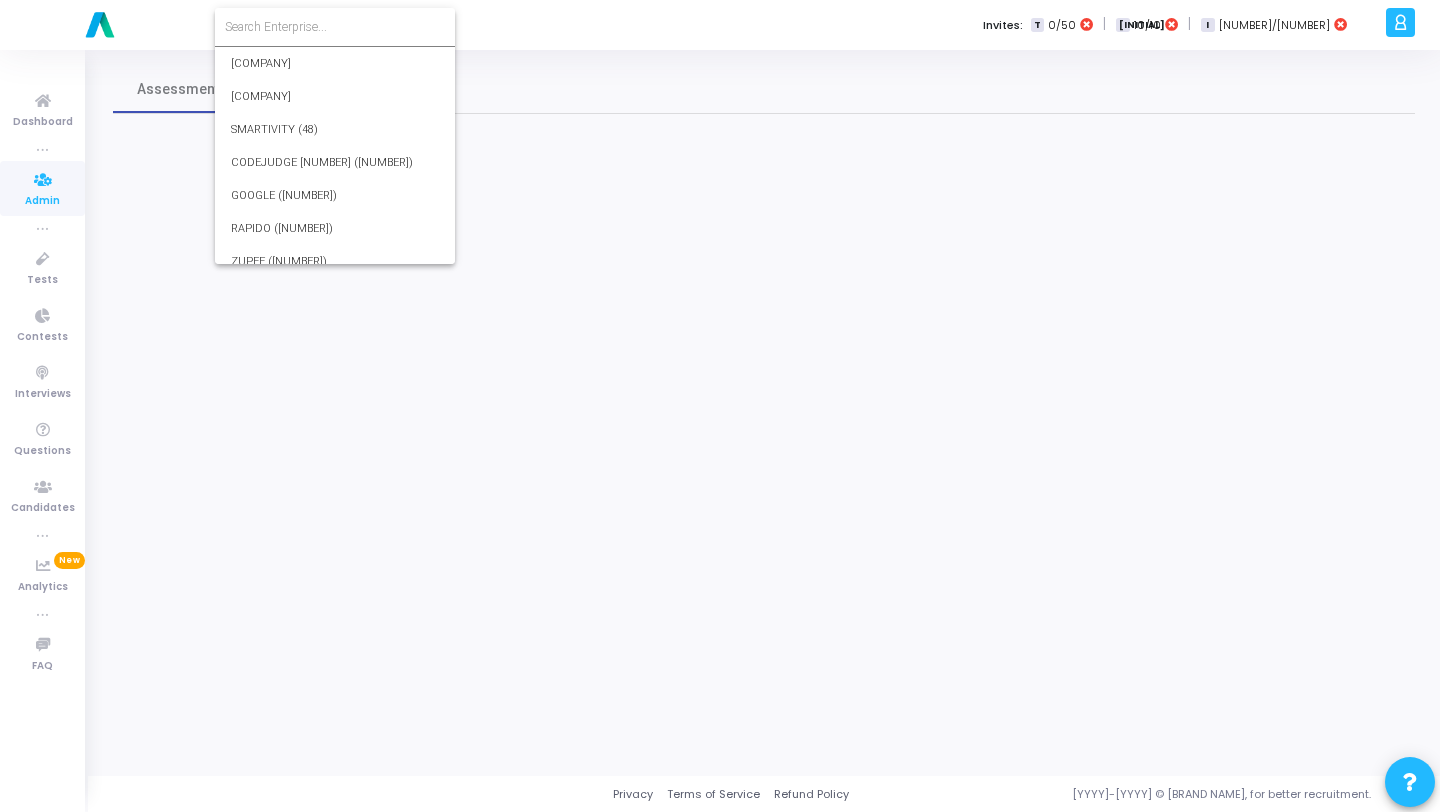 scroll, scrollTop: 0, scrollLeft: 0, axis: both 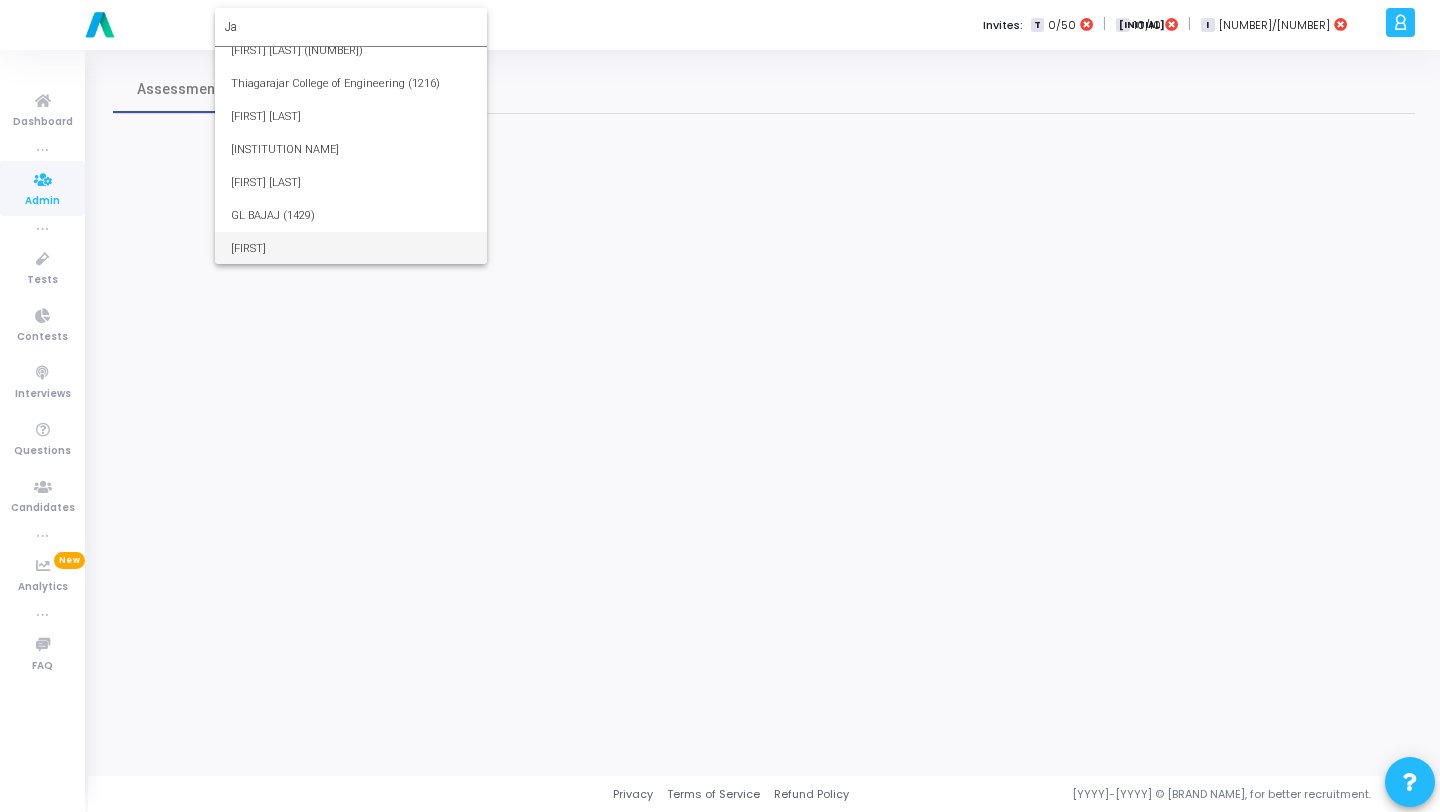 type on "Ja" 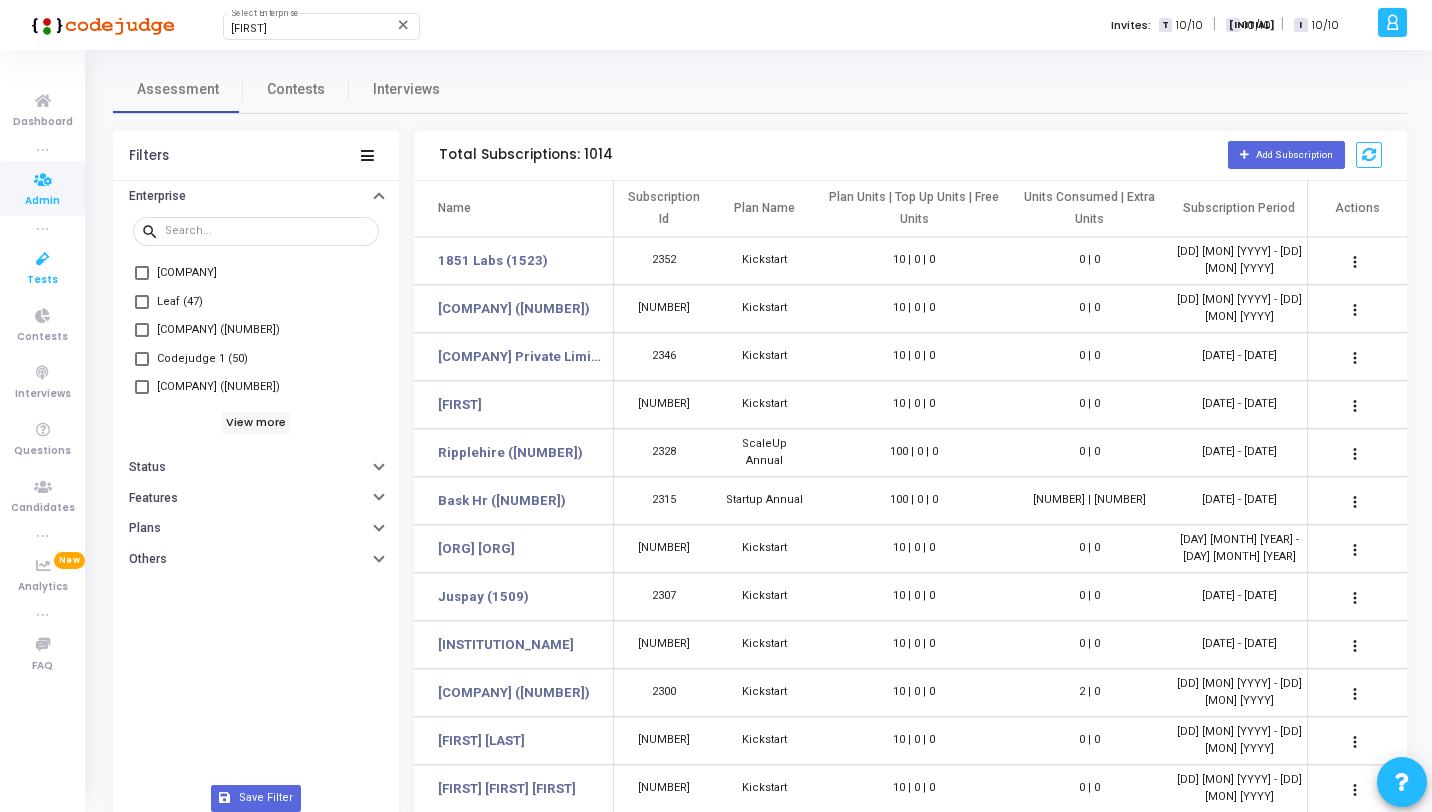 click at bounding box center [43, 259] 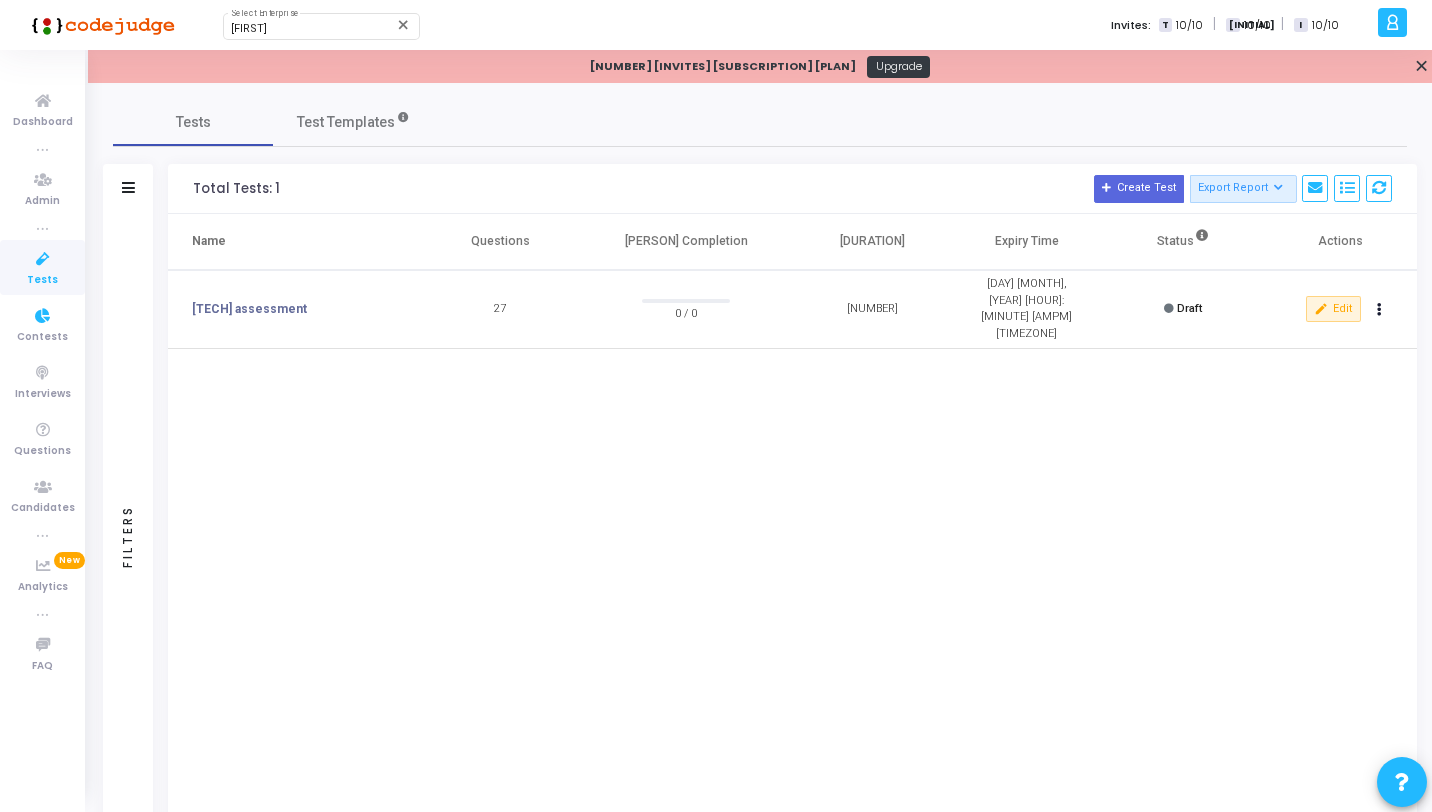 click at bounding box center (43, 259) 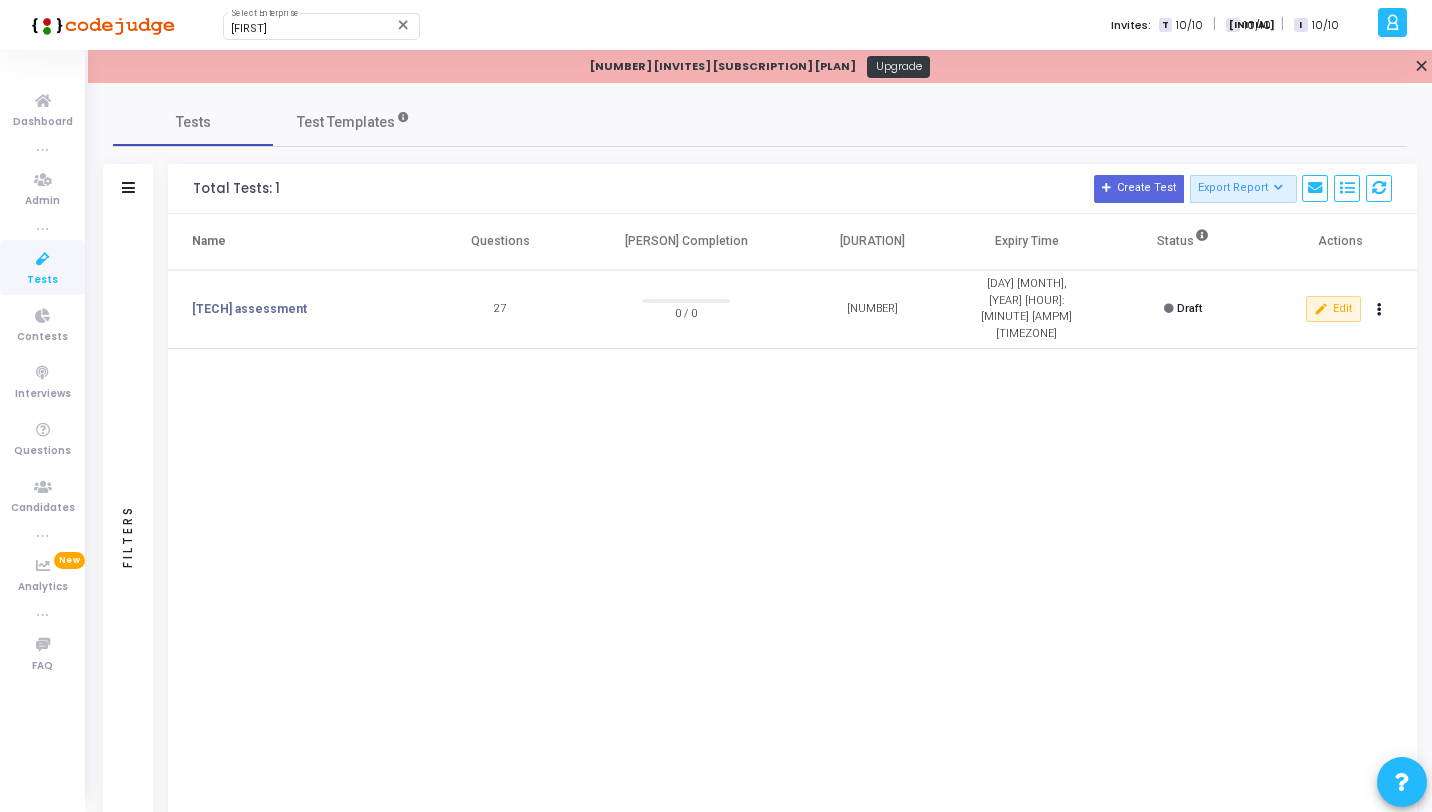 click 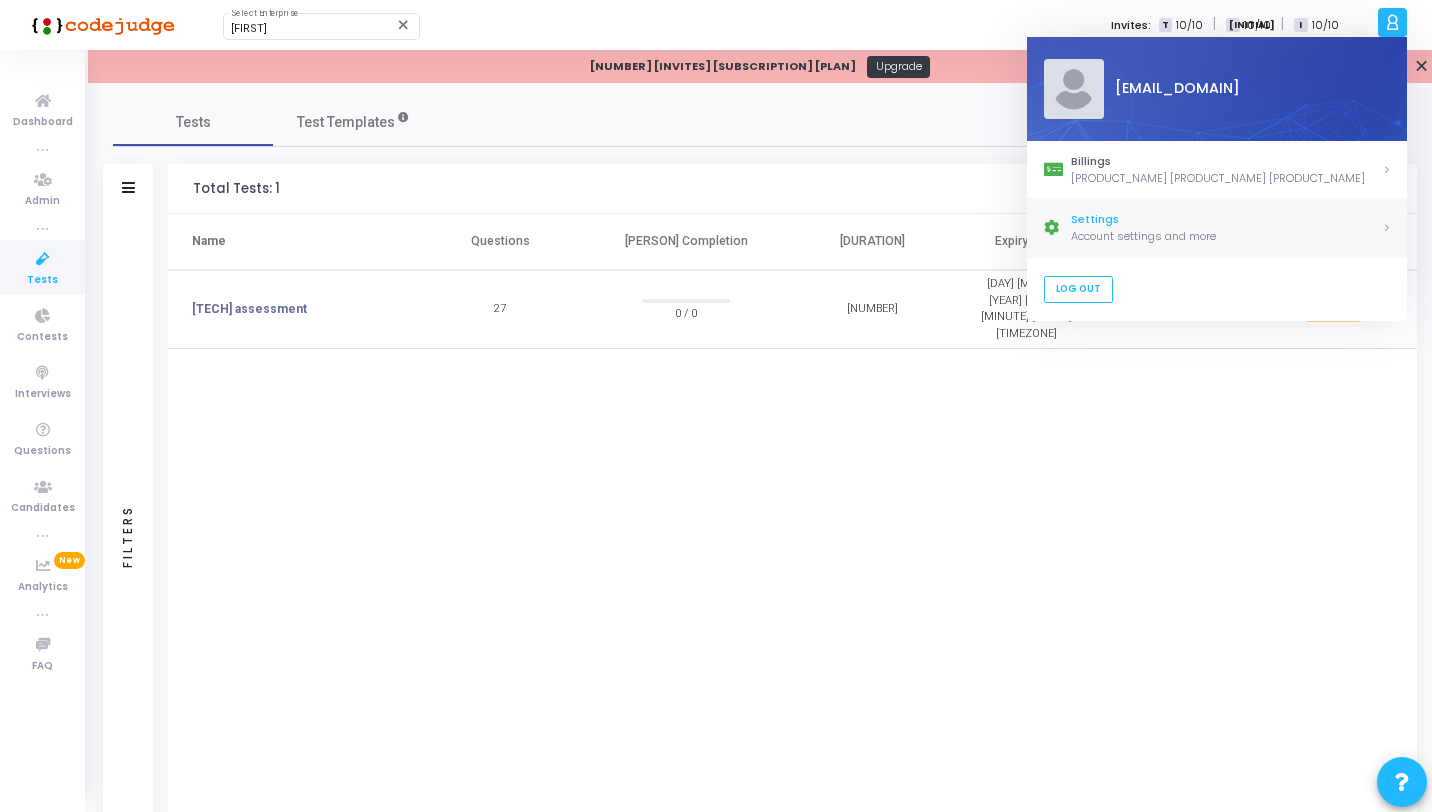 click on "Settings" 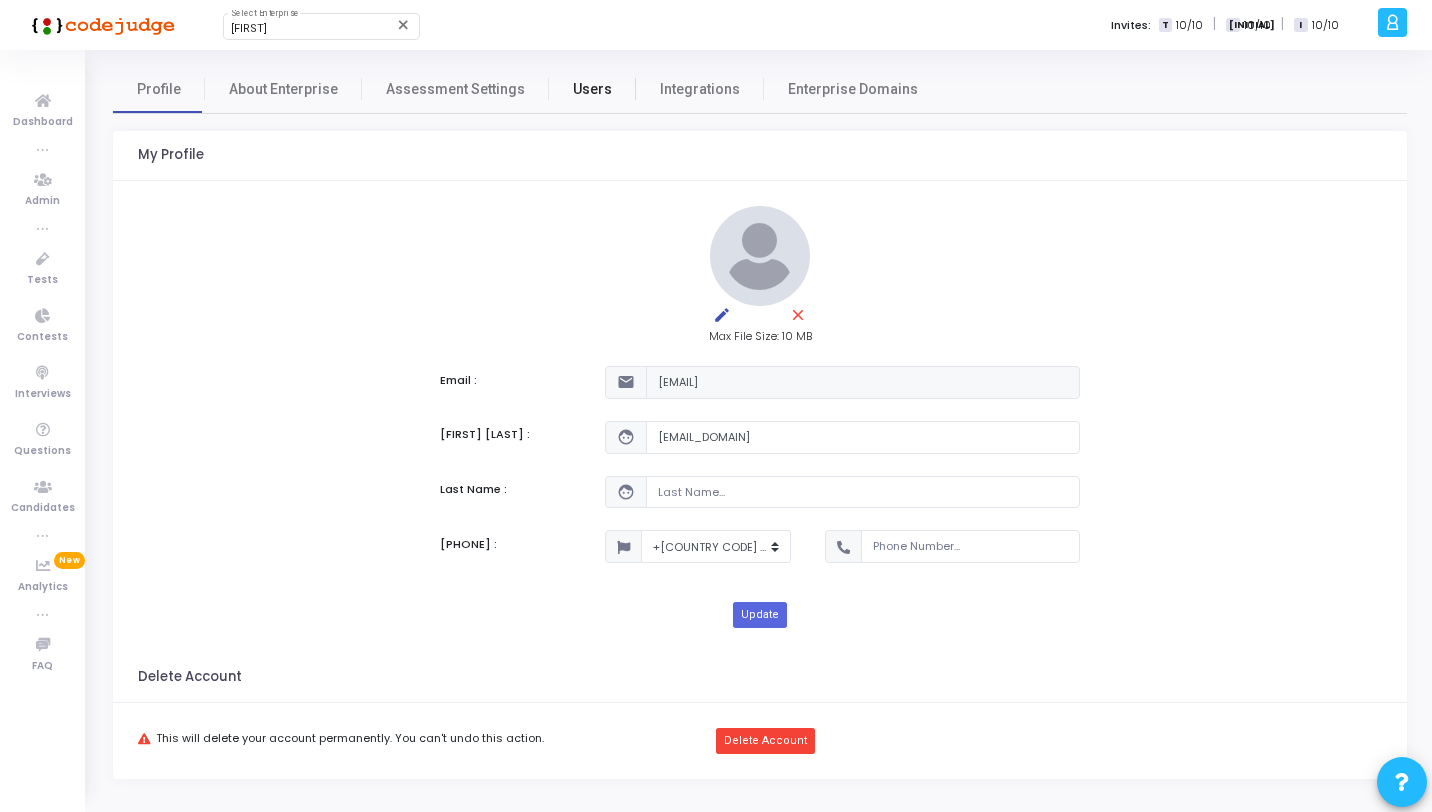 click on "Users" at bounding box center (592, 89) 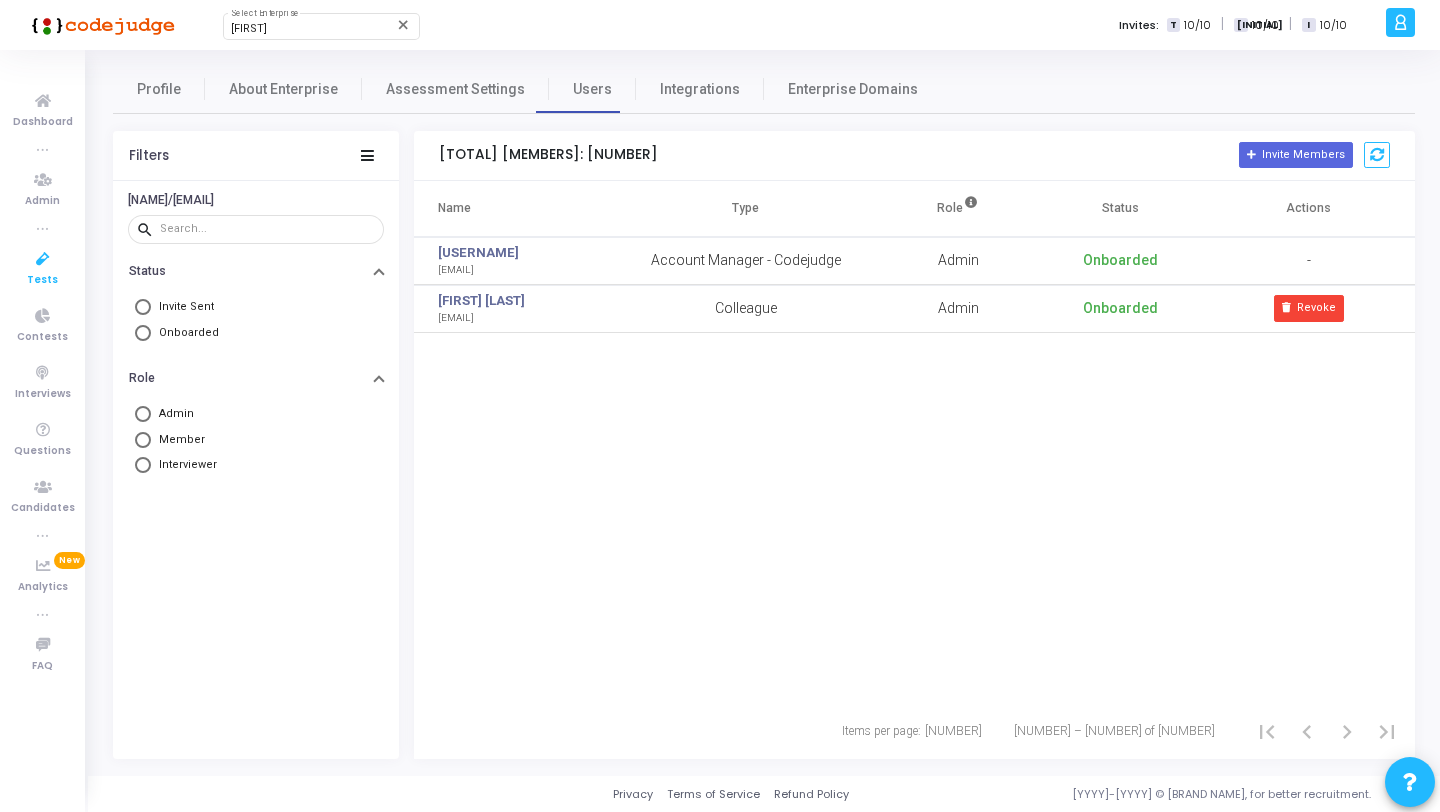 click on "Tests" at bounding box center (42, 267) 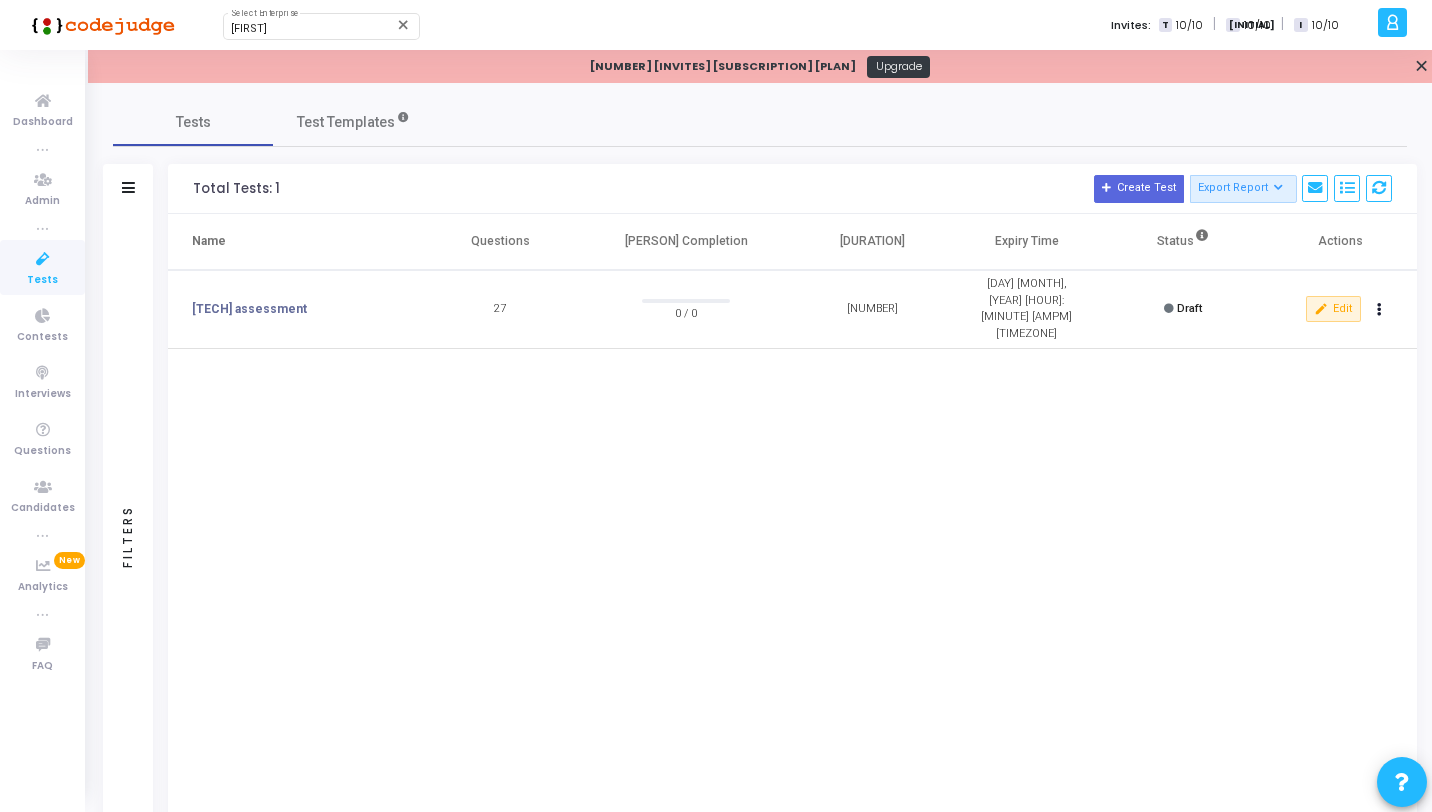 click on "Tests" at bounding box center [42, 280] 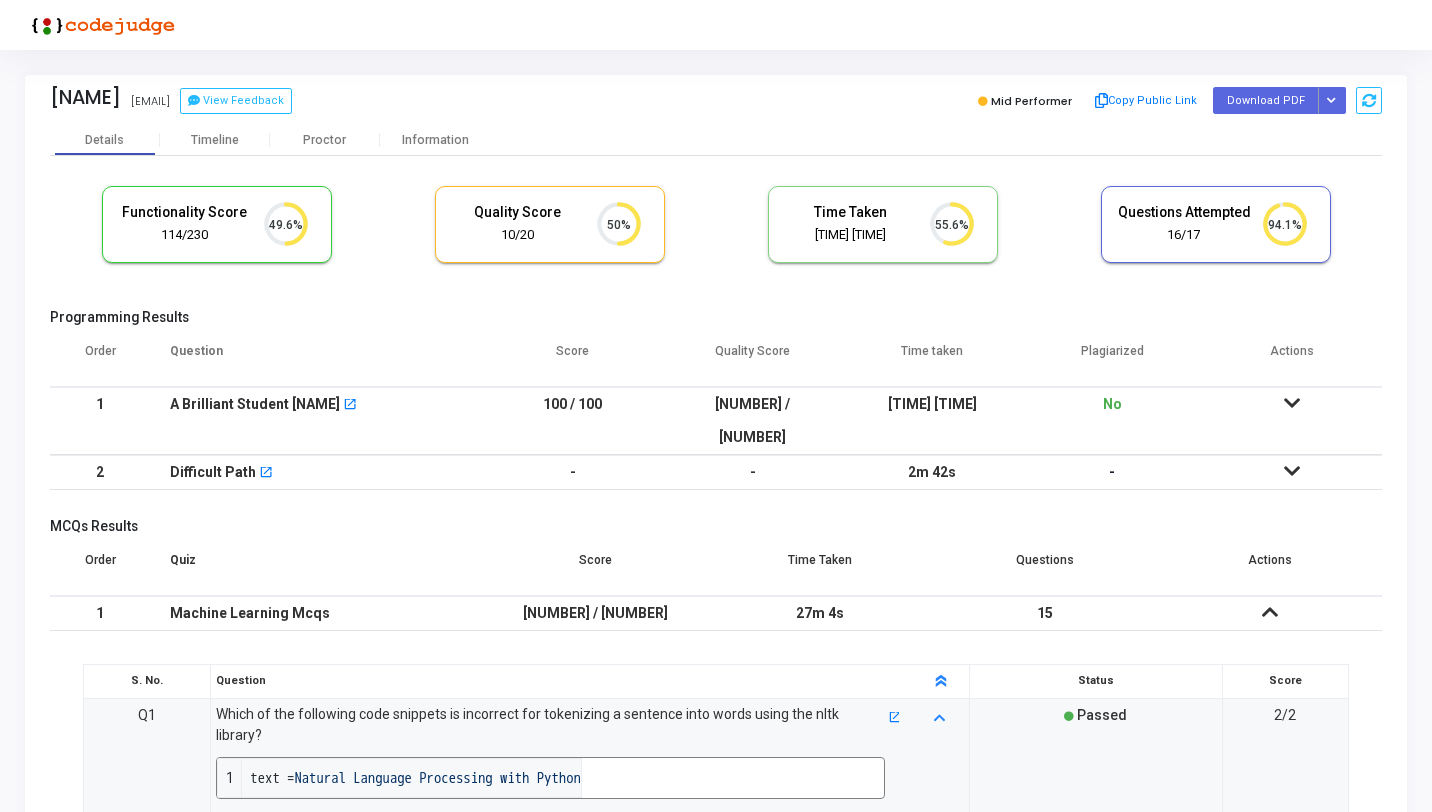scroll, scrollTop: 916, scrollLeft: 0, axis: vertical 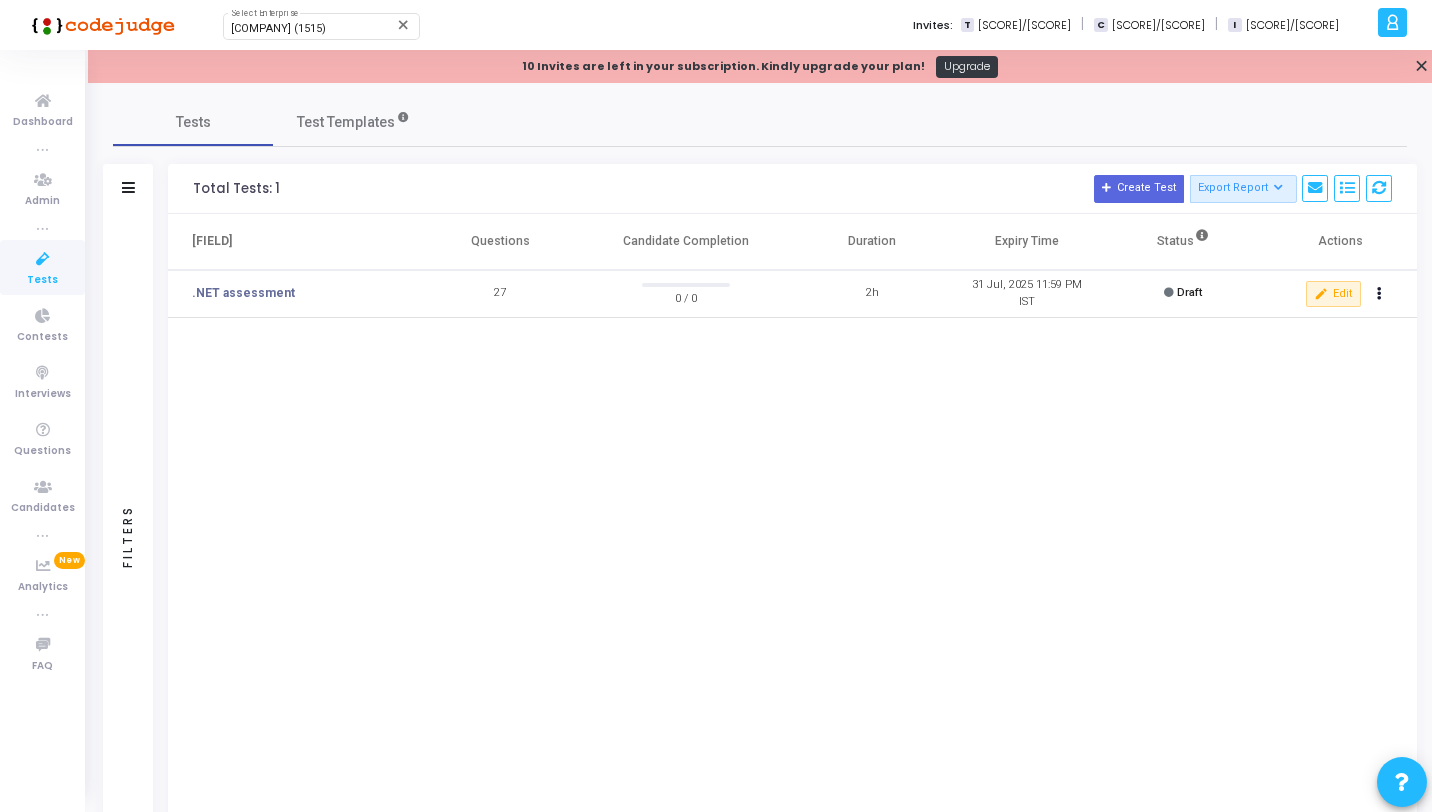 click on "Tests" at bounding box center (42, 280) 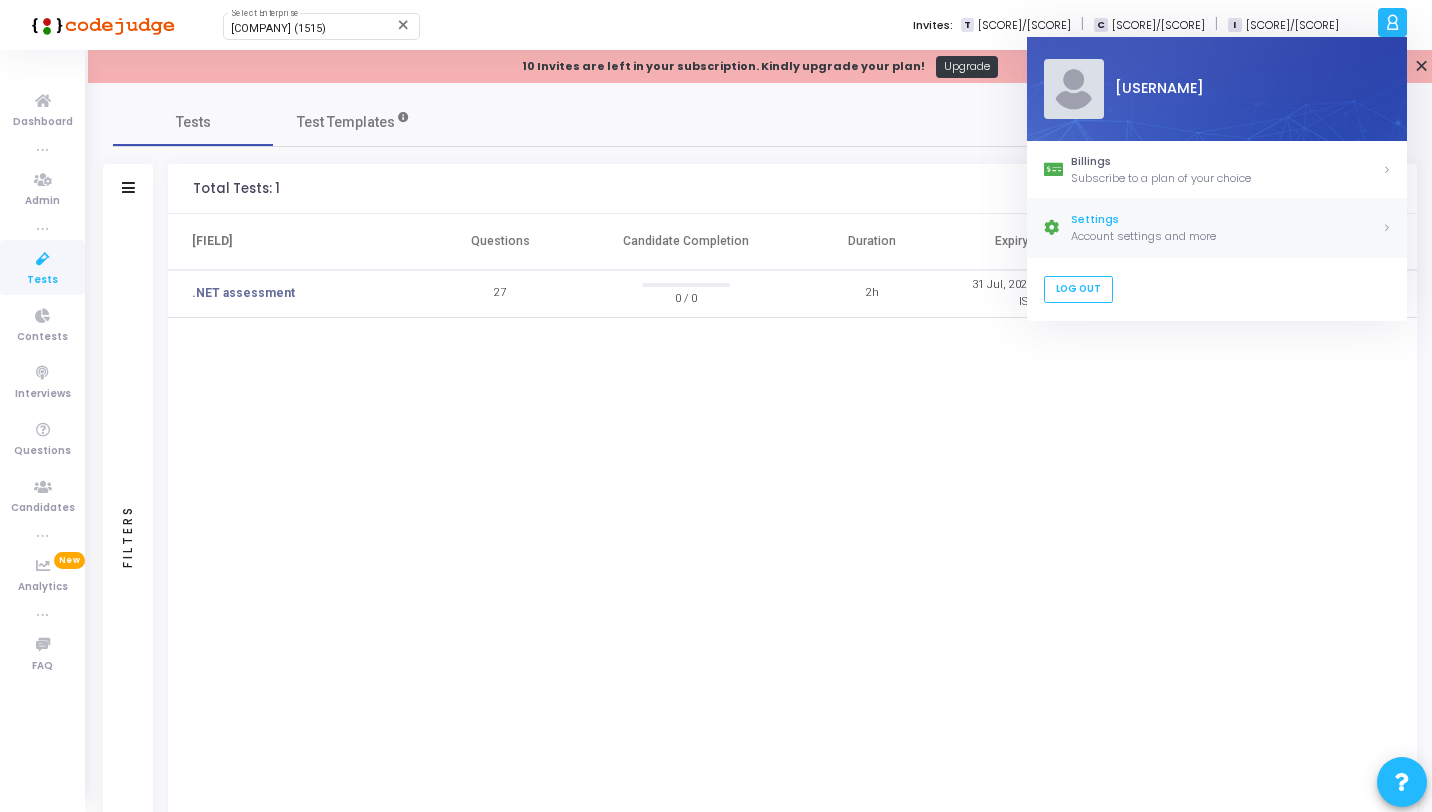 click on "Settings" 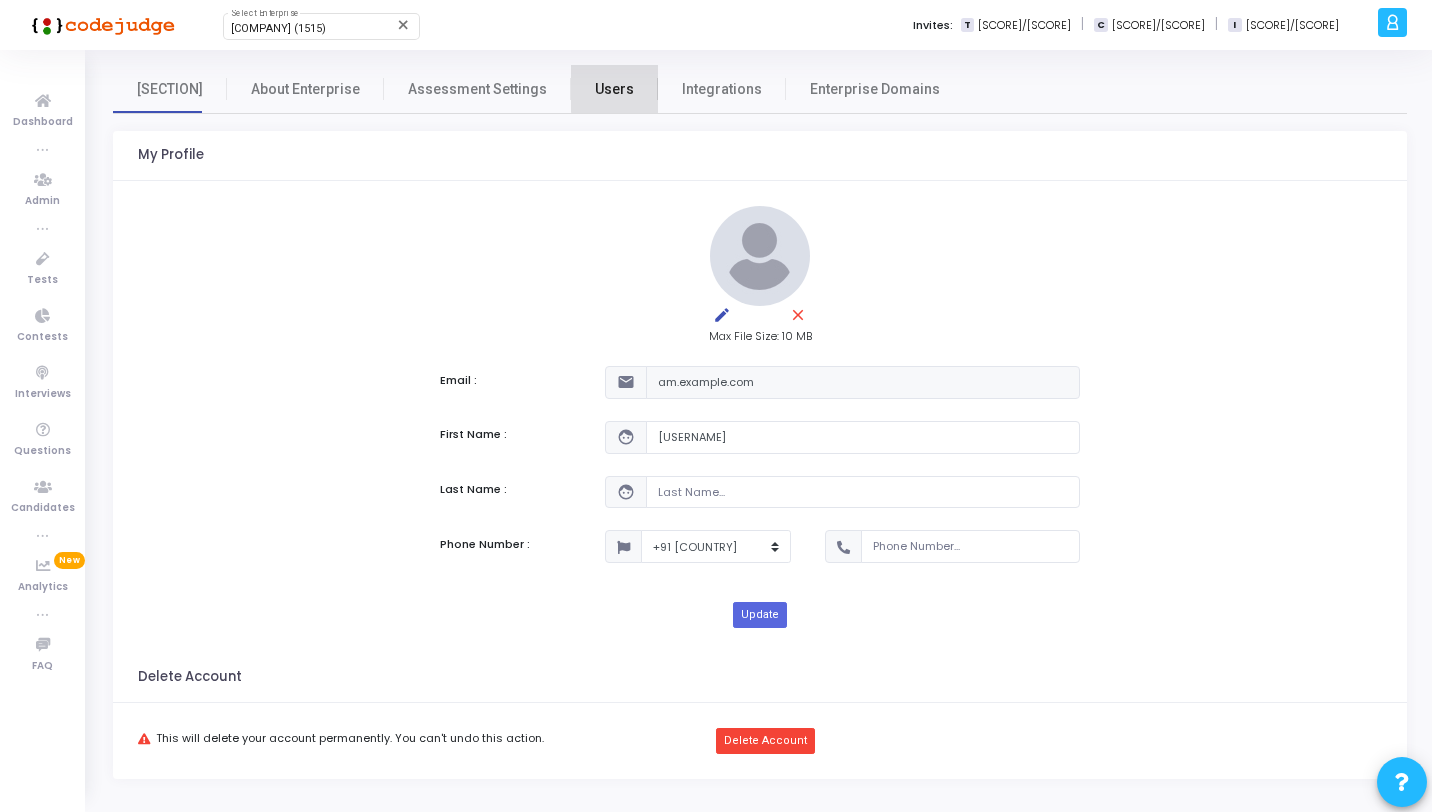 click on "Users" at bounding box center (614, 89) 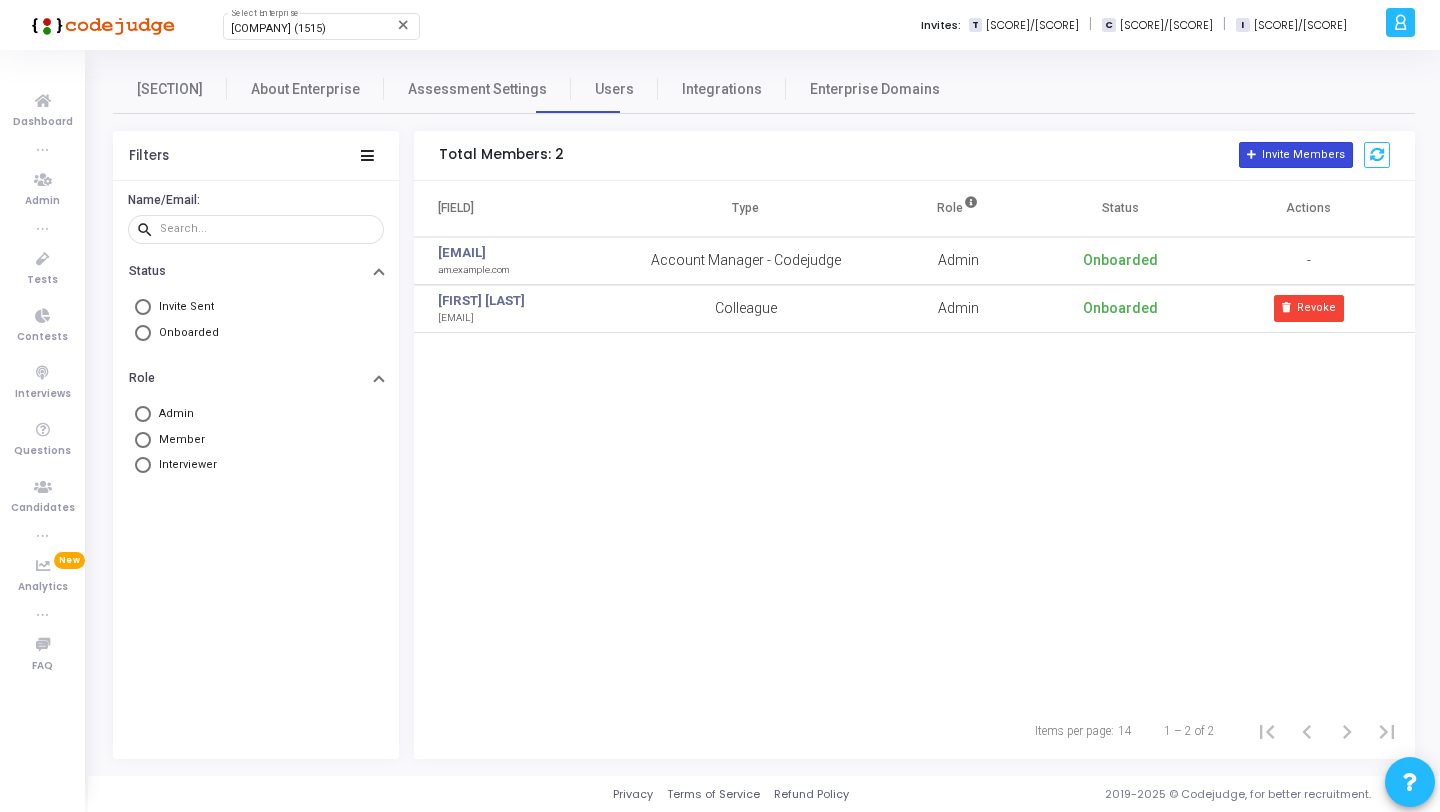 click on "Invite Members" 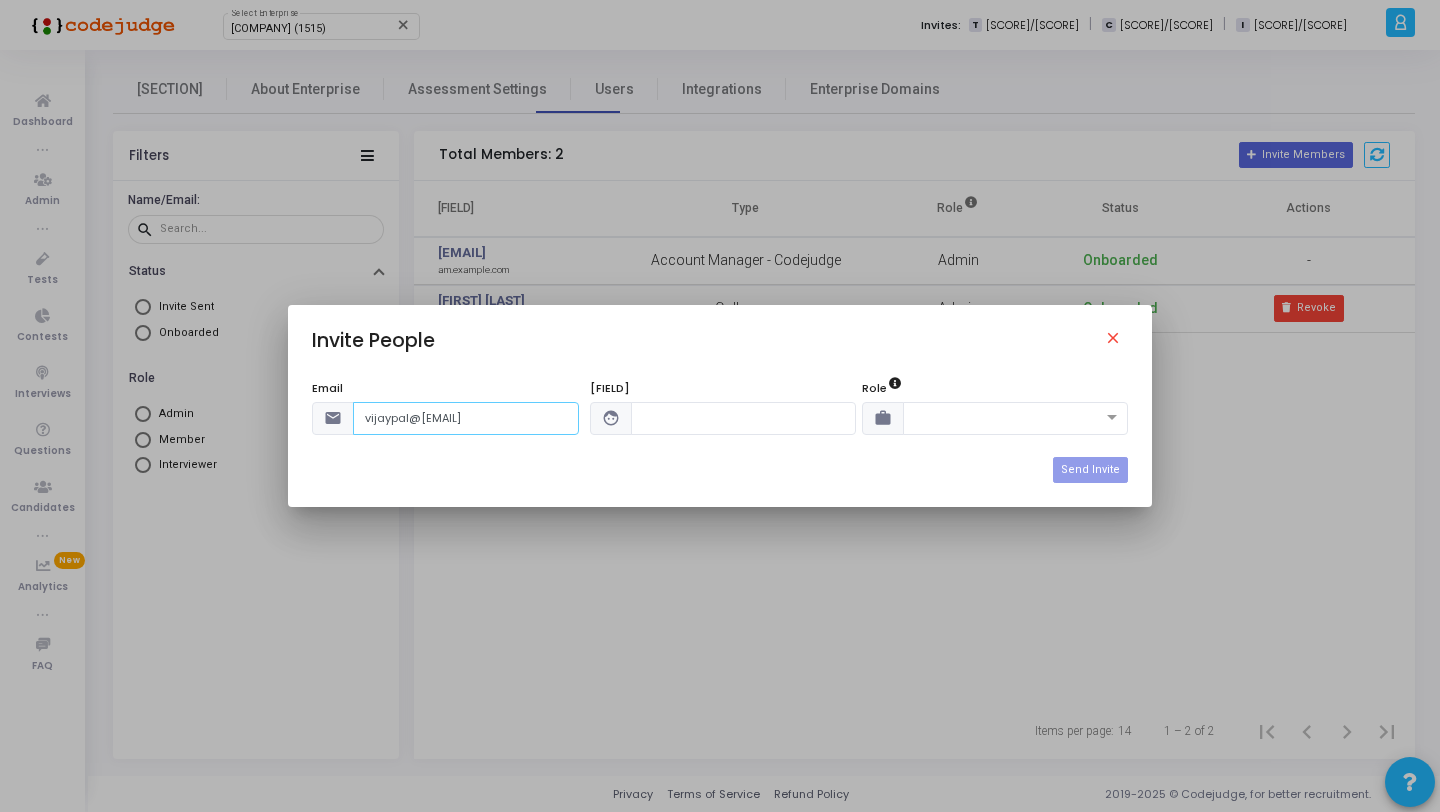 type on "vijaypal@jaquar.com" 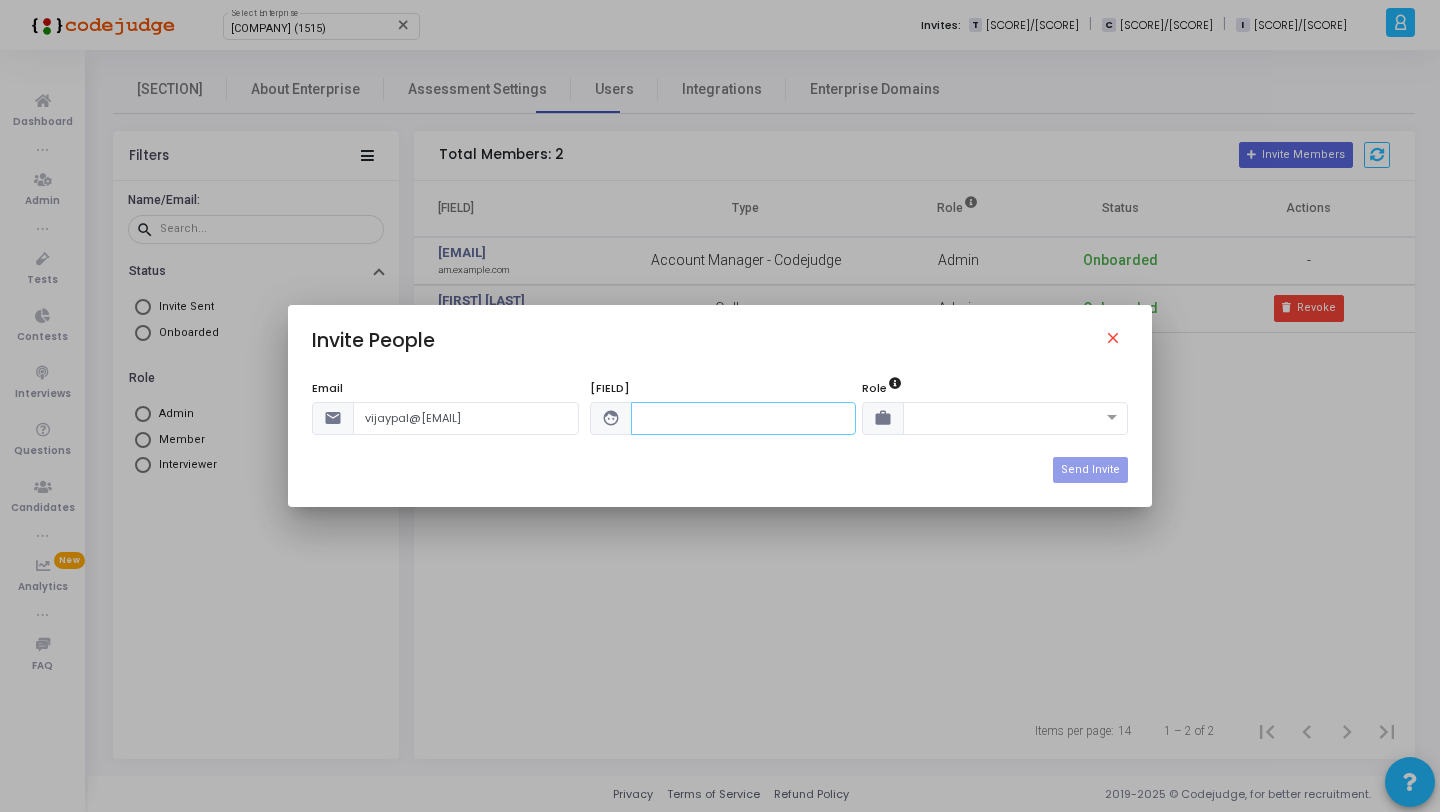 click at bounding box center [744, 418] 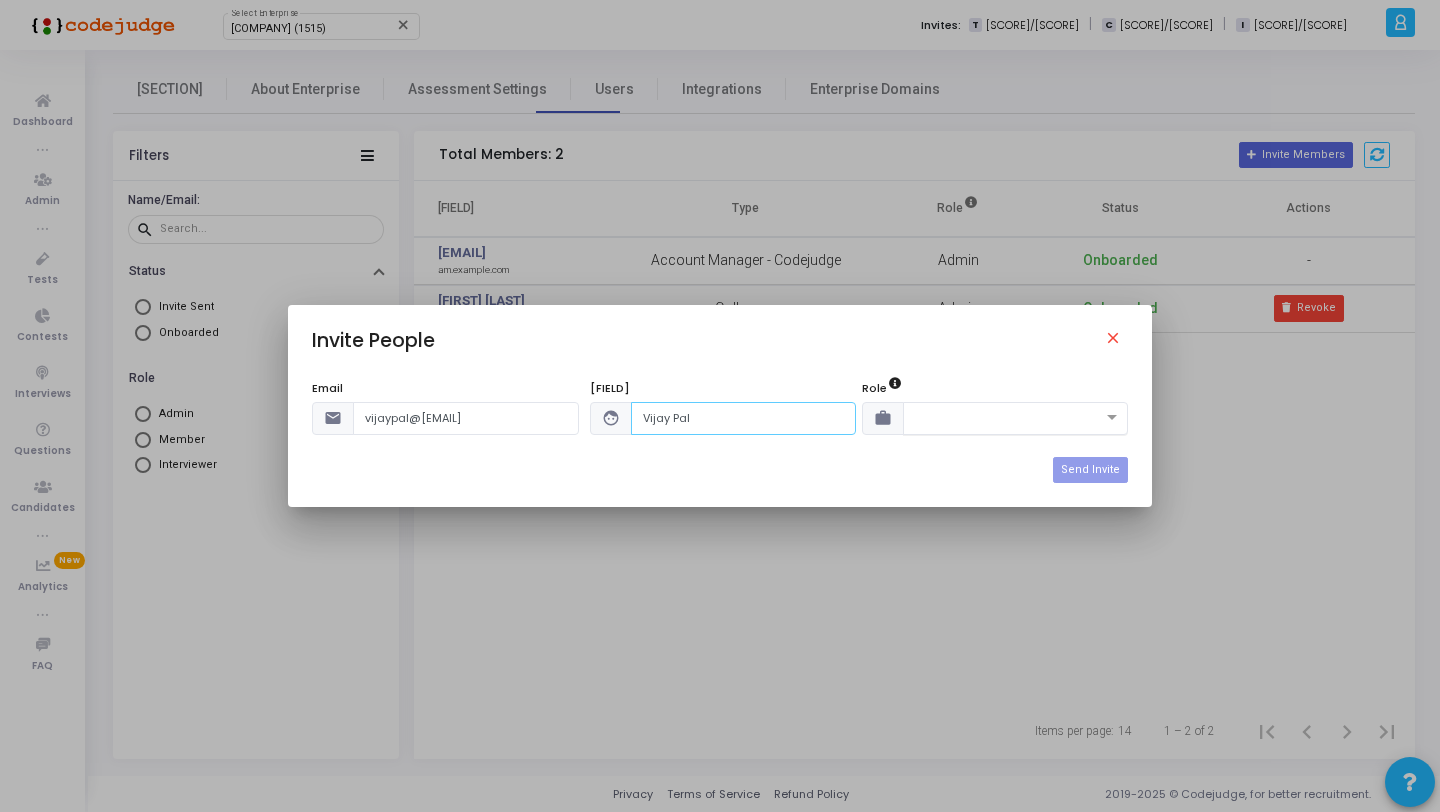 type on "Vijay Pal" 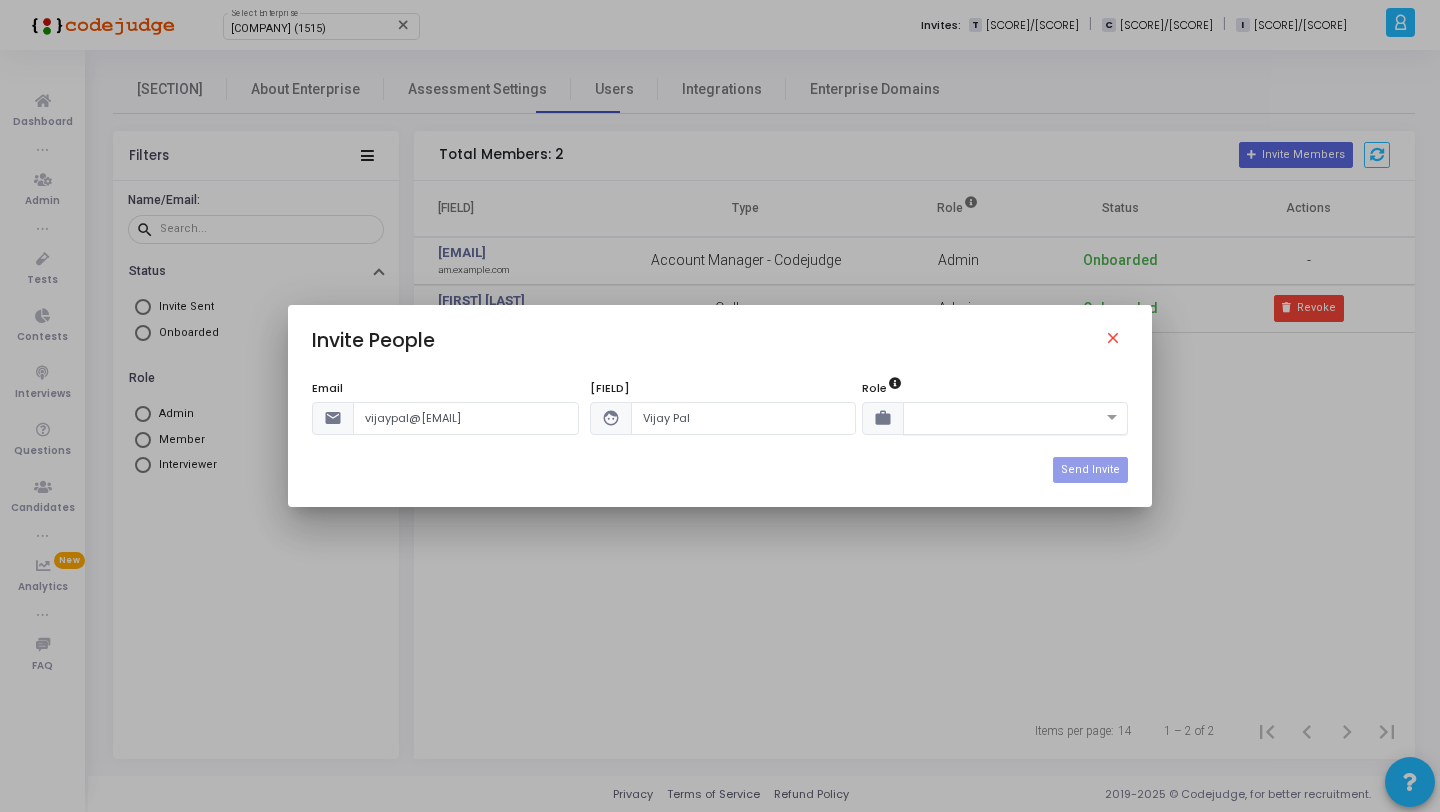 click at bounding box center (996, 416) 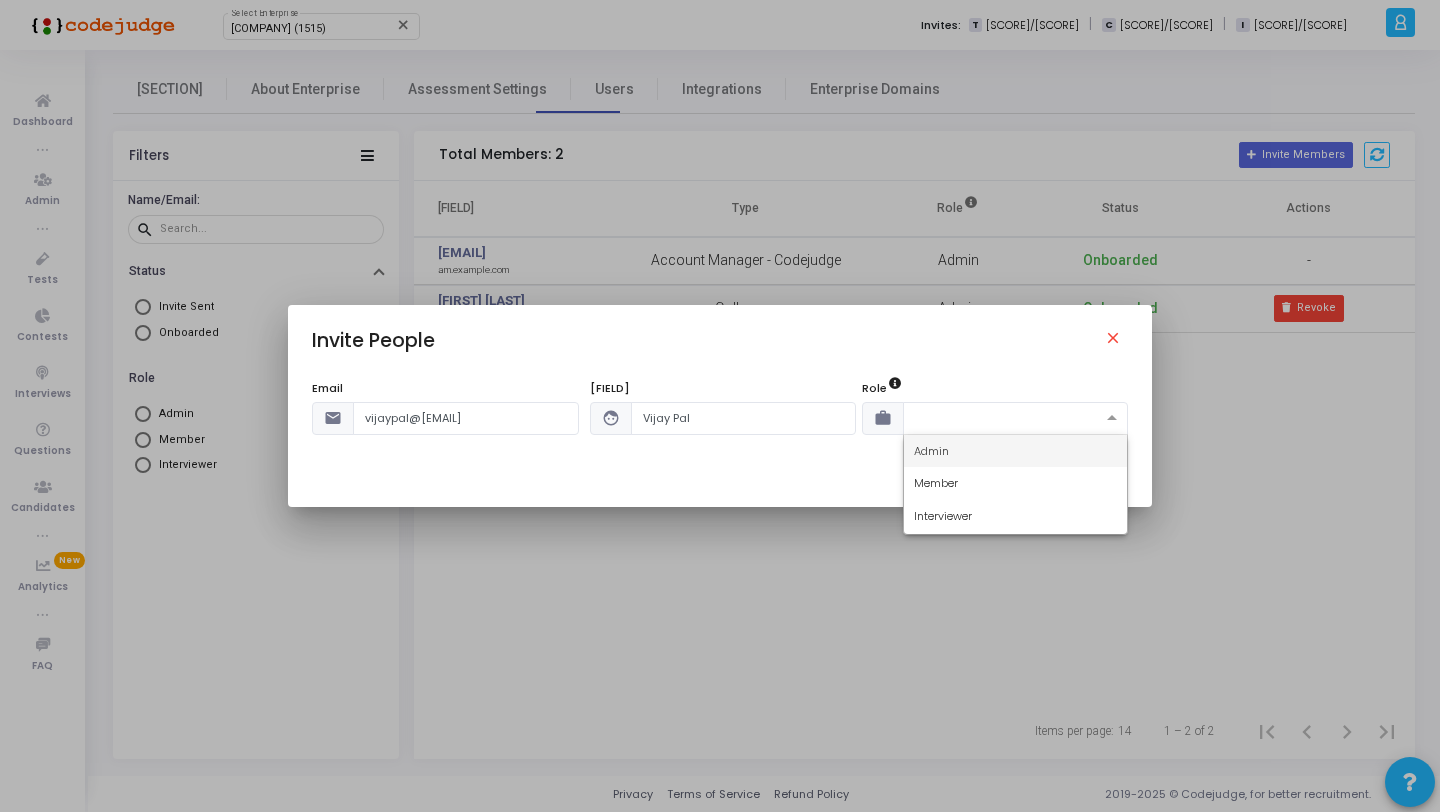 click on "Admin" at bounding box center (1016, 451) 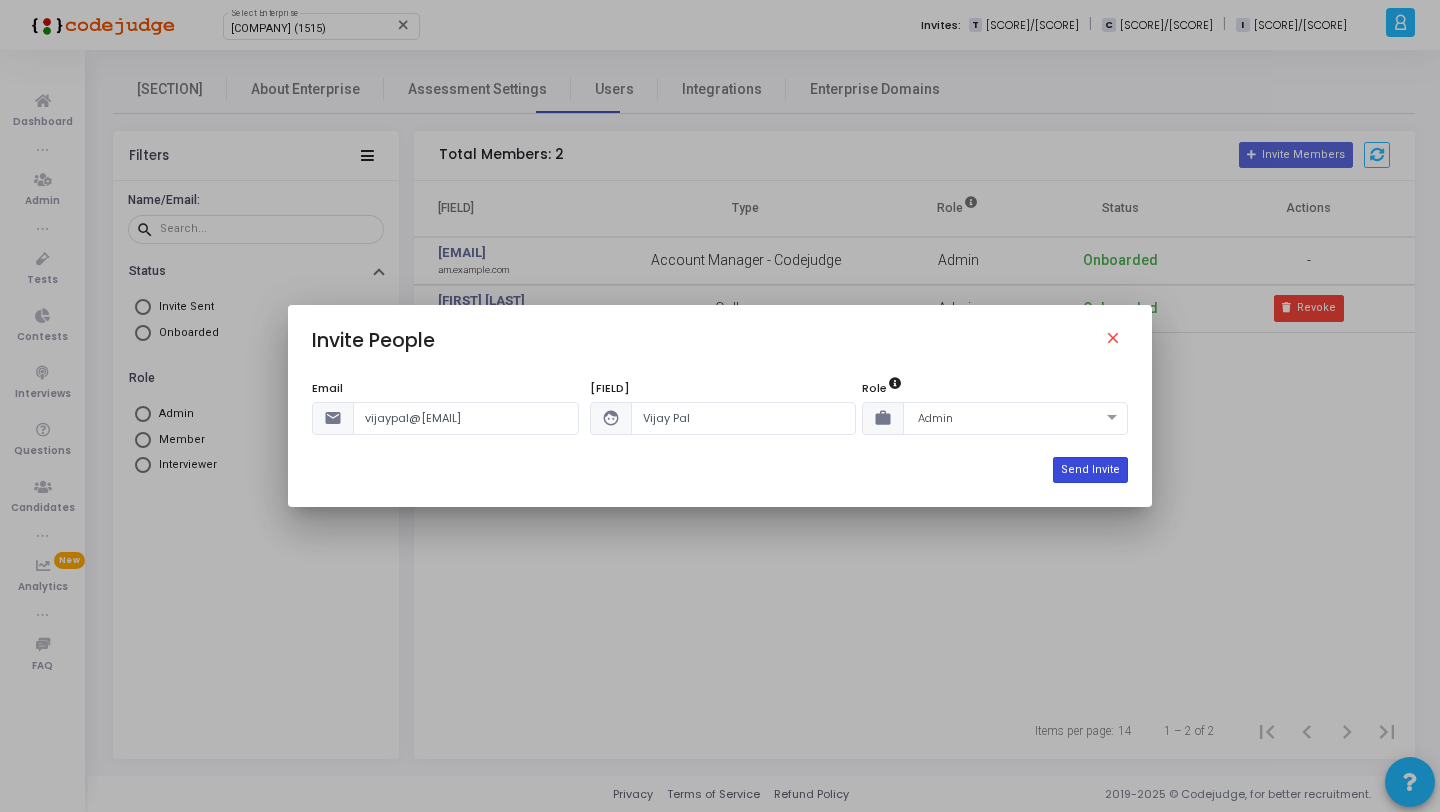 click on "Send Invite" at bounding box center (1090, 470) 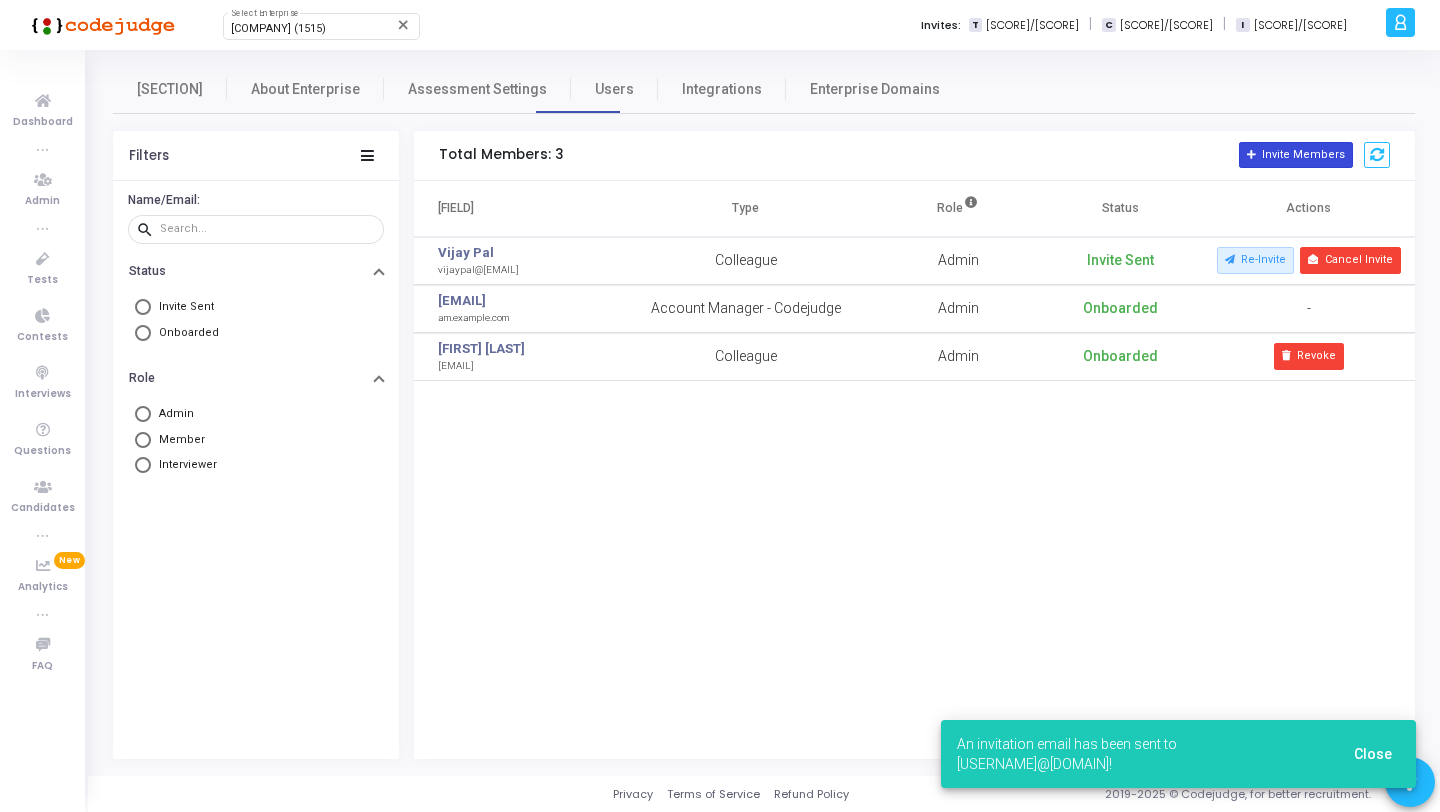 click on "Invite Members" 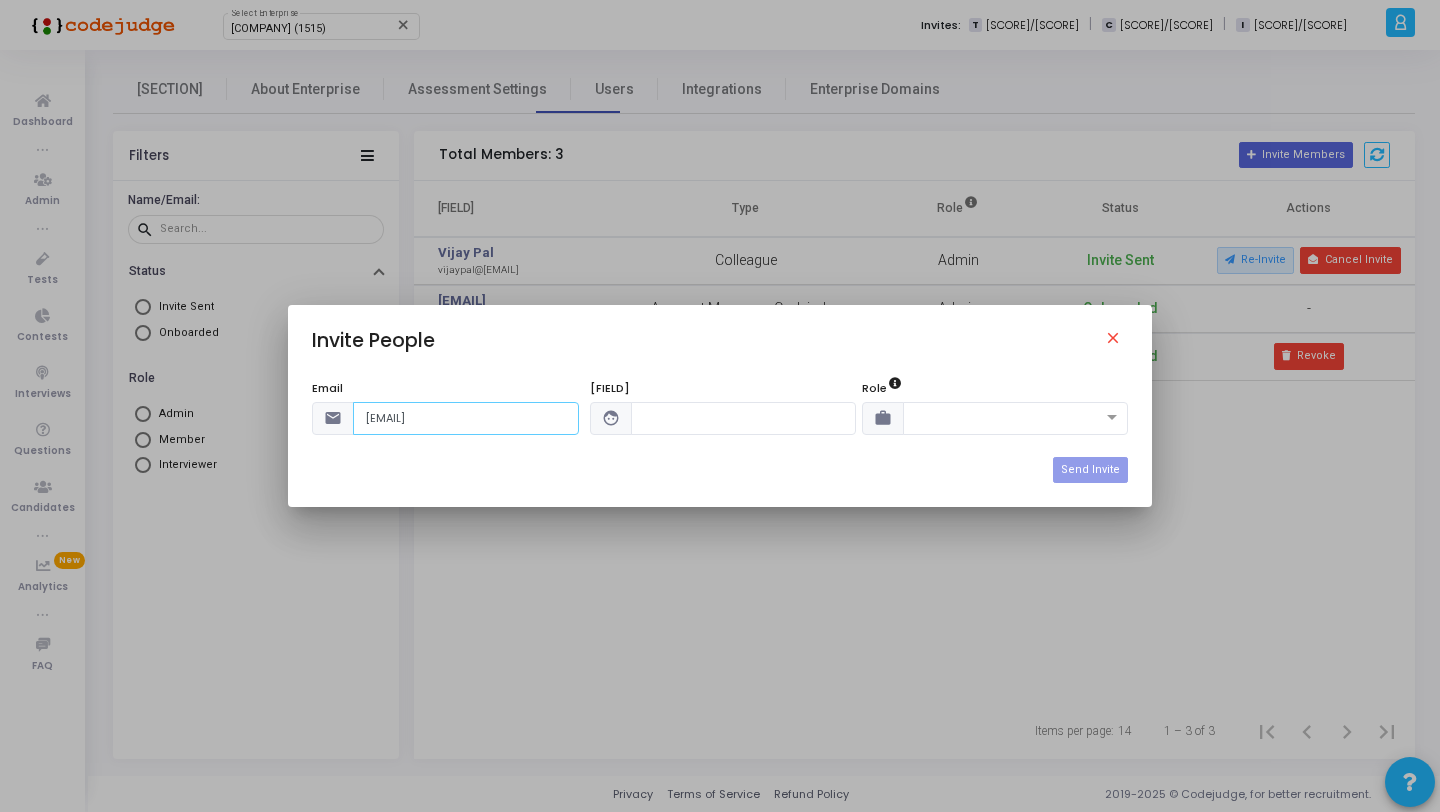 type on "mkm@jaquar.com" 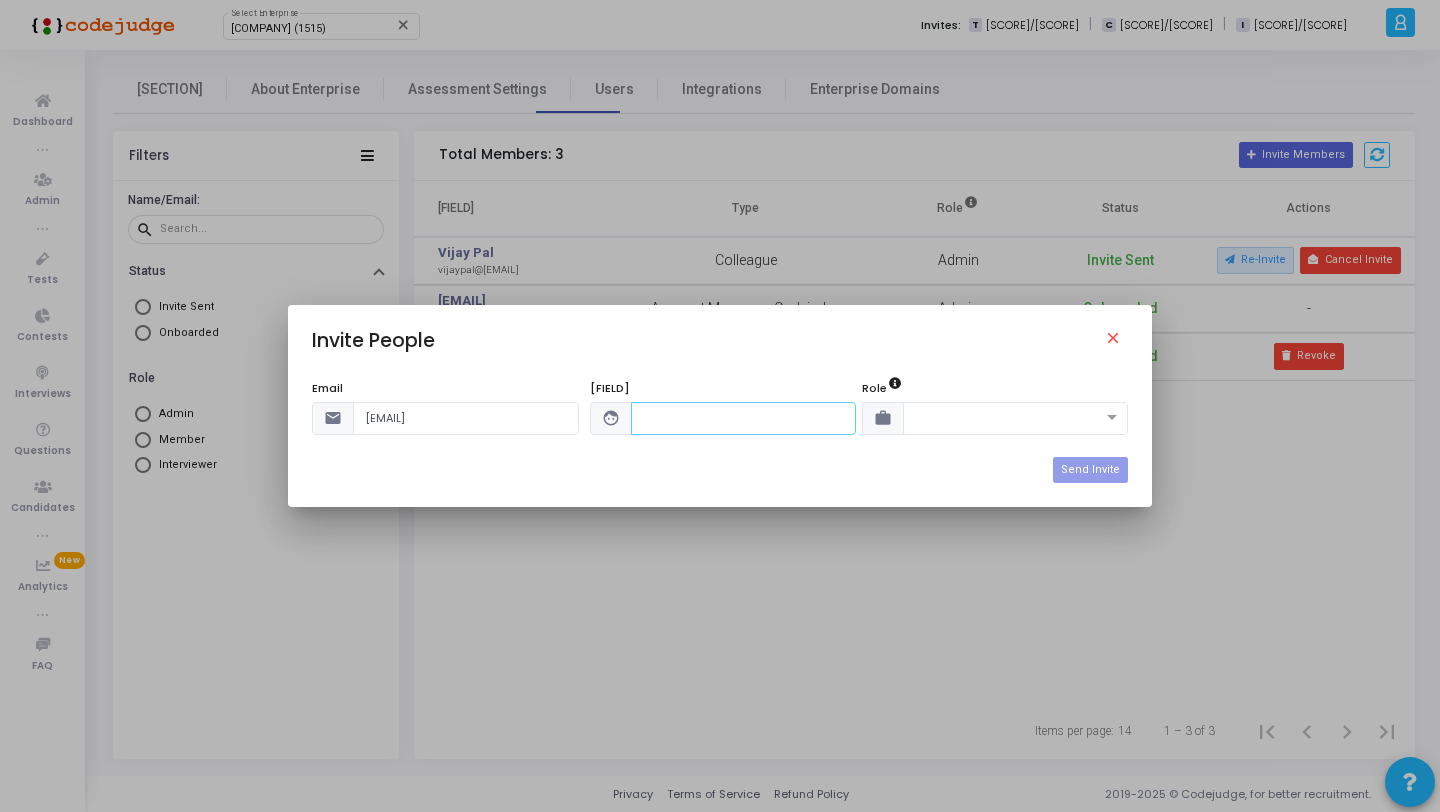 click at bounding box center [744, 418] 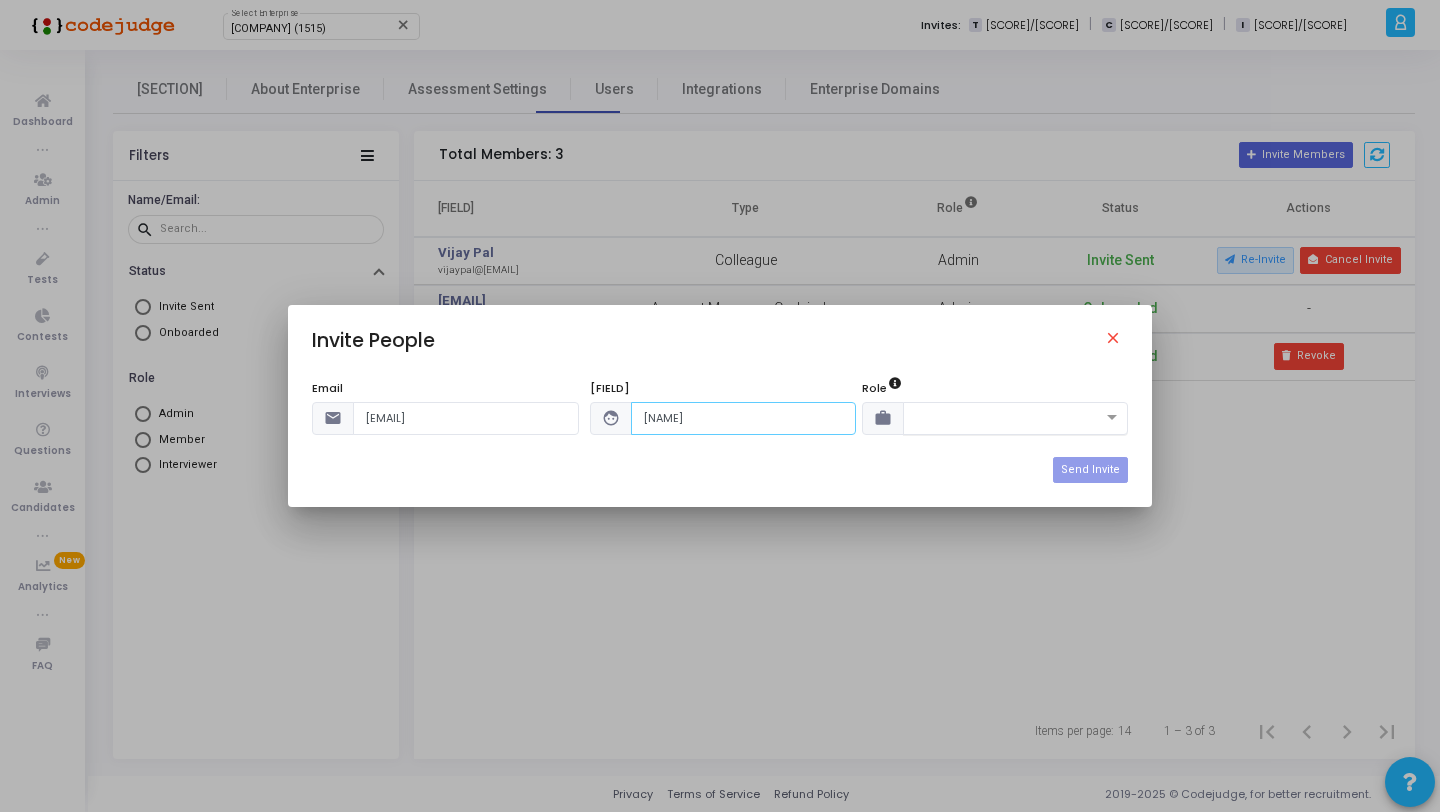 type on "Manish" 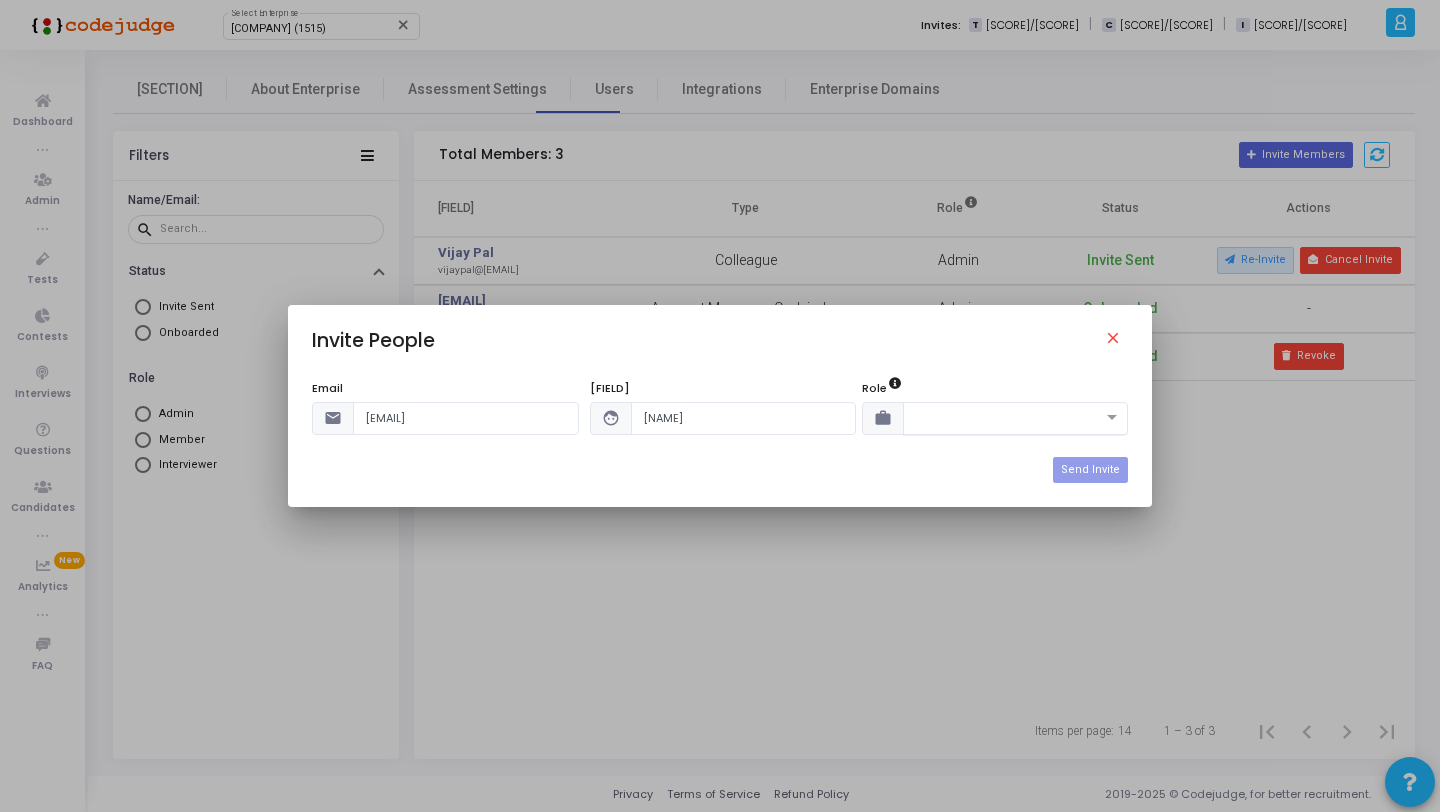 click at bounding box center (996, 416) 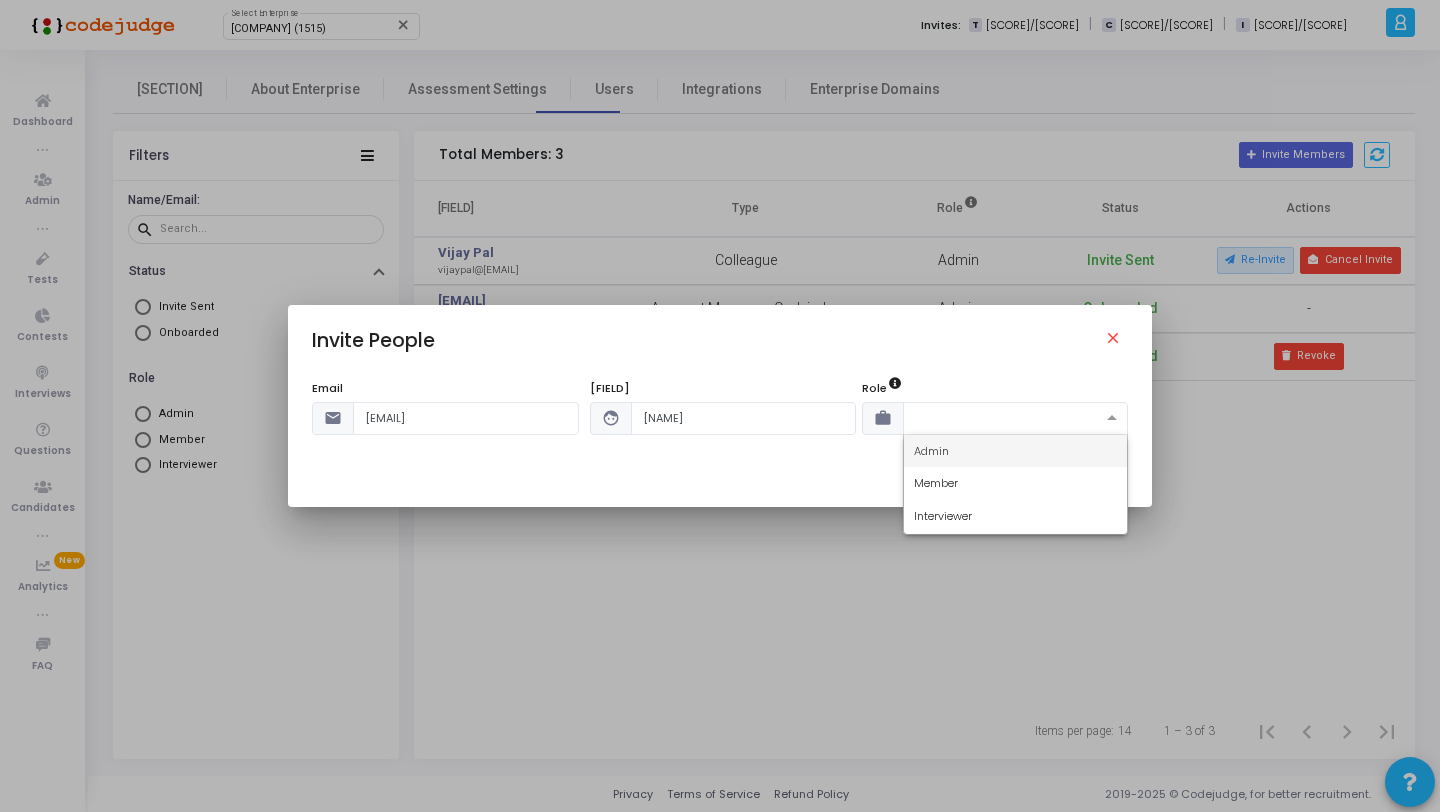 click on "Admin" at bounding box center [1016, 451] 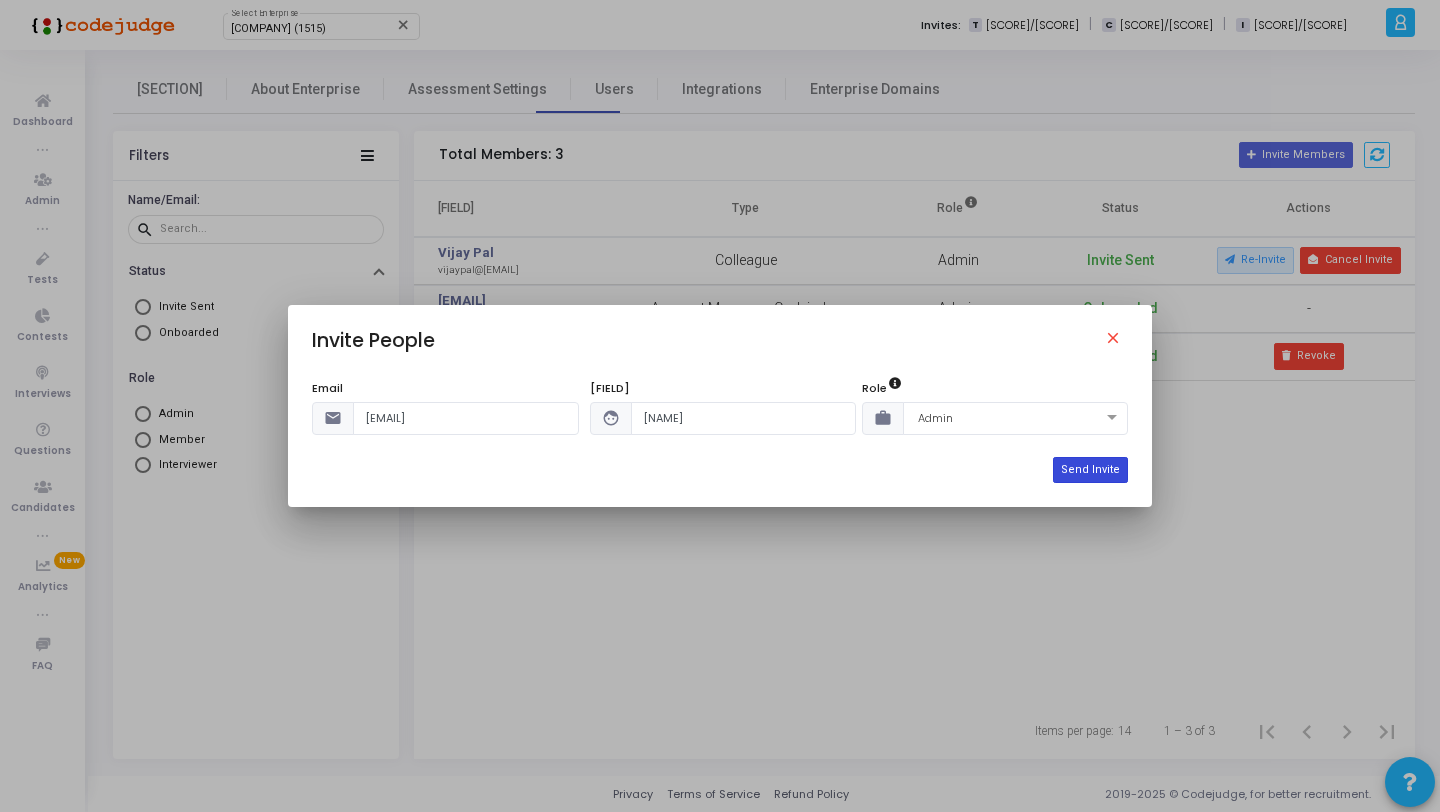 click on "Send Invite" at bounding box center [1090, 470] 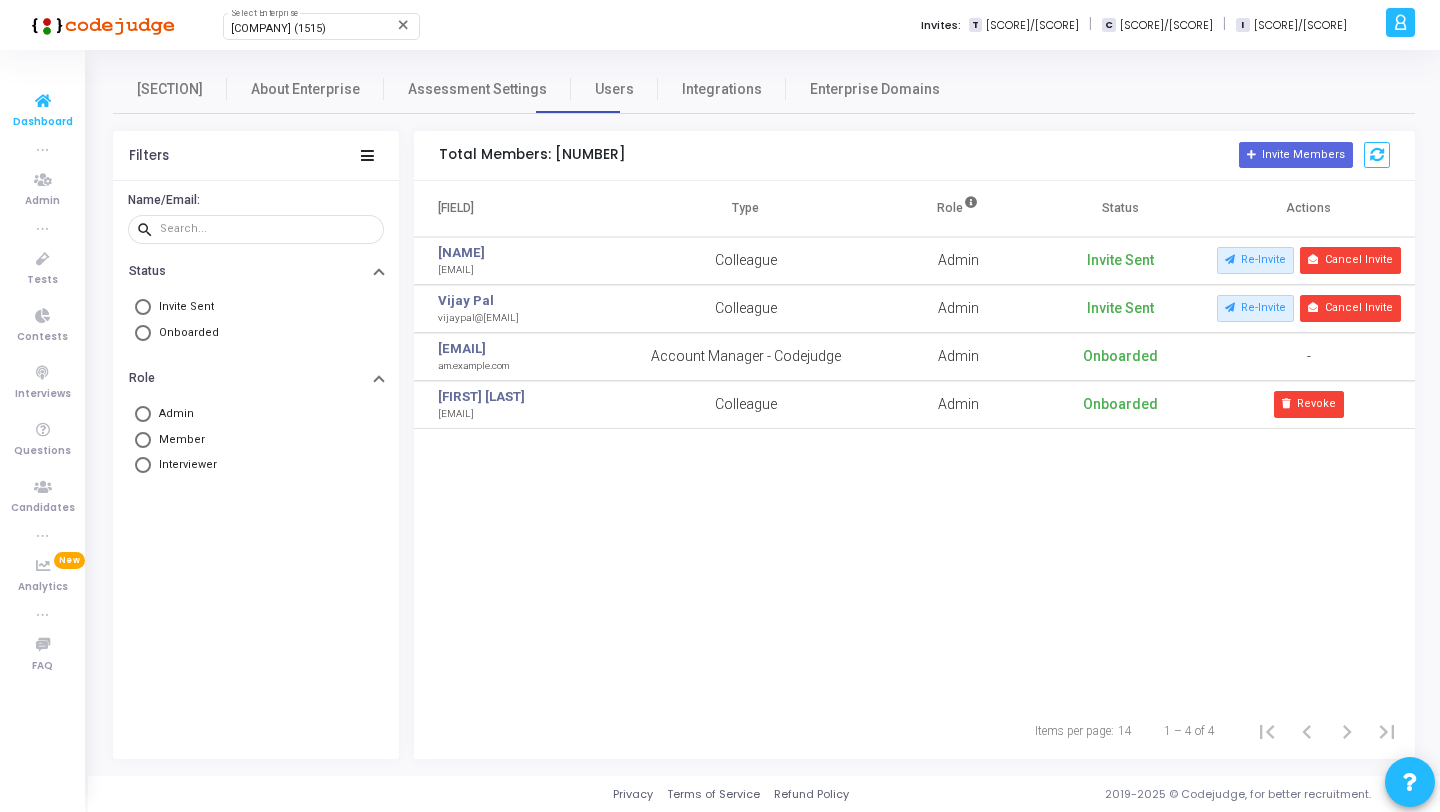 click on "Dashboard" at bounding box center (43, 122) 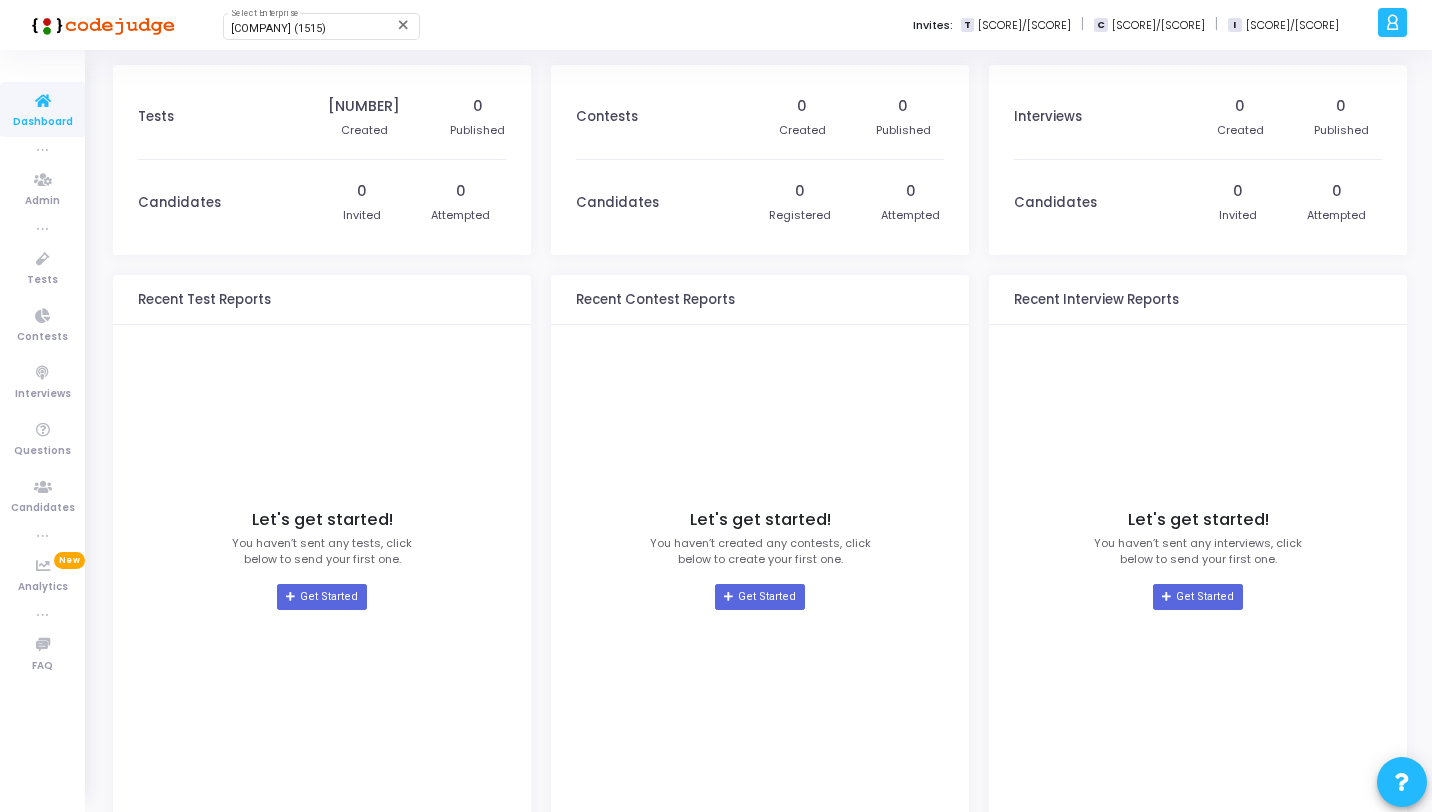 click 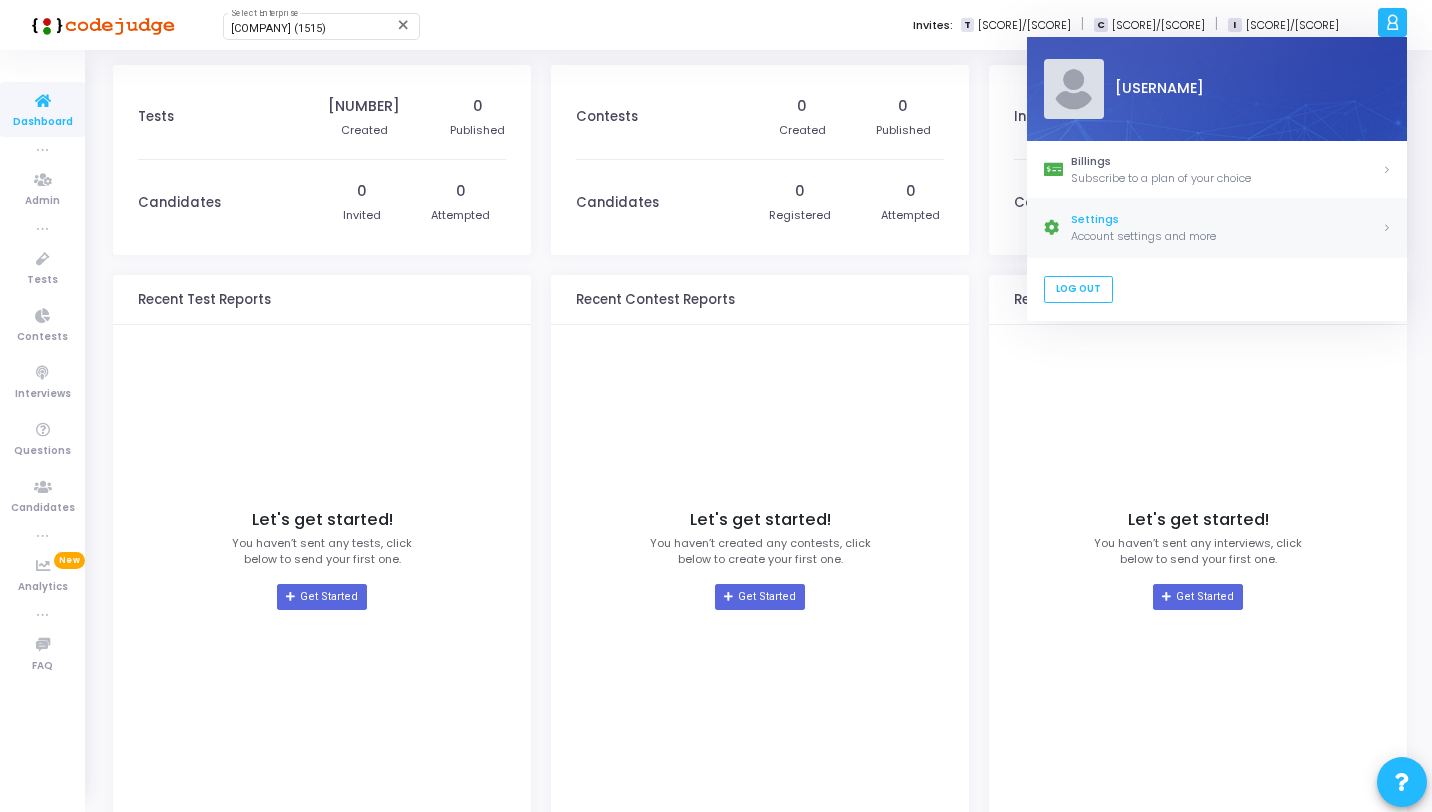 click on "Settings" 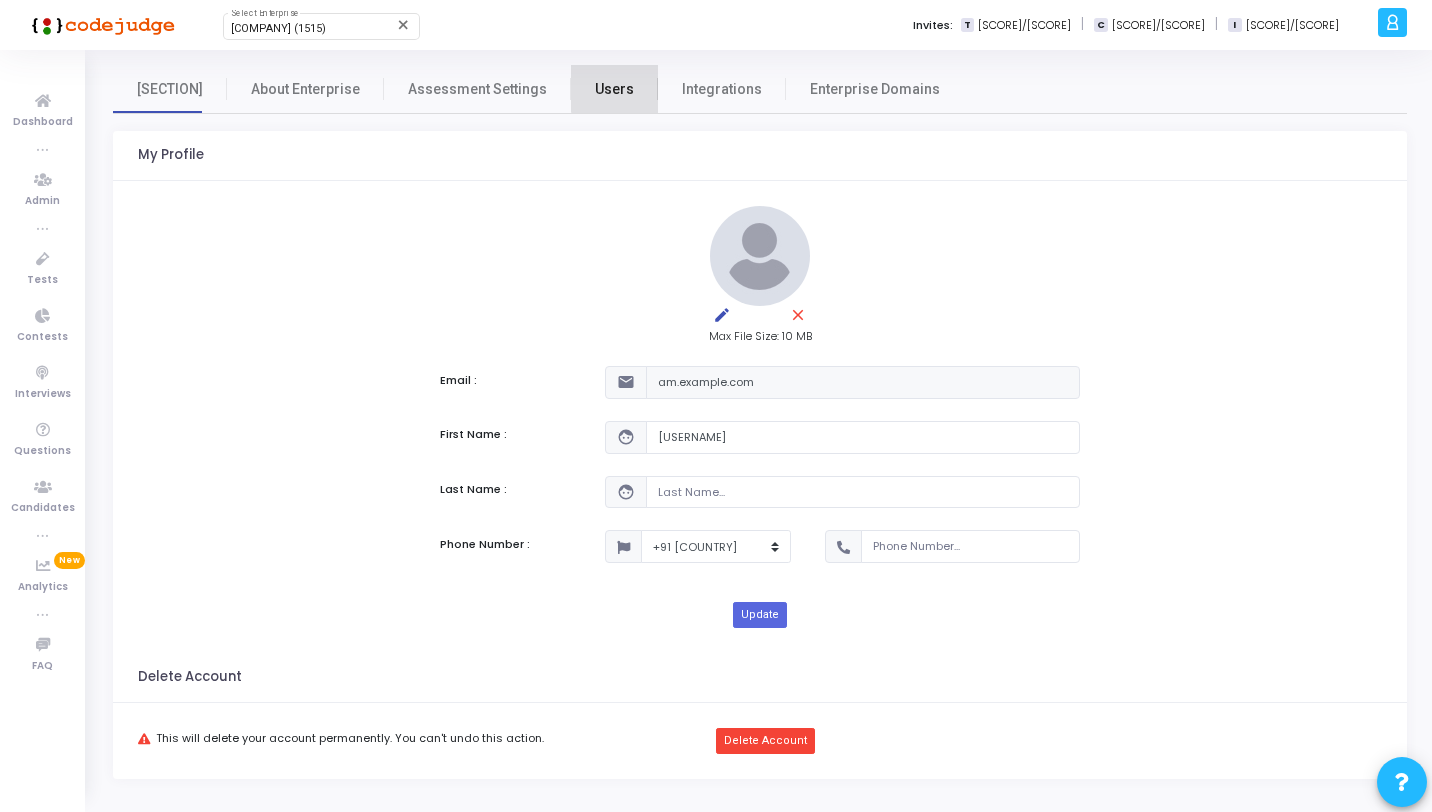 click on "Users" at bounding box center [614, 89] 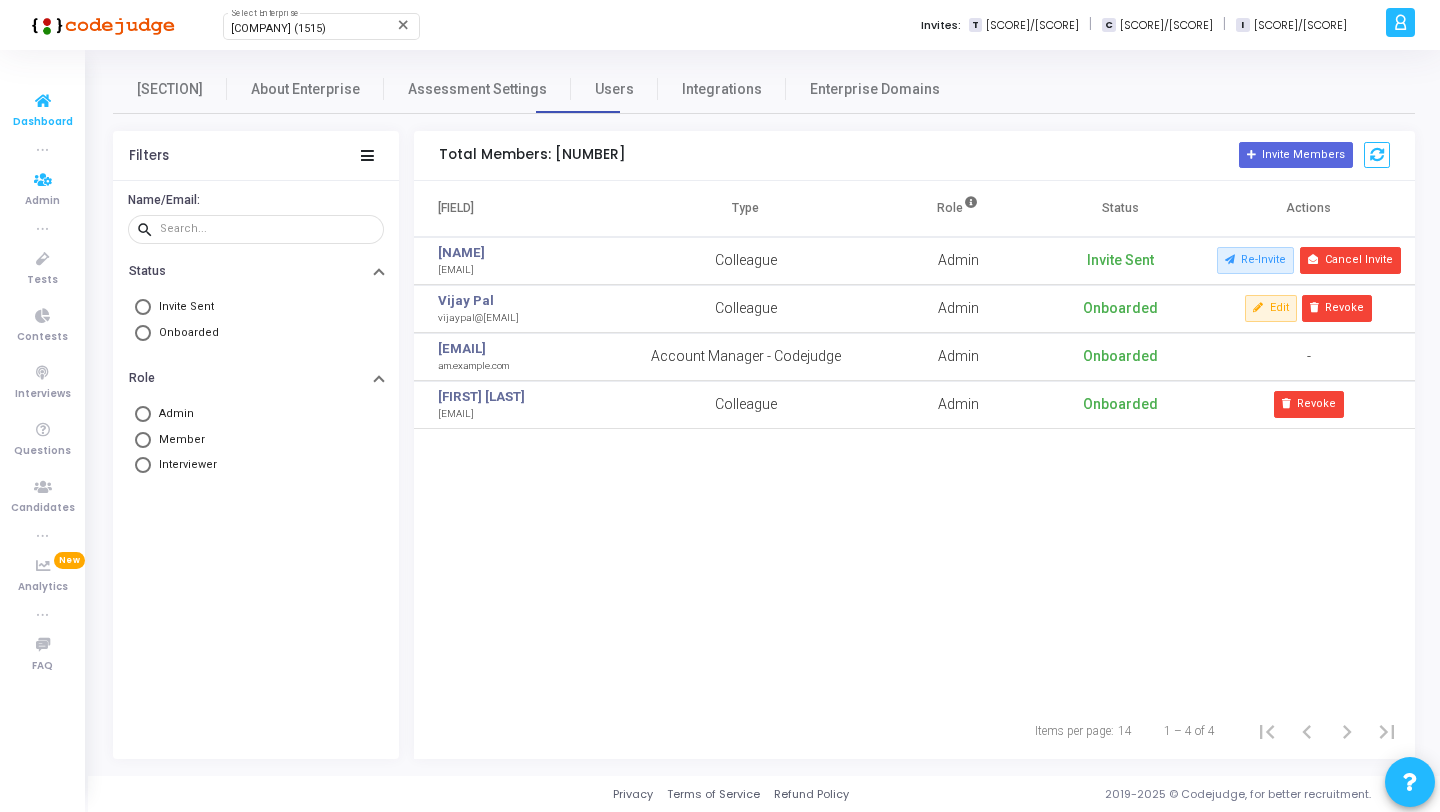 click at bounding box center [43, 101] 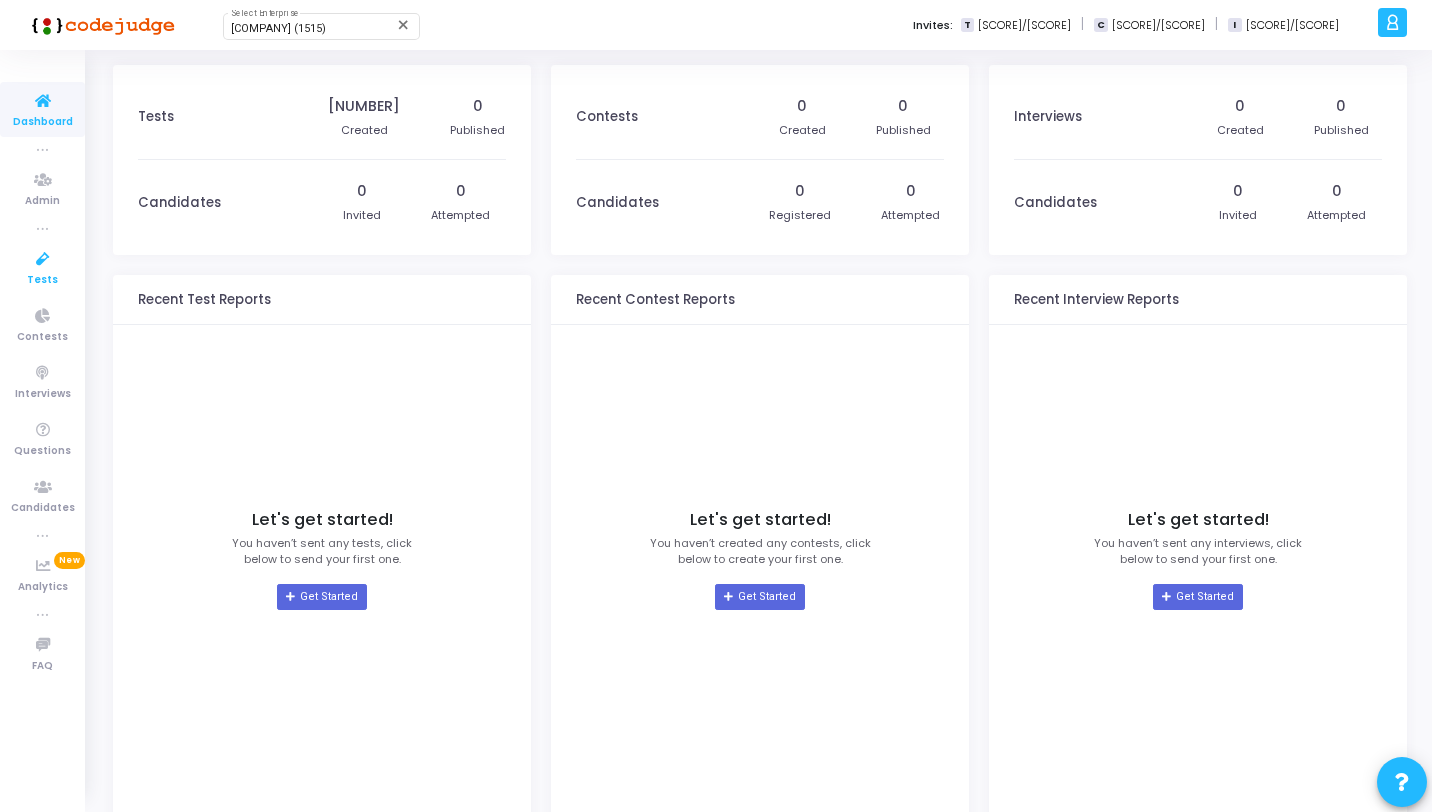 click at bounding box center (43, 259) 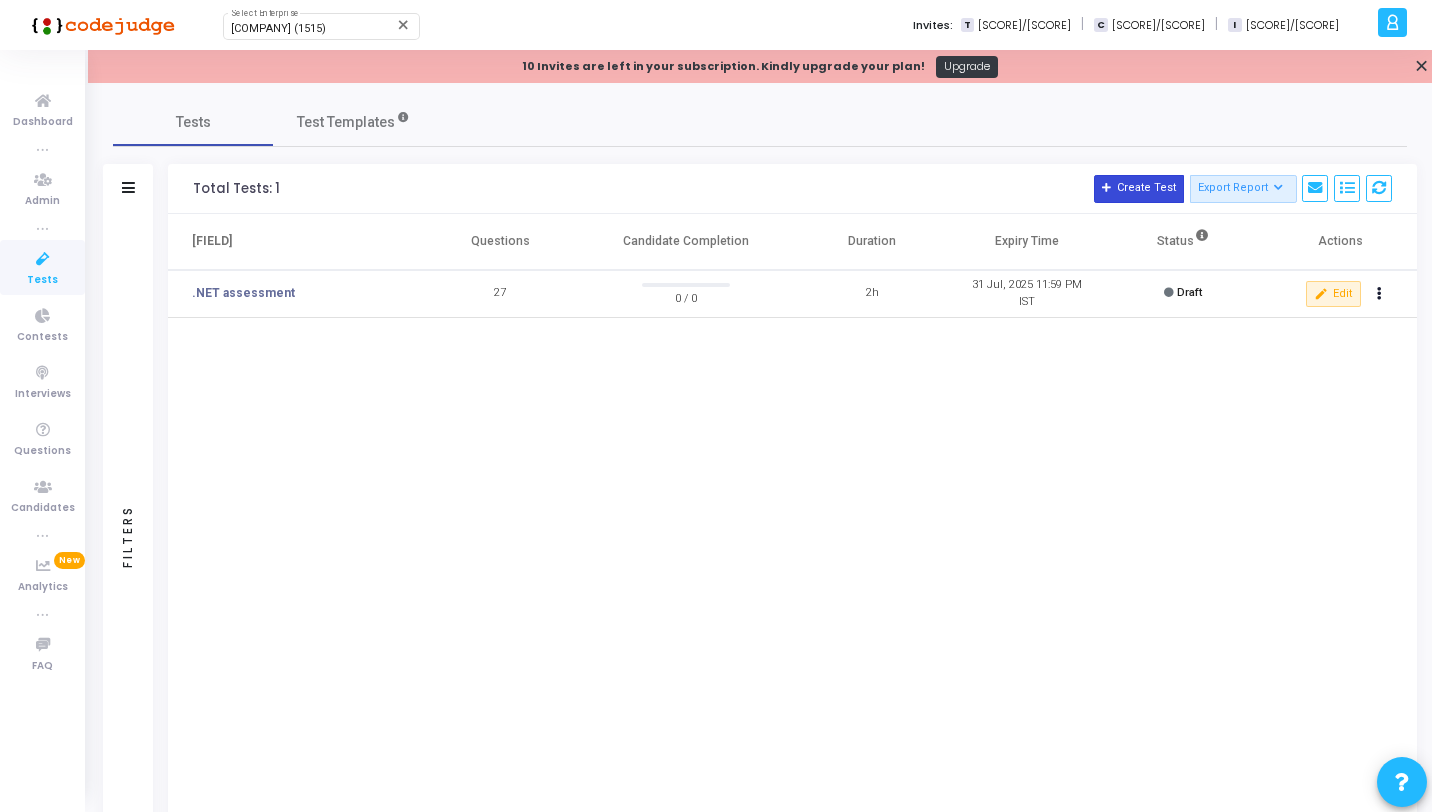 click on "Create Test" at bounding box center [1139, 189] 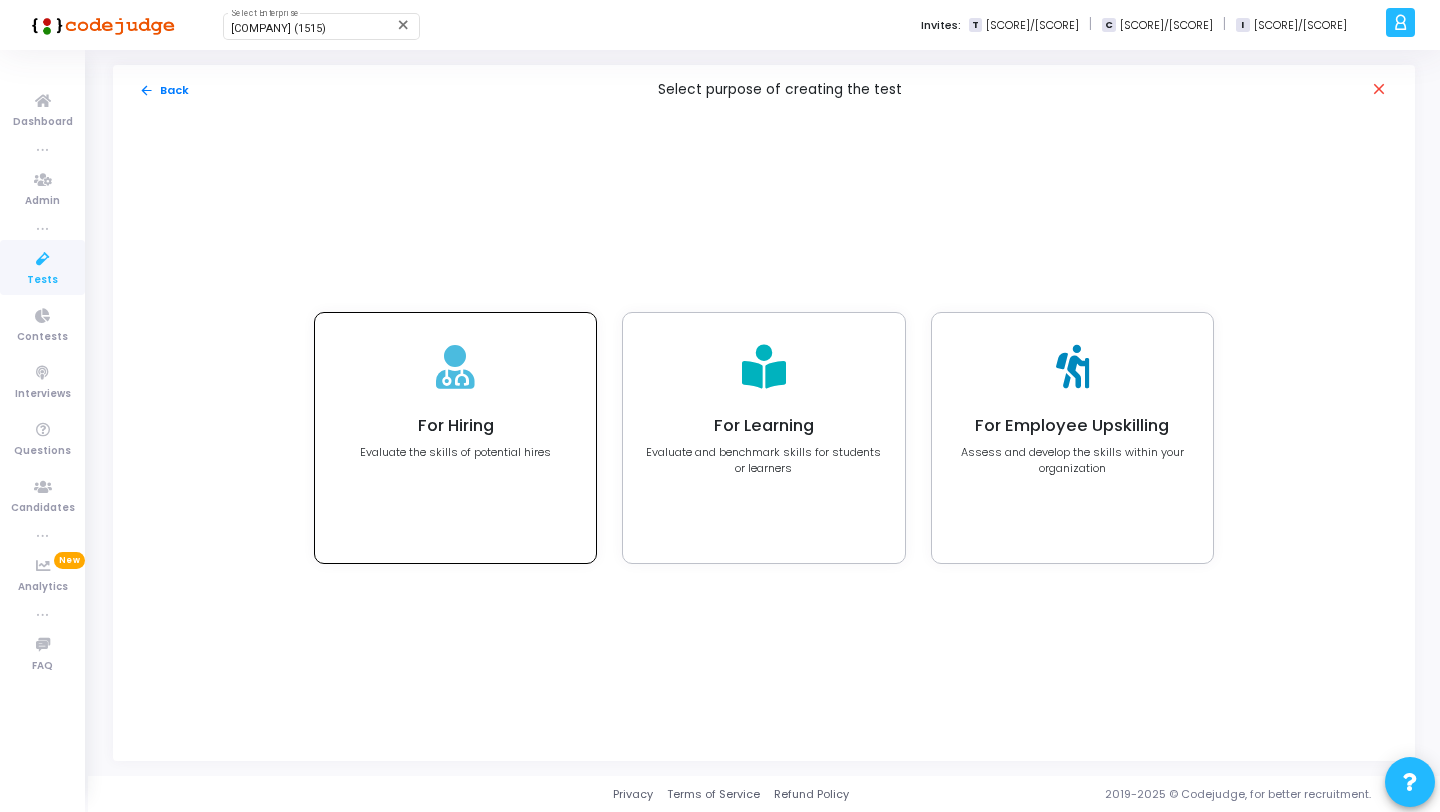 click on "For Hiring" 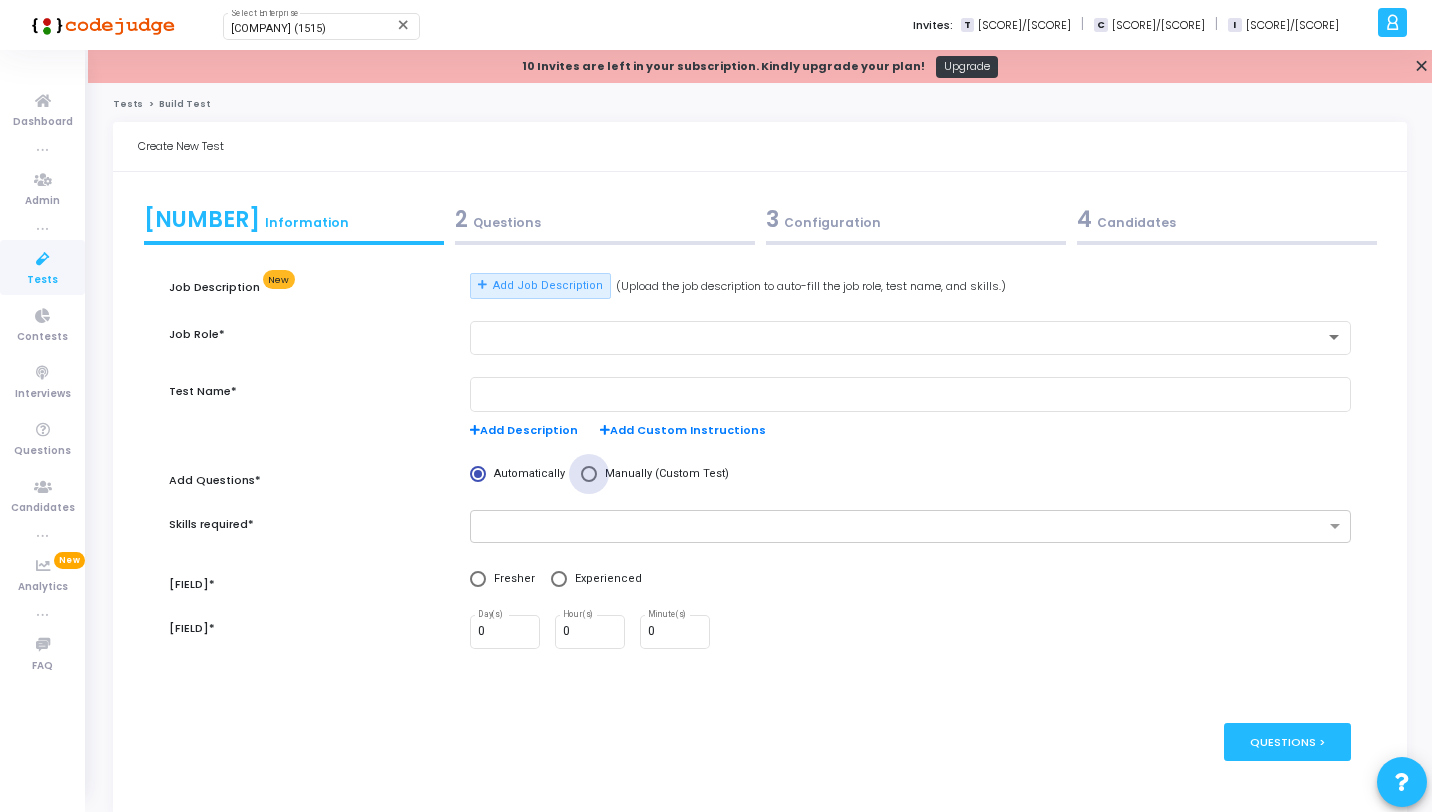 click at bounding box center (589, 474) 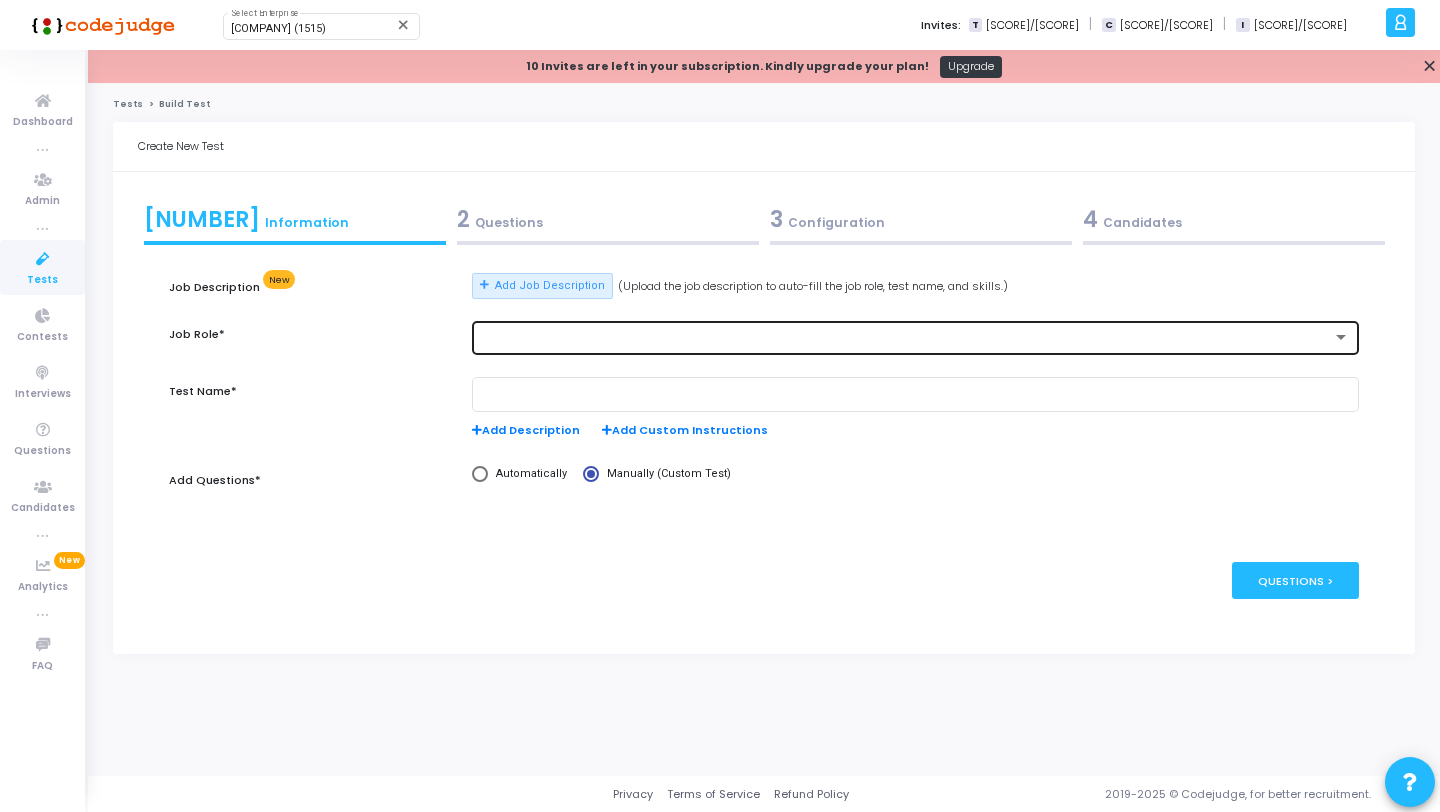 click at bounding box center [906, 338] 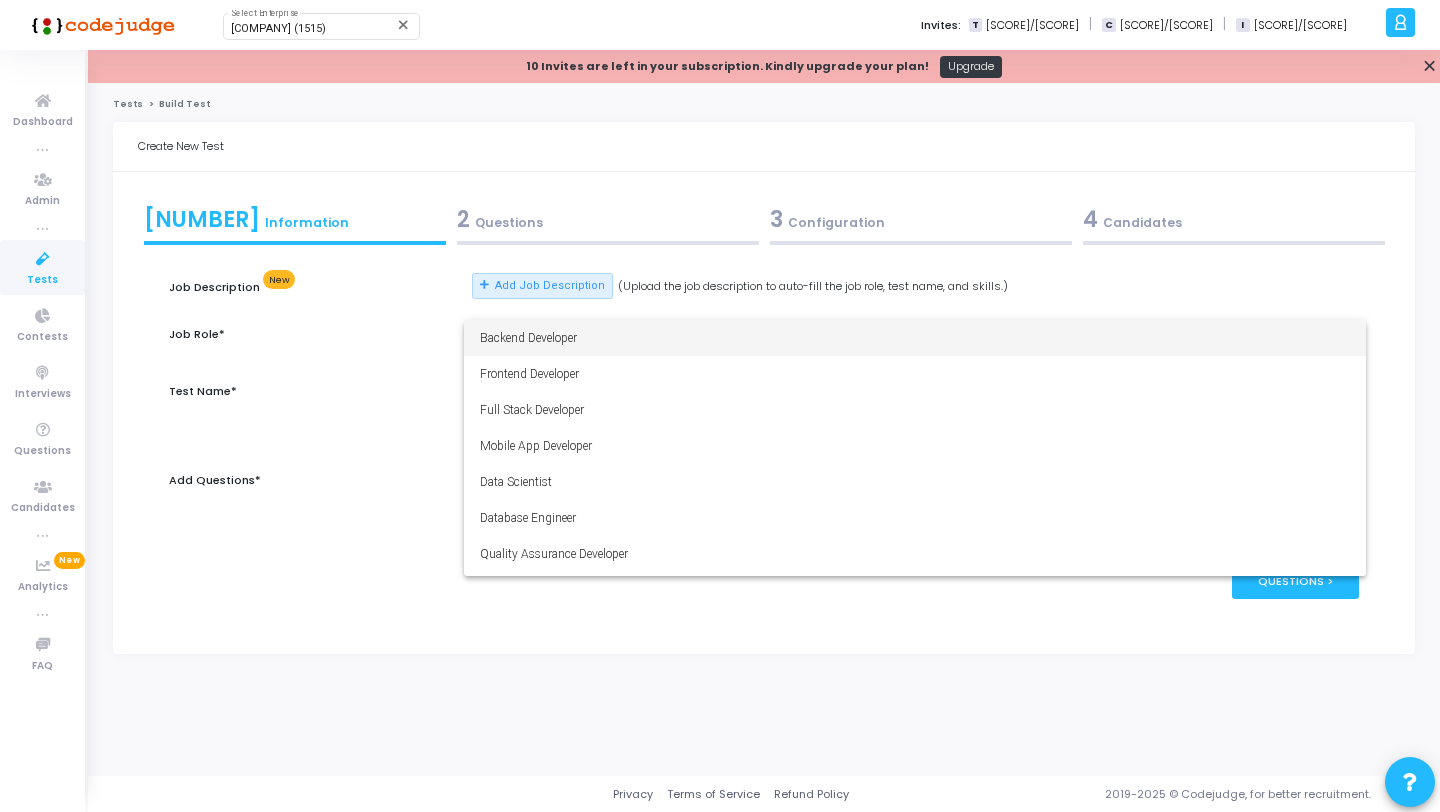 click on "Backend Developer" at bounding box center [915, 338] 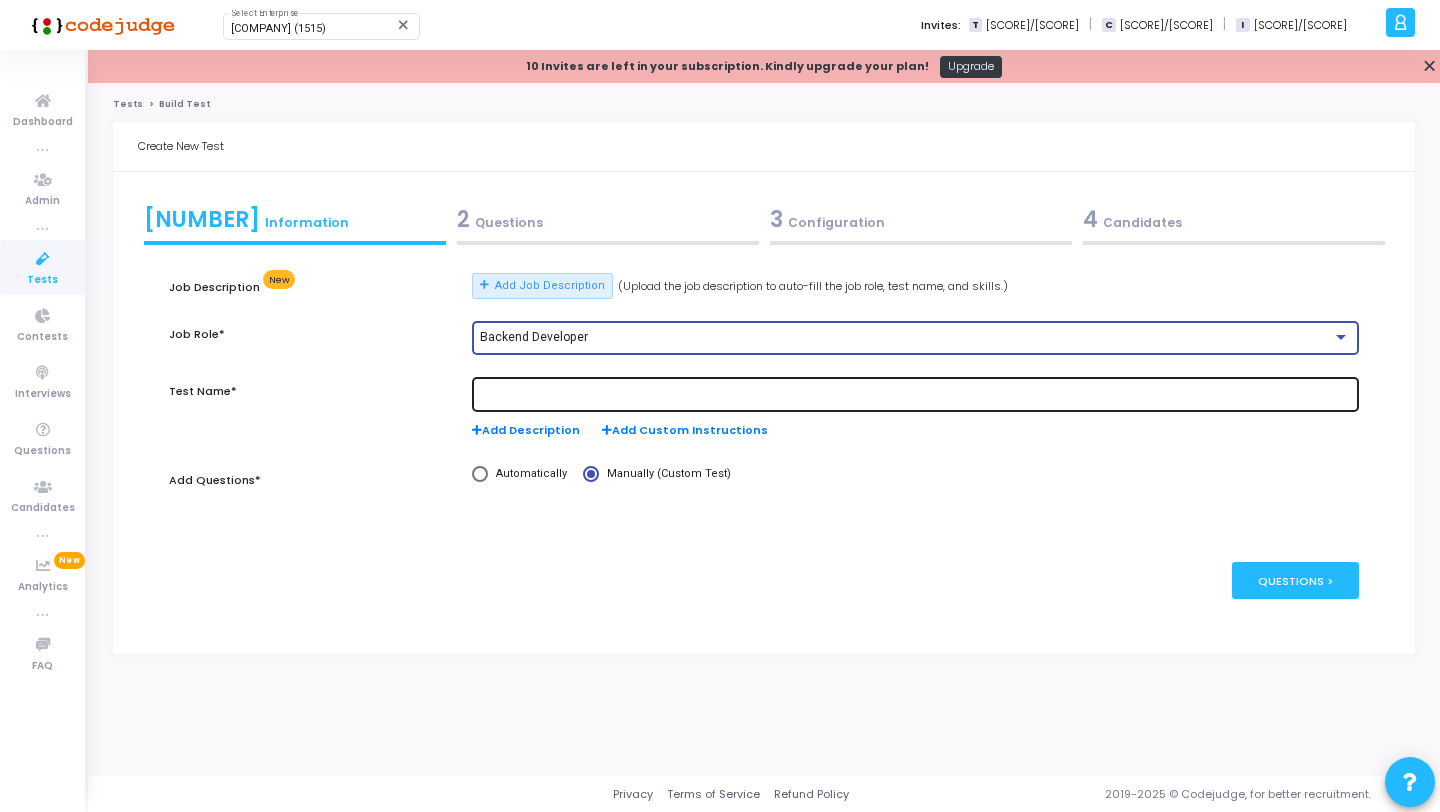 click at bounding box center (915, 395) 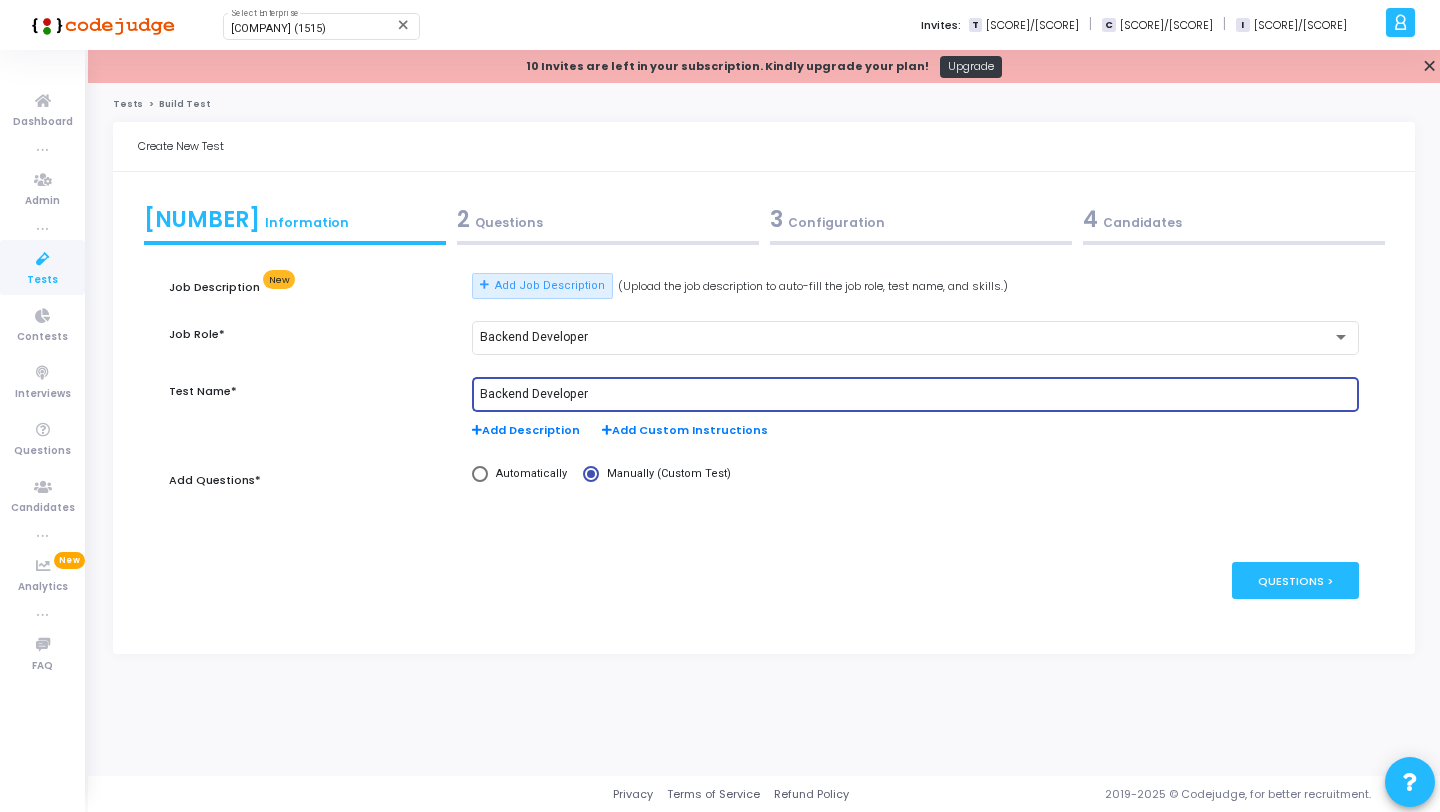 type on "Backend Developer" 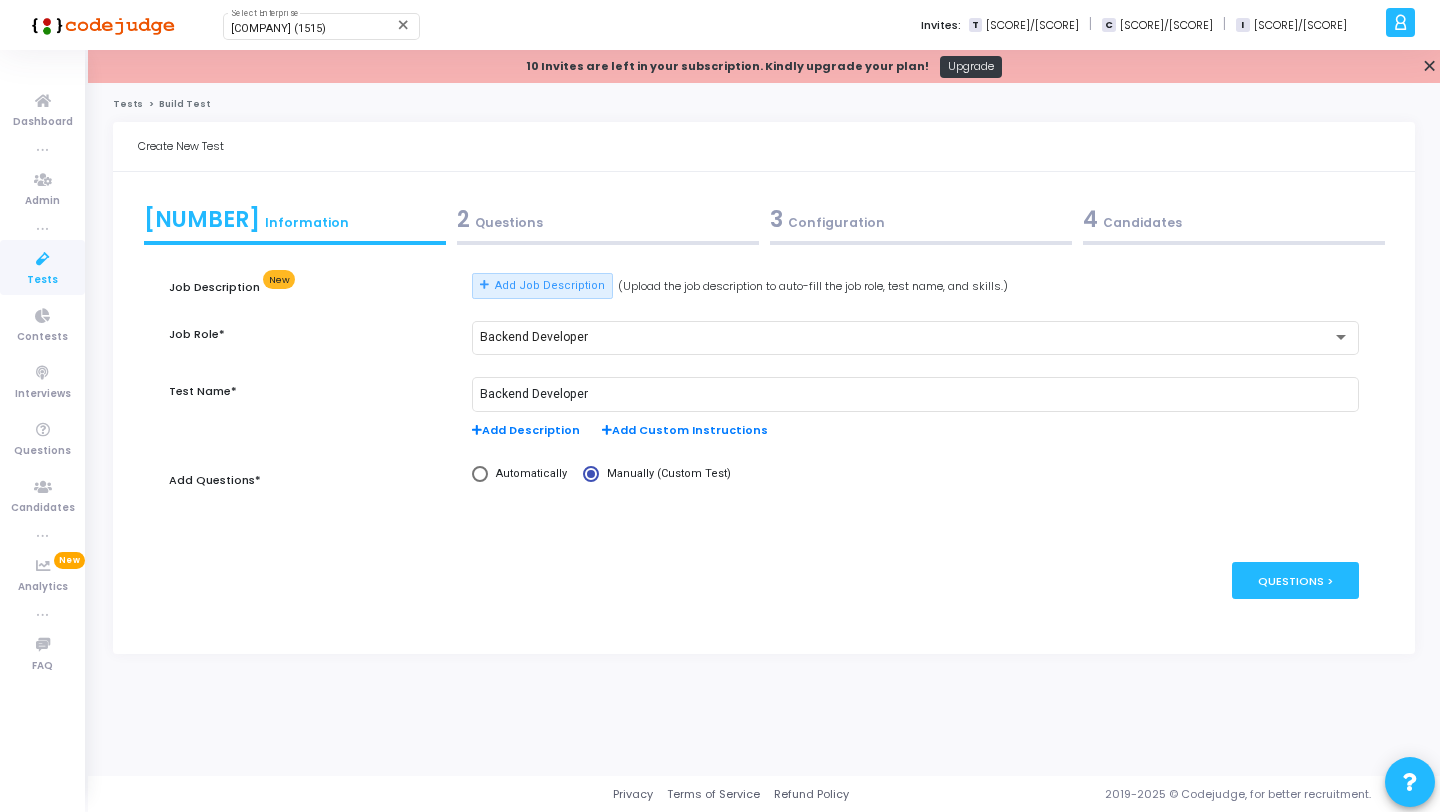 click on "2  Questions" at bounding box center [607, 224] 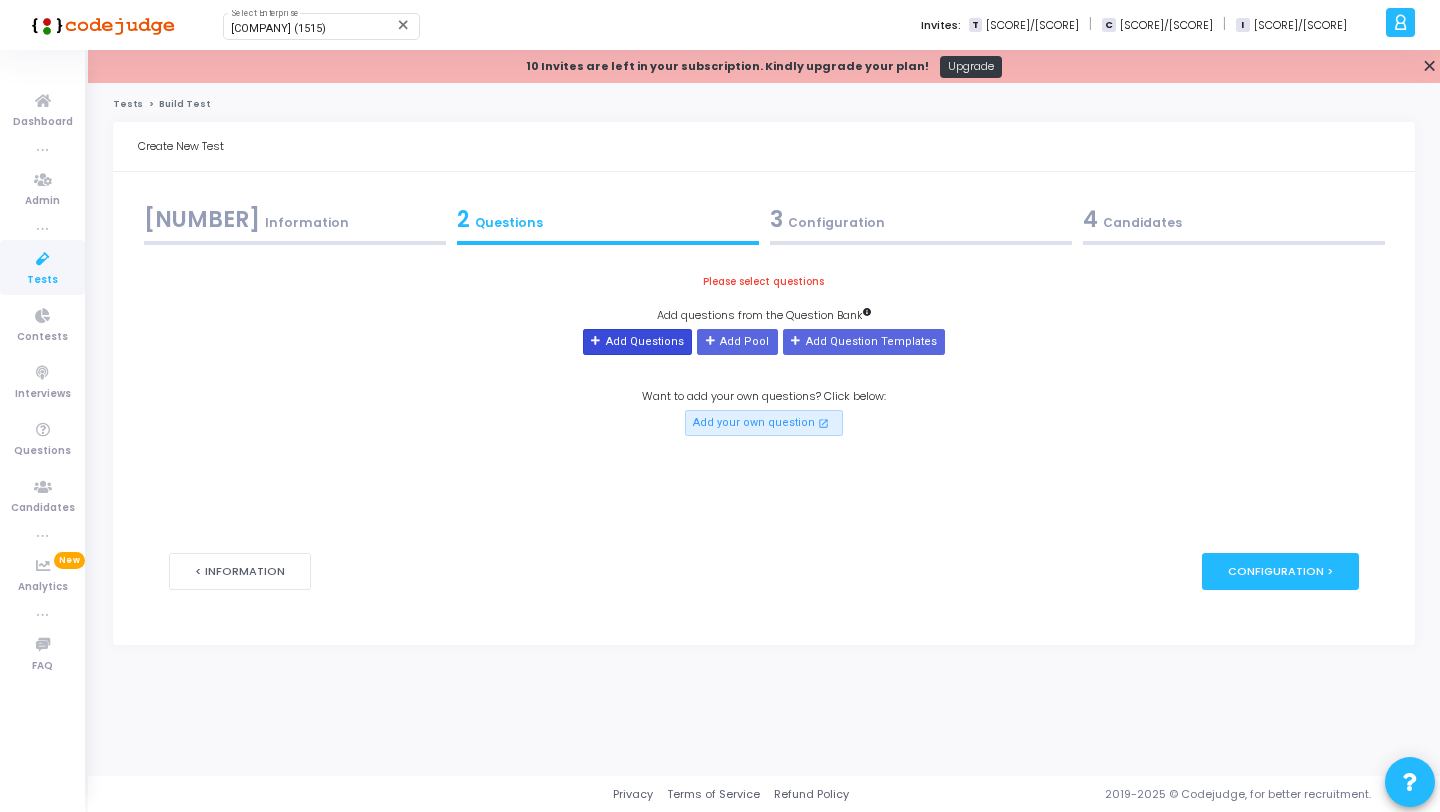 click on "Add Questions" at bounding box center (637, 342) 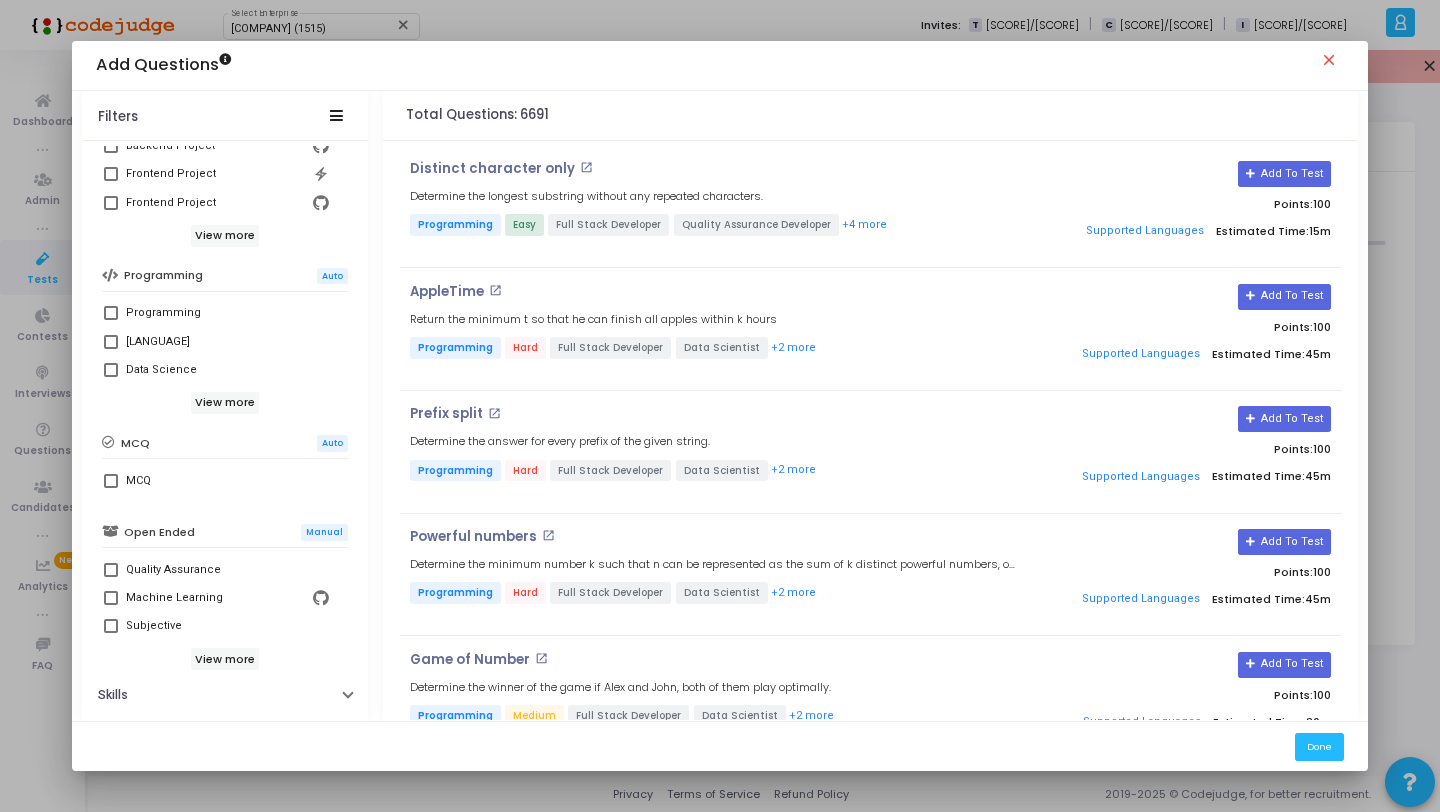 scroll, scrollTop: 261, scrollLeft: 0, axis: vertical 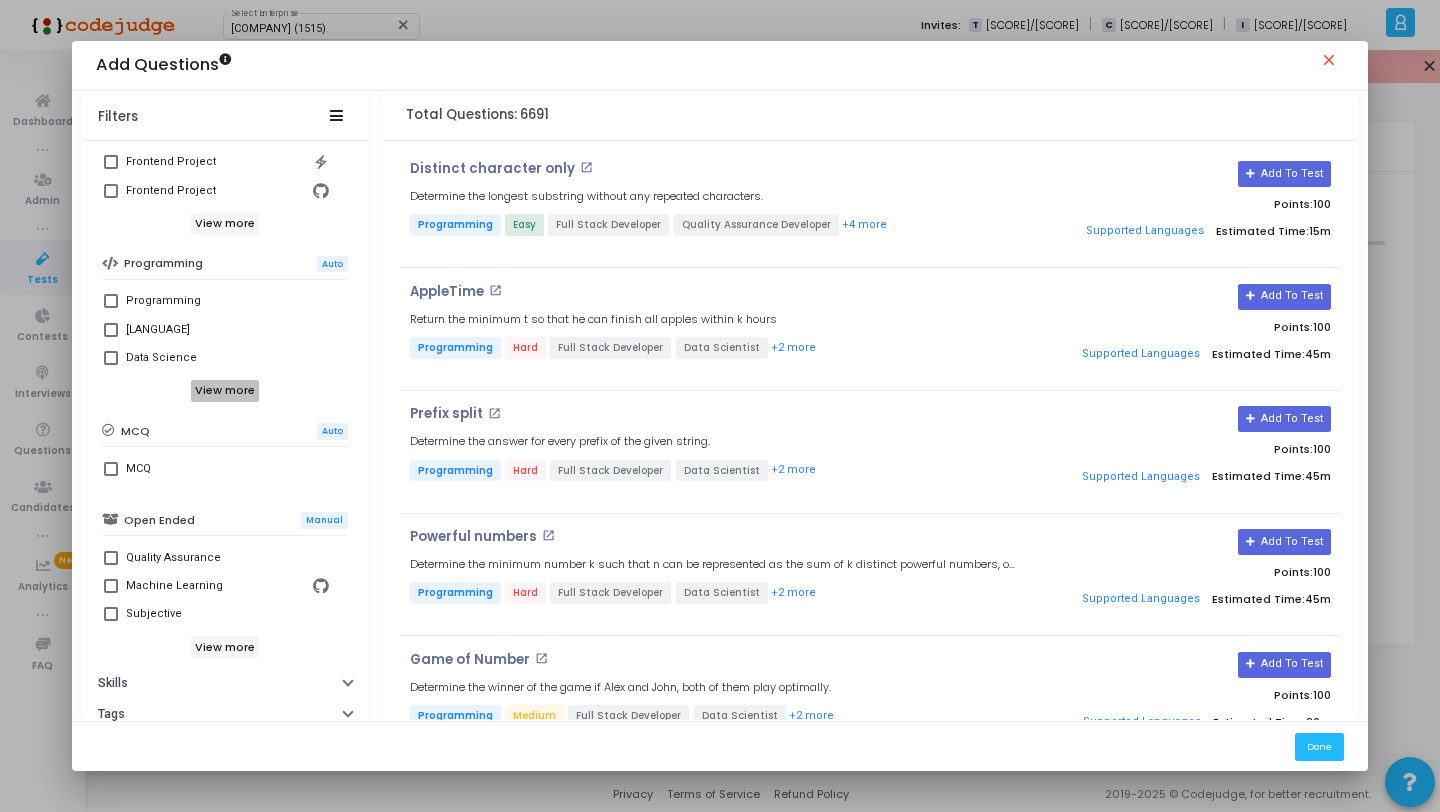 click on "View more" at bounding box center [225, 391] 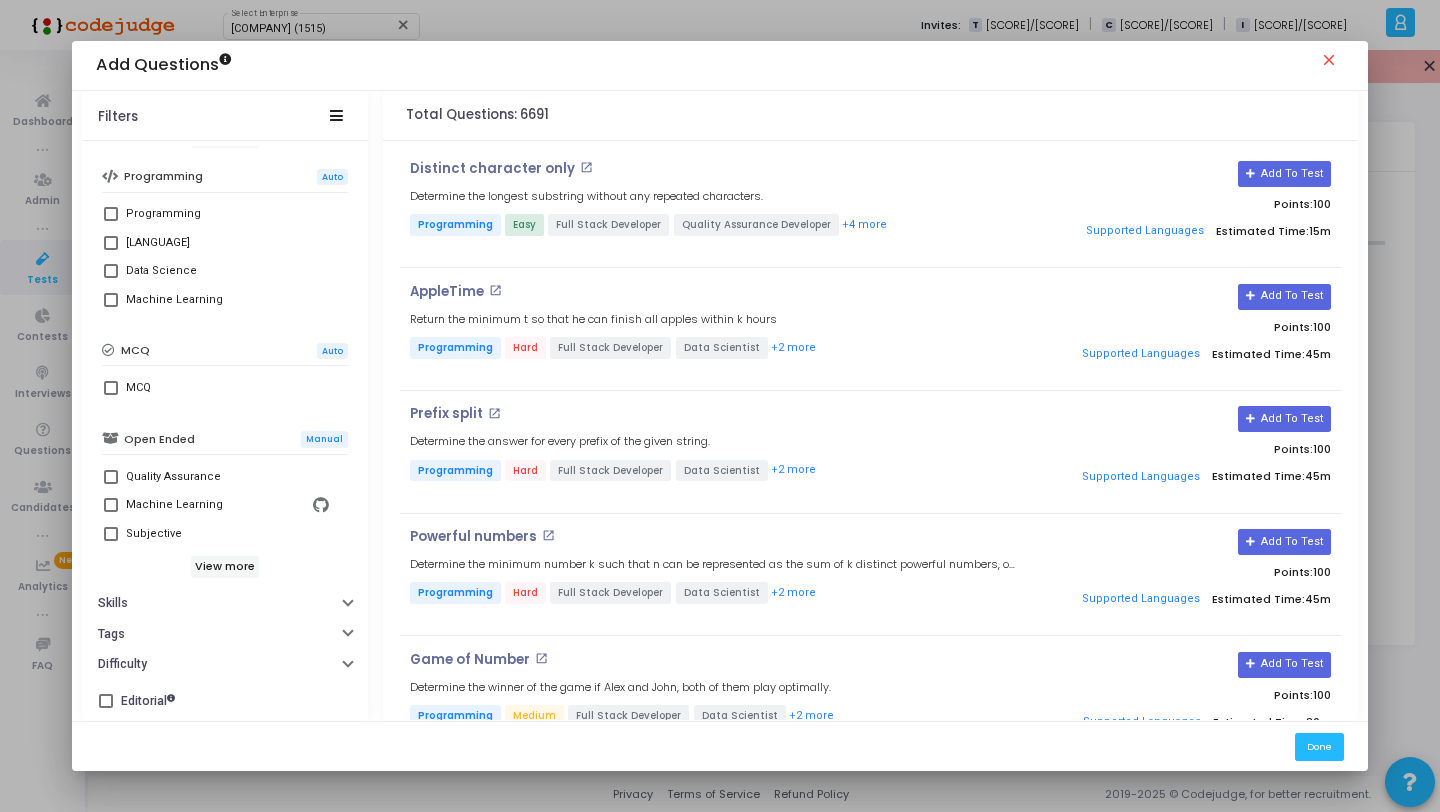 scroll, scrollTop: 349, scrollLeft: 0, axis: vertical 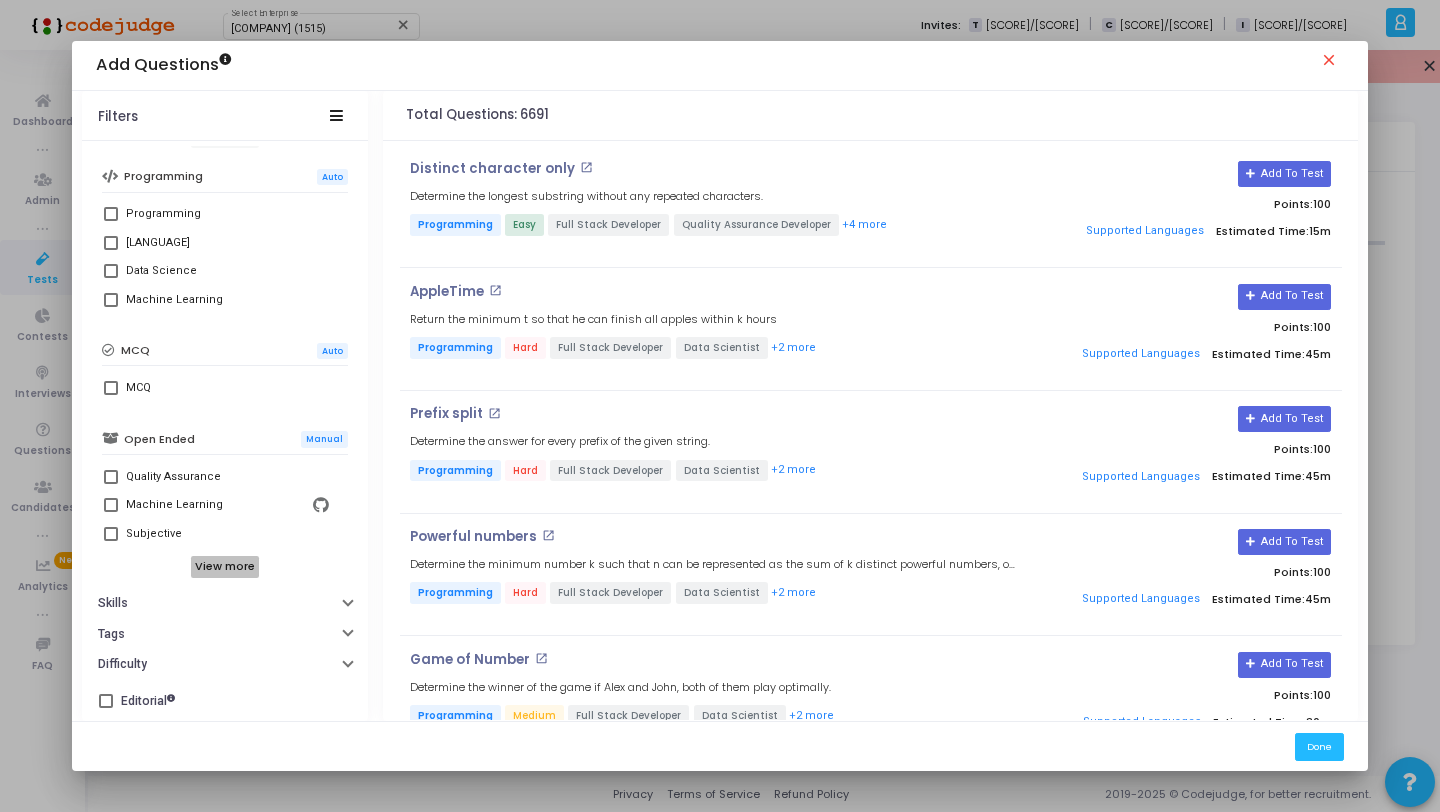 click on "View more" at bounding box center (225, 567) 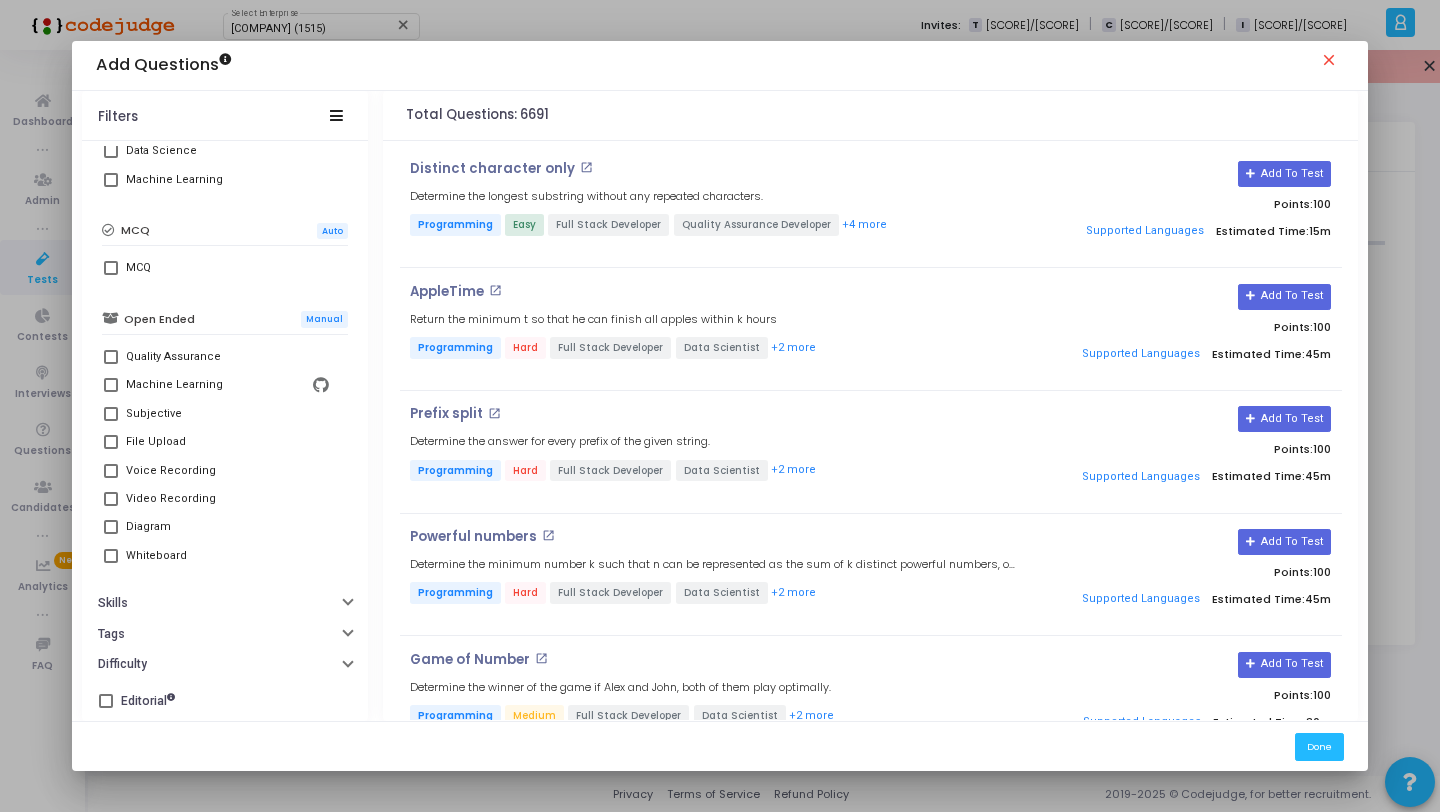 scroll, scrollTop: 294, scrollLeft: 0, axis: vertical 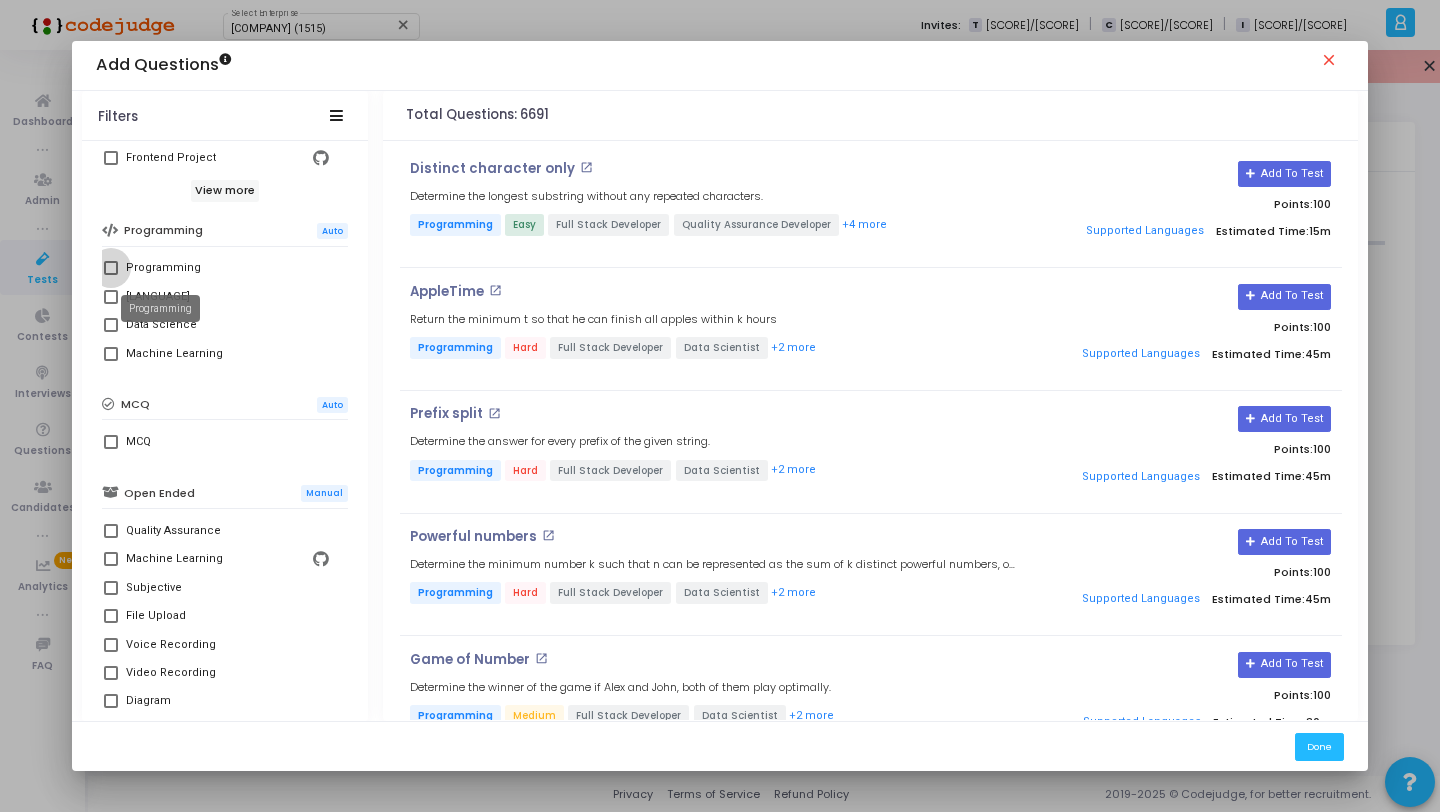 click on "Programming" at bounding box center [163, 268] 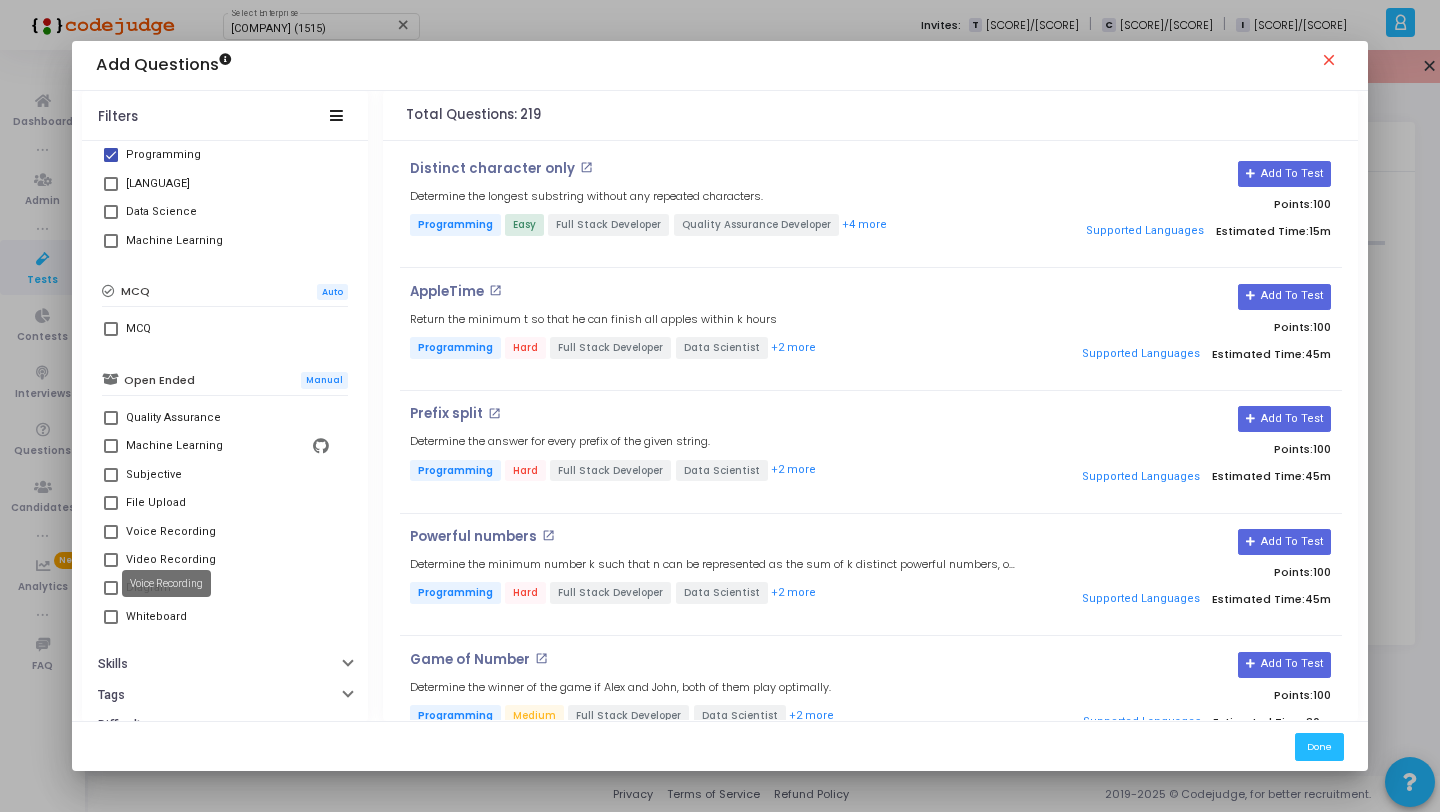scroll, scrollTop: 469, scrollLeft: 0, axis: vertical 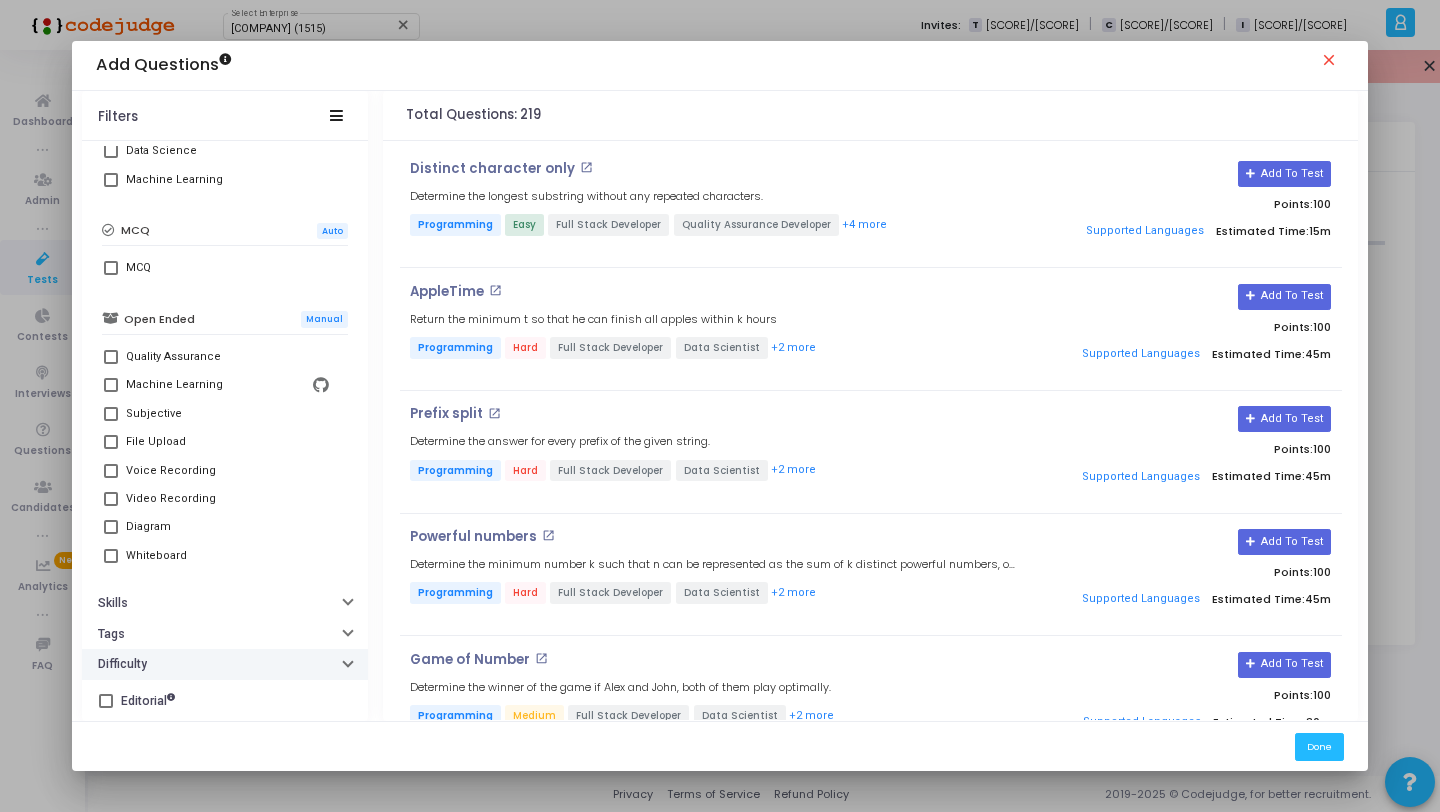 click on "Difficulty" at bounding box center (225, 664) 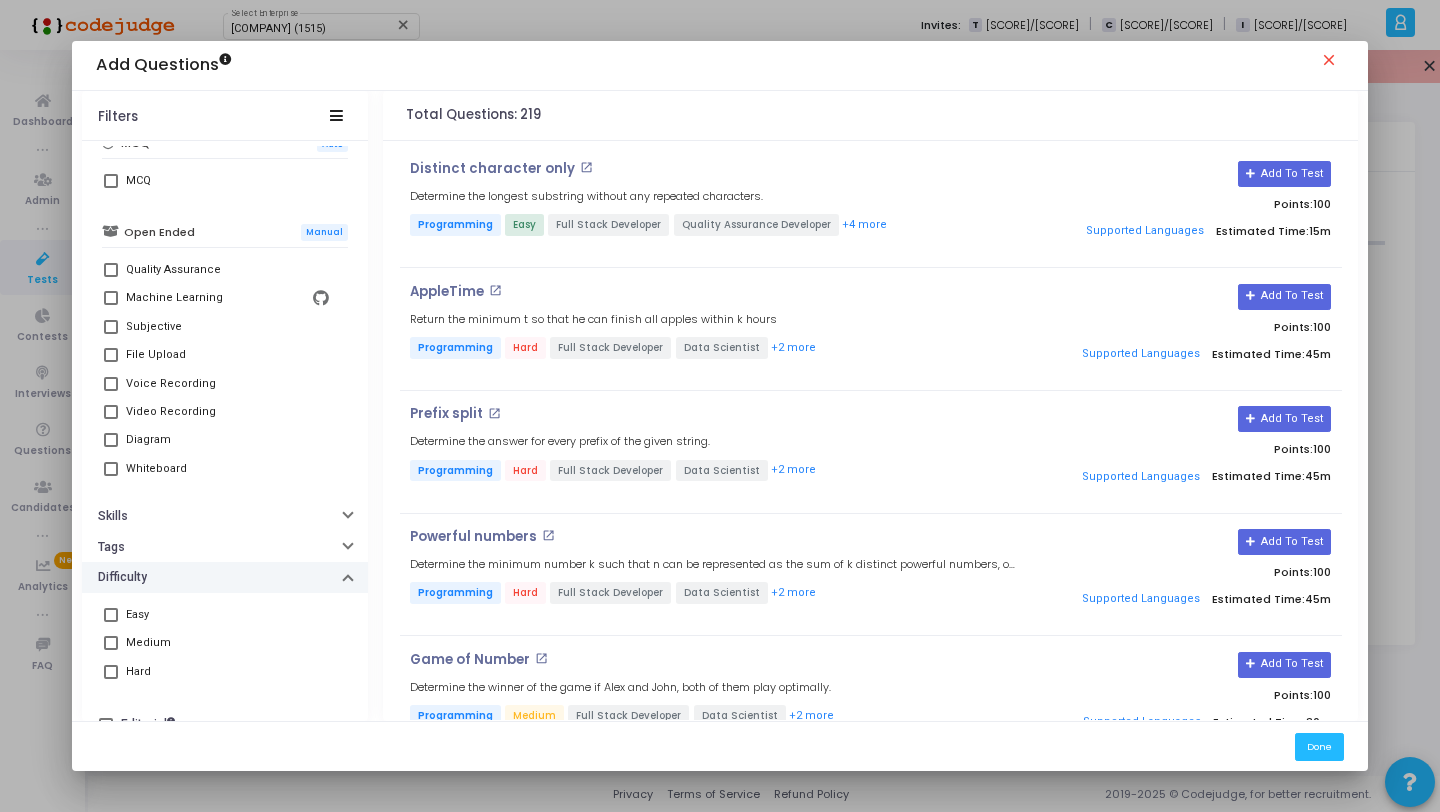 scroll, scrollTop: 579, scrollLeft: 0, axis: vertical 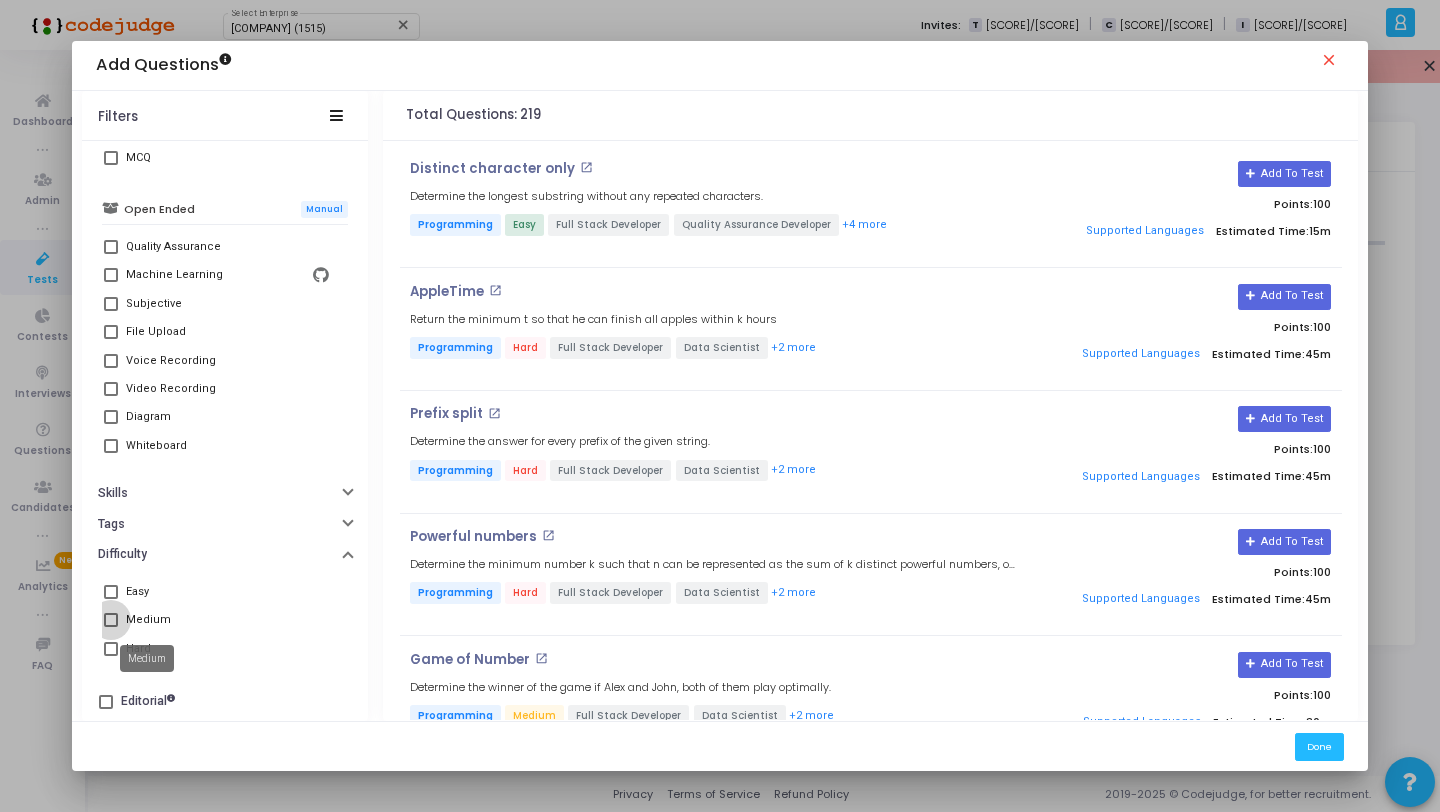 click on "Medium" at bounding box center (148, 620) 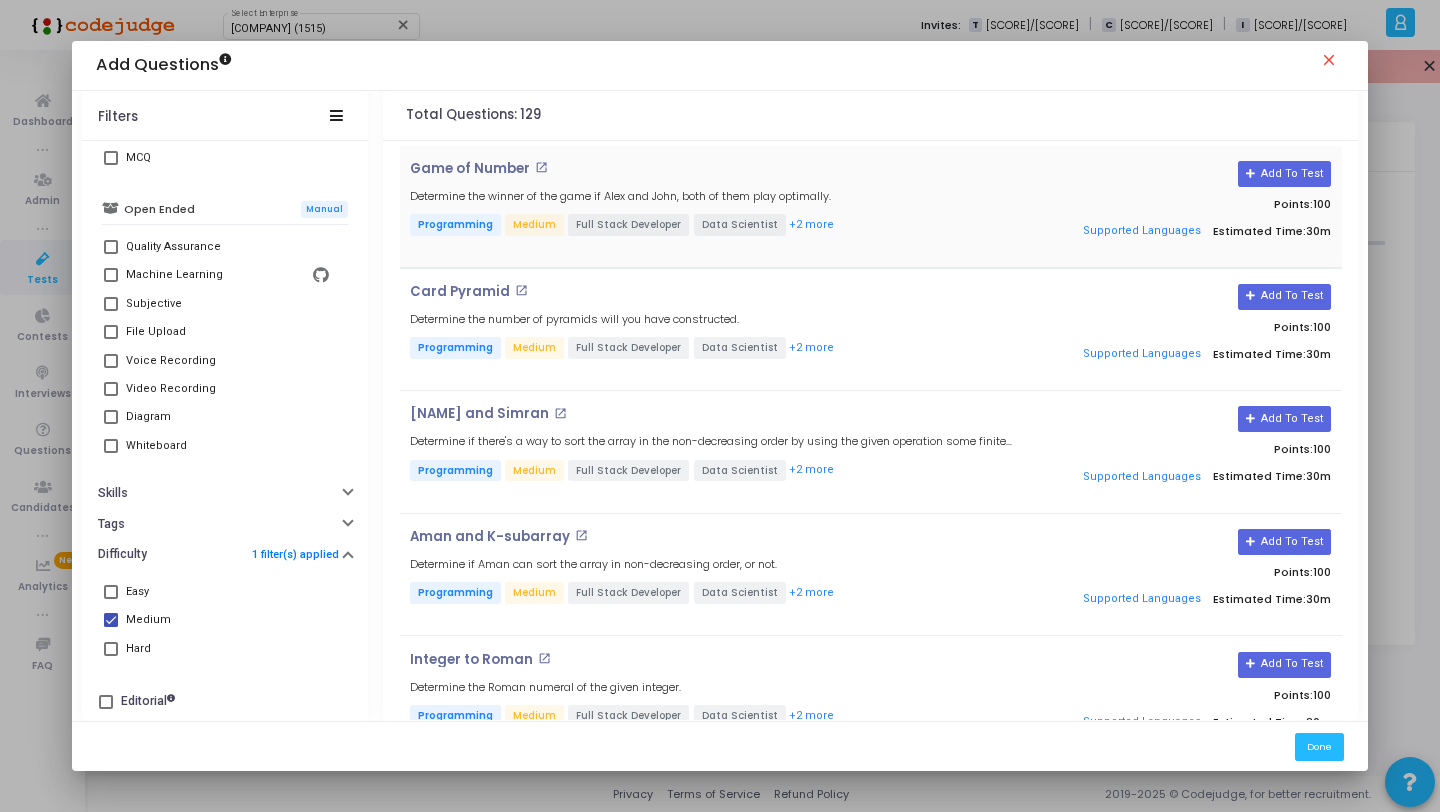 click on "Game of Number open_in_new   Determine the winner of the game if Alex and John, both of them play optimally.   Programming   Medium   Full Stack Developer   Data Scientist   +2 more" at bounding box center [714, 206] 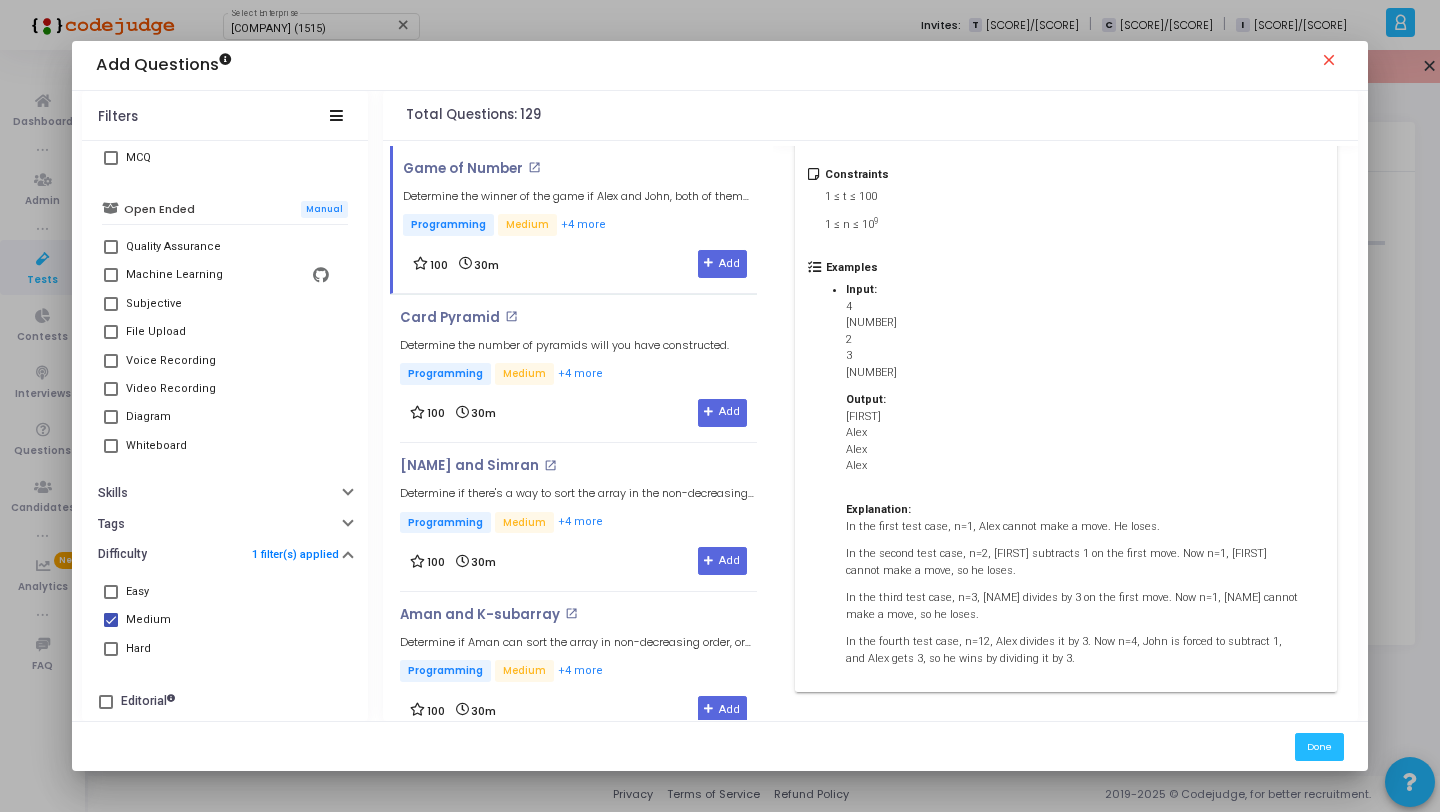 scroll, scrollTop: 582, scrollLeft: 0, axis: vertical 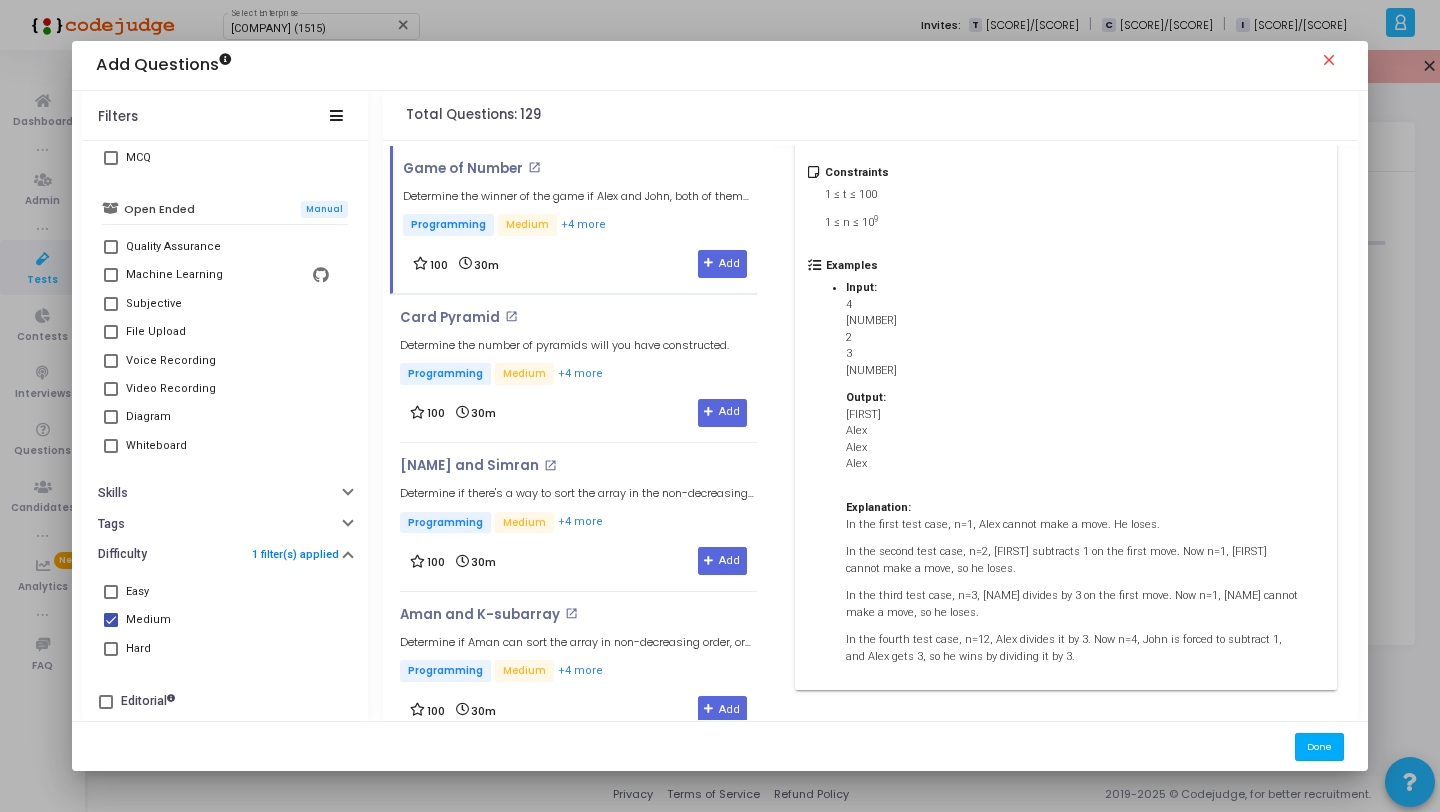click on "Done" at bounding box center [1319, 746] 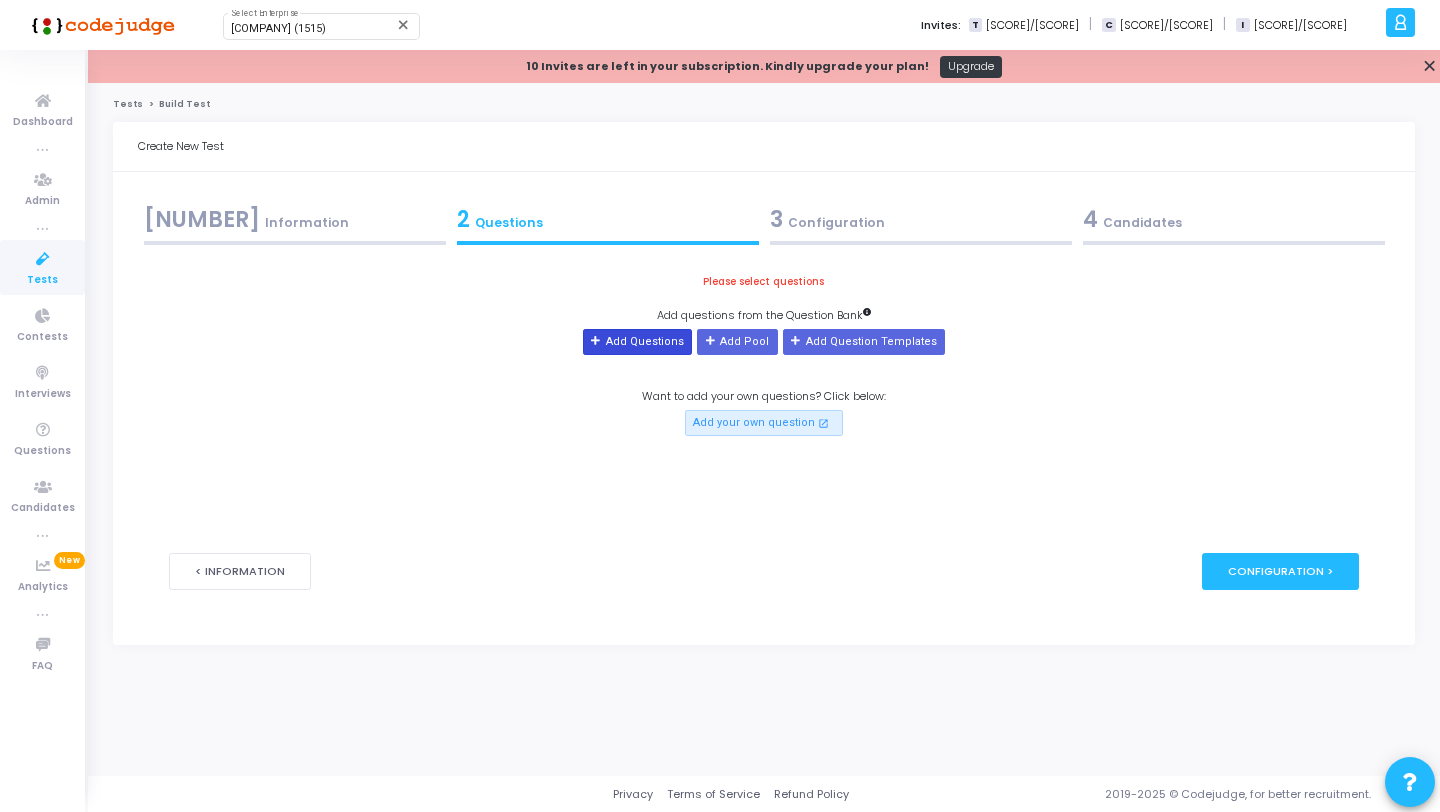 click on "Add Questions" at bounding box center [637, 342] 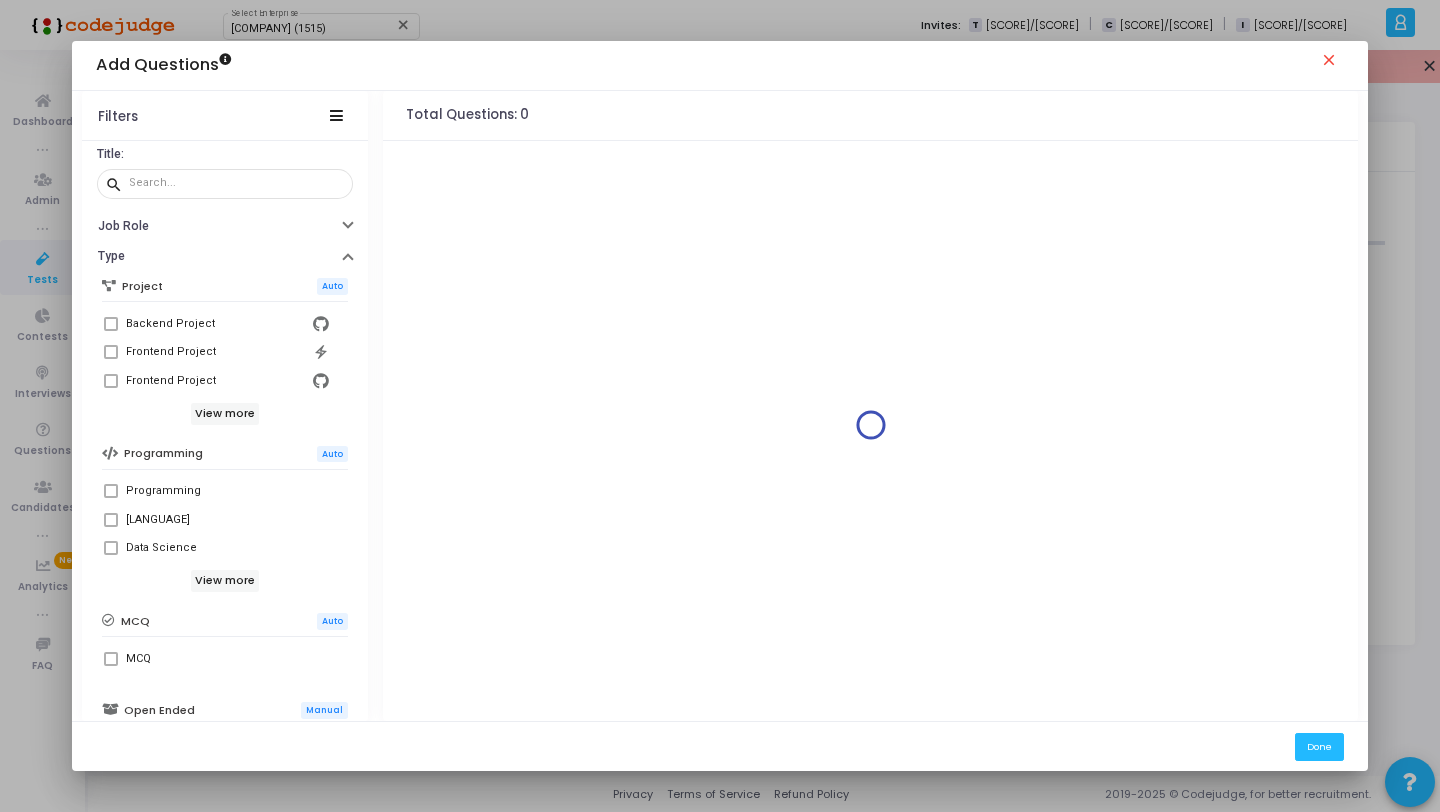 scroll, scrollTop: 216, scrollLeft: 0, axis: vertical 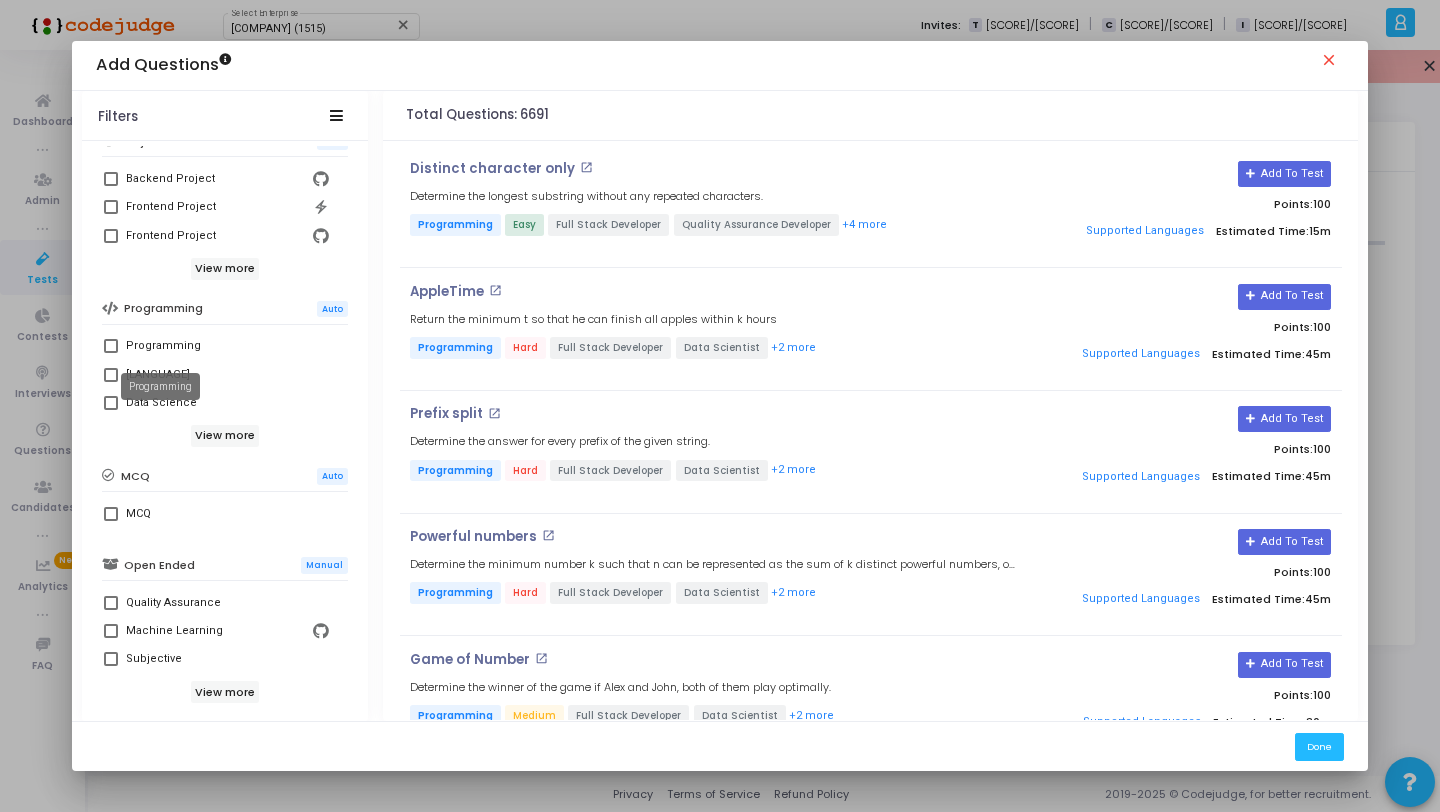 click on "Programming" at bounding box center (163, 346) 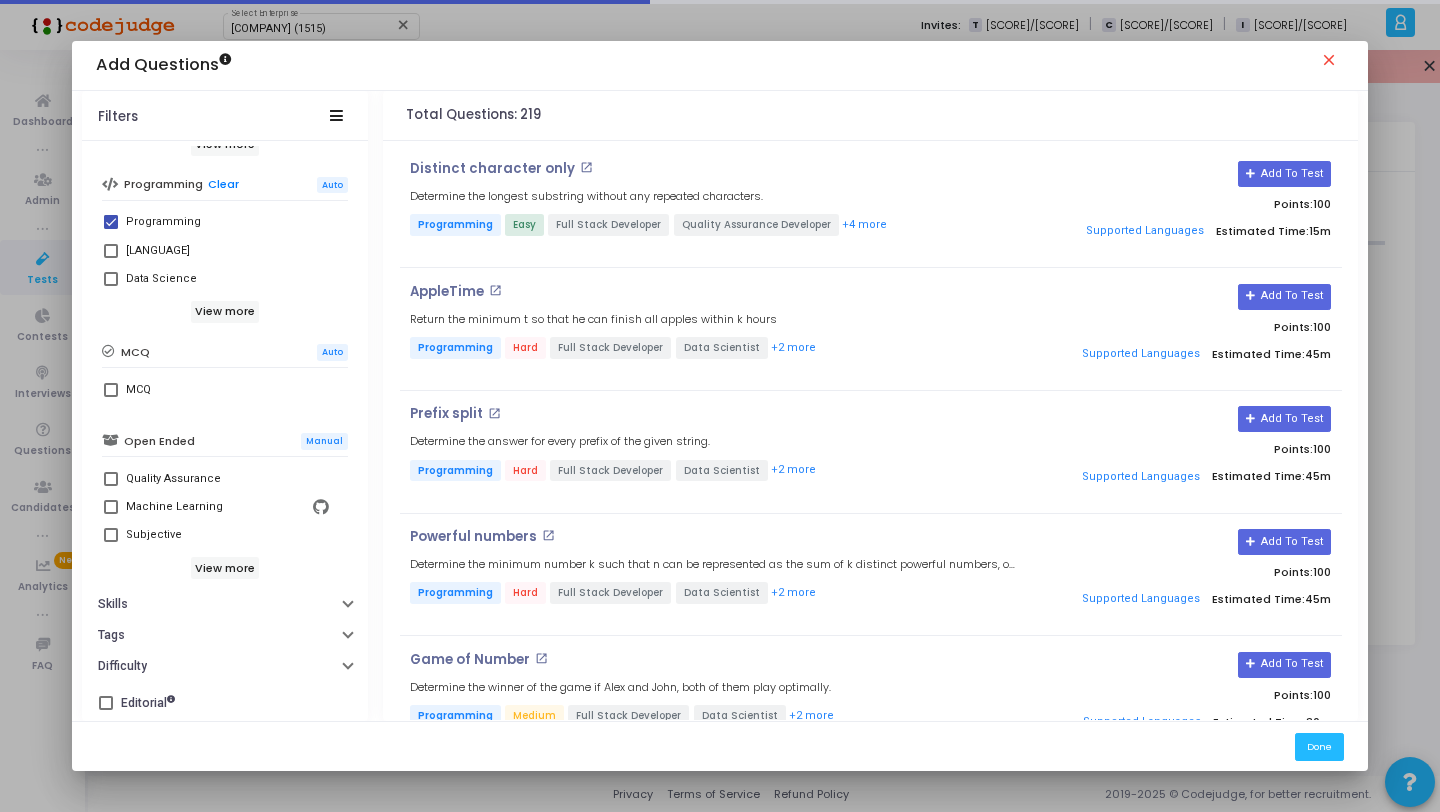 scroll, scrollTop: 343, scrollLeft: 0, axis: vertical 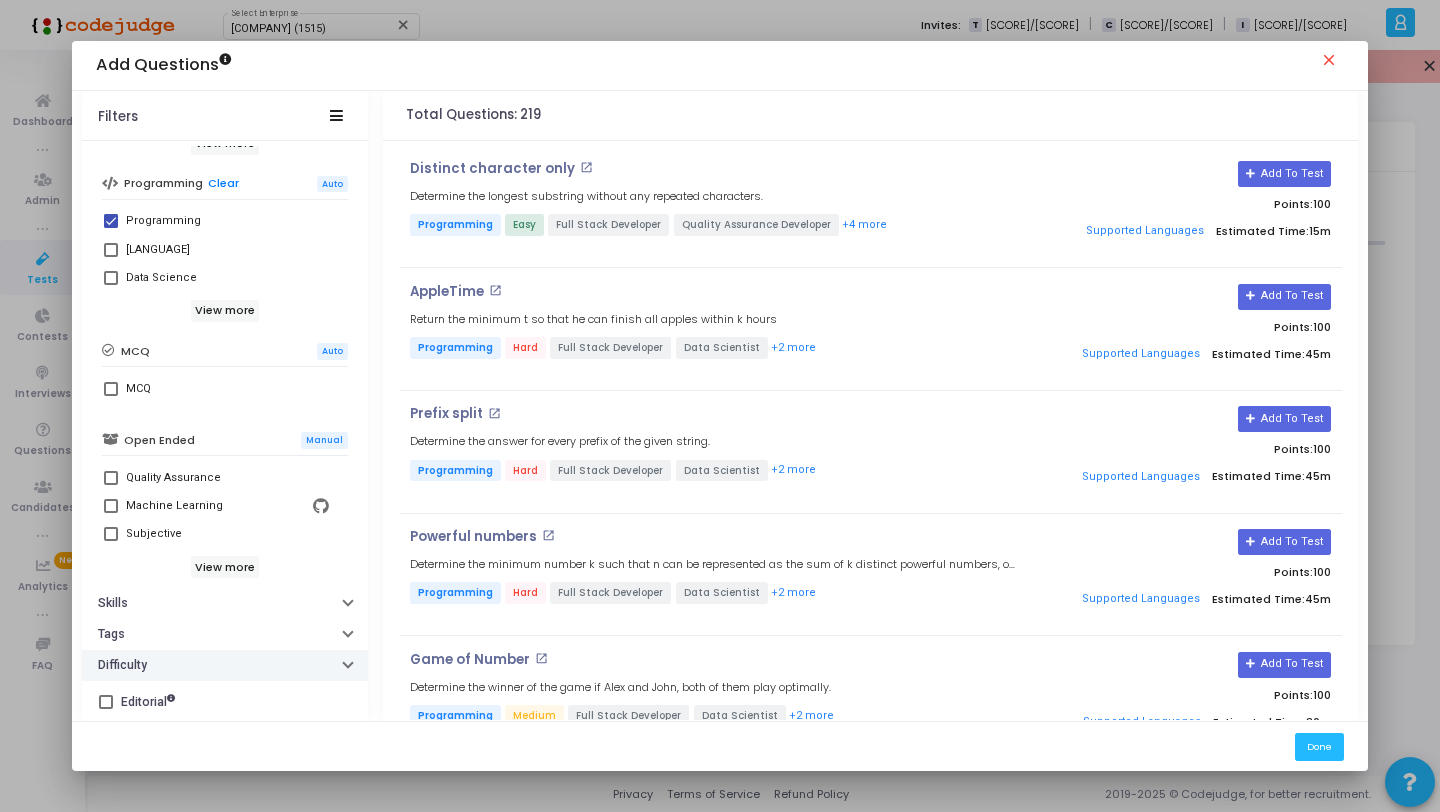 click on "Difficulty" at bounding box center (225, 665) 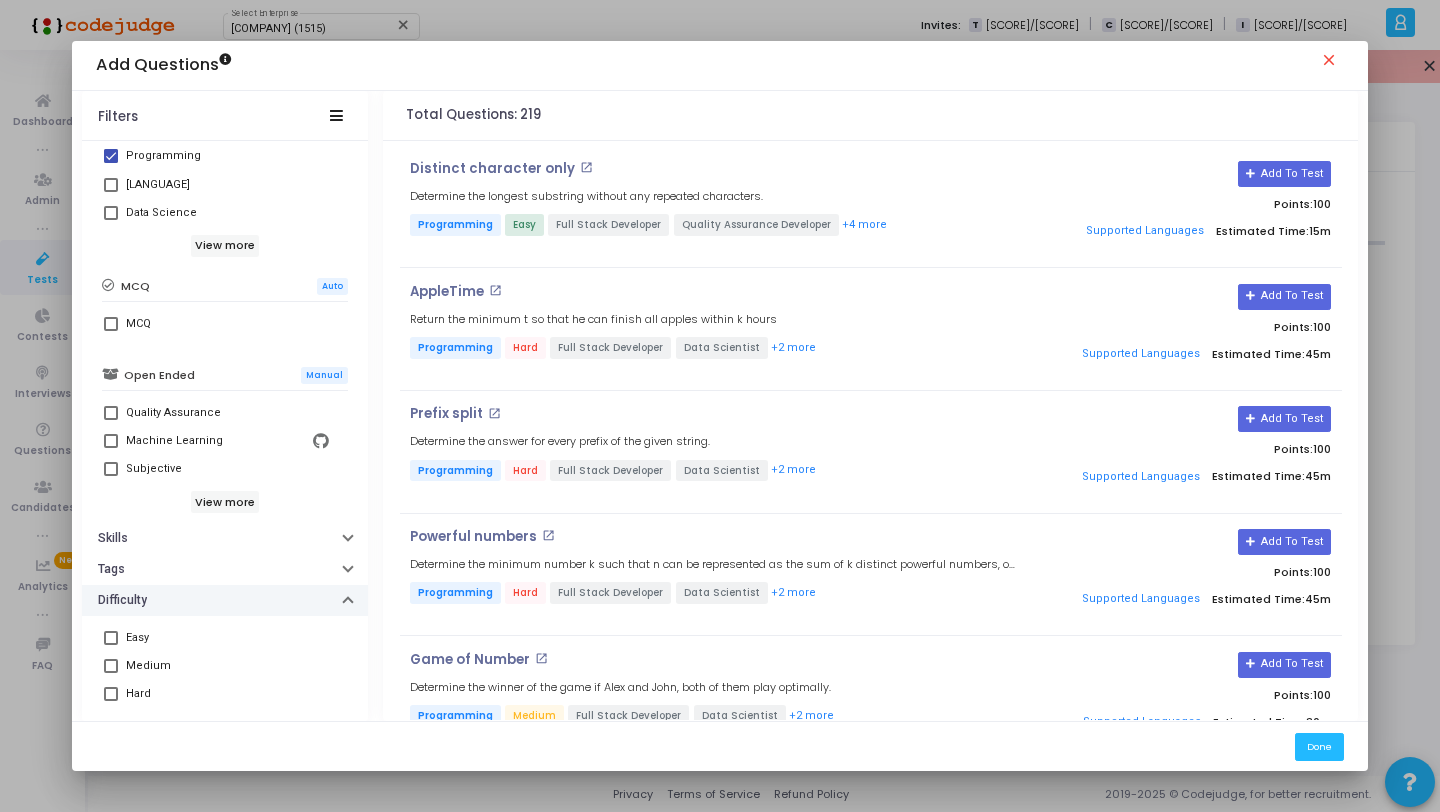 scroll, scrollTop: 453, scrollLeft: 0, axis: vertical 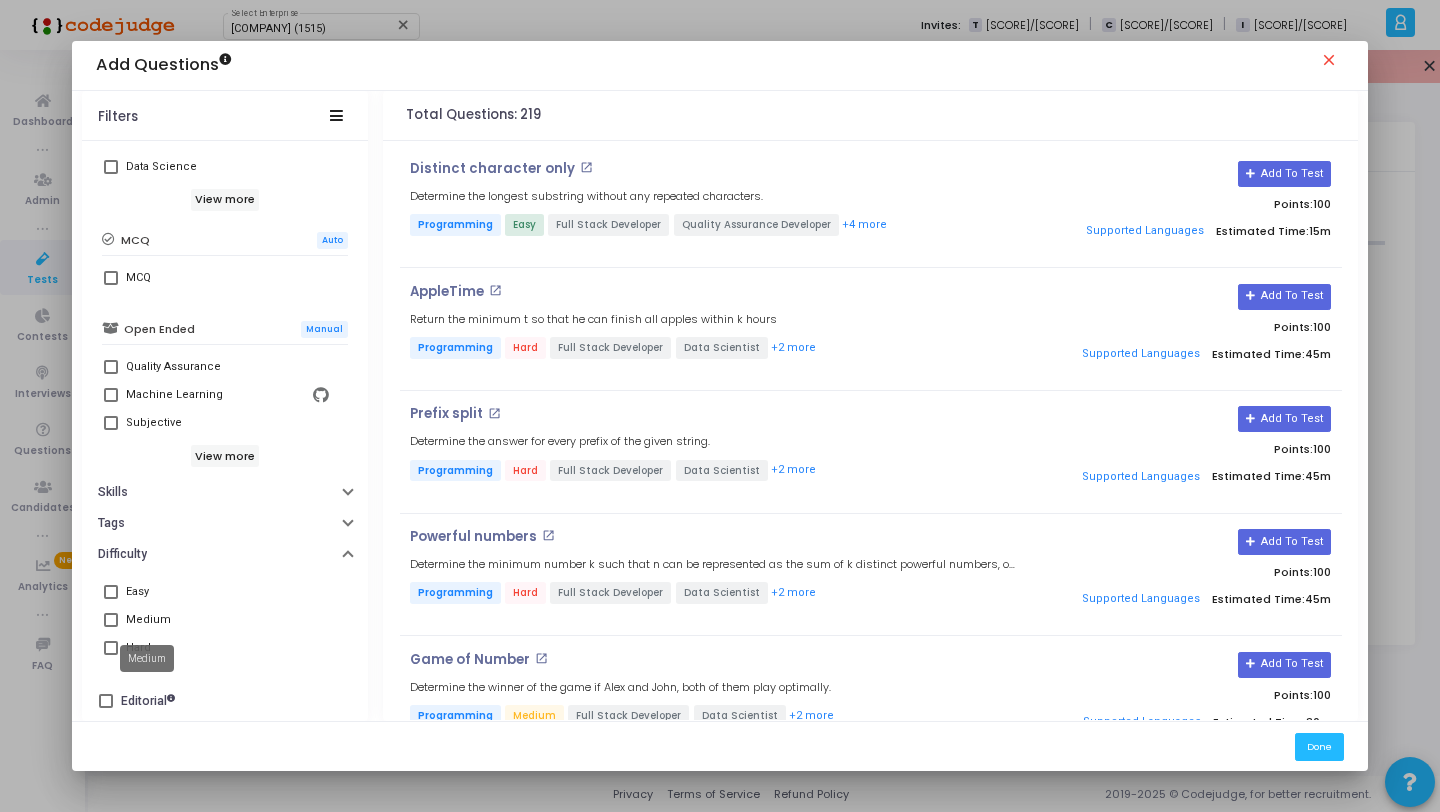 click on "Medium" at bounding box center (148, 620) 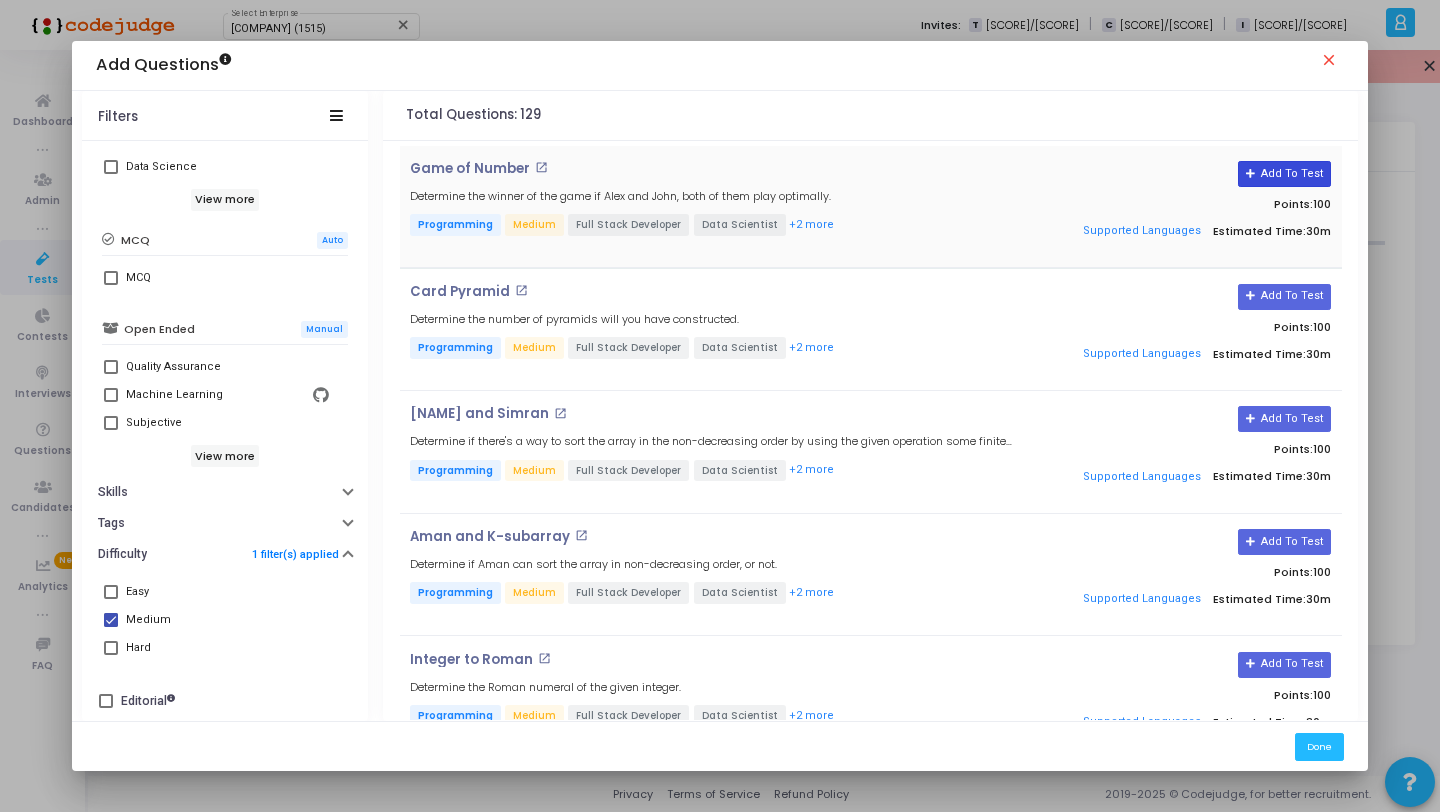 click on "Add To Test" at bounding box center [1284, 174] 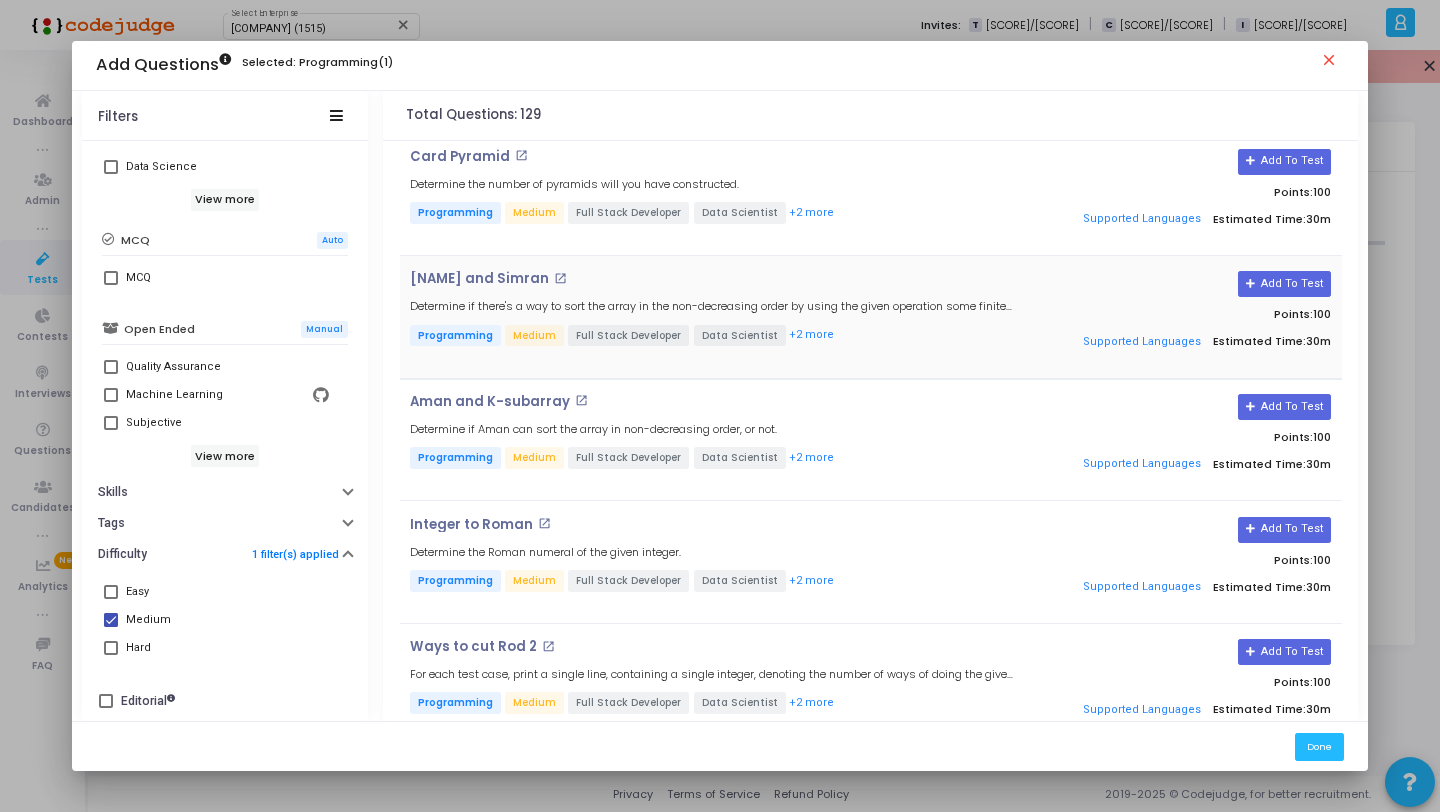 scroll, scrollTop: 181, scrollLeft: 0, axis: vertical 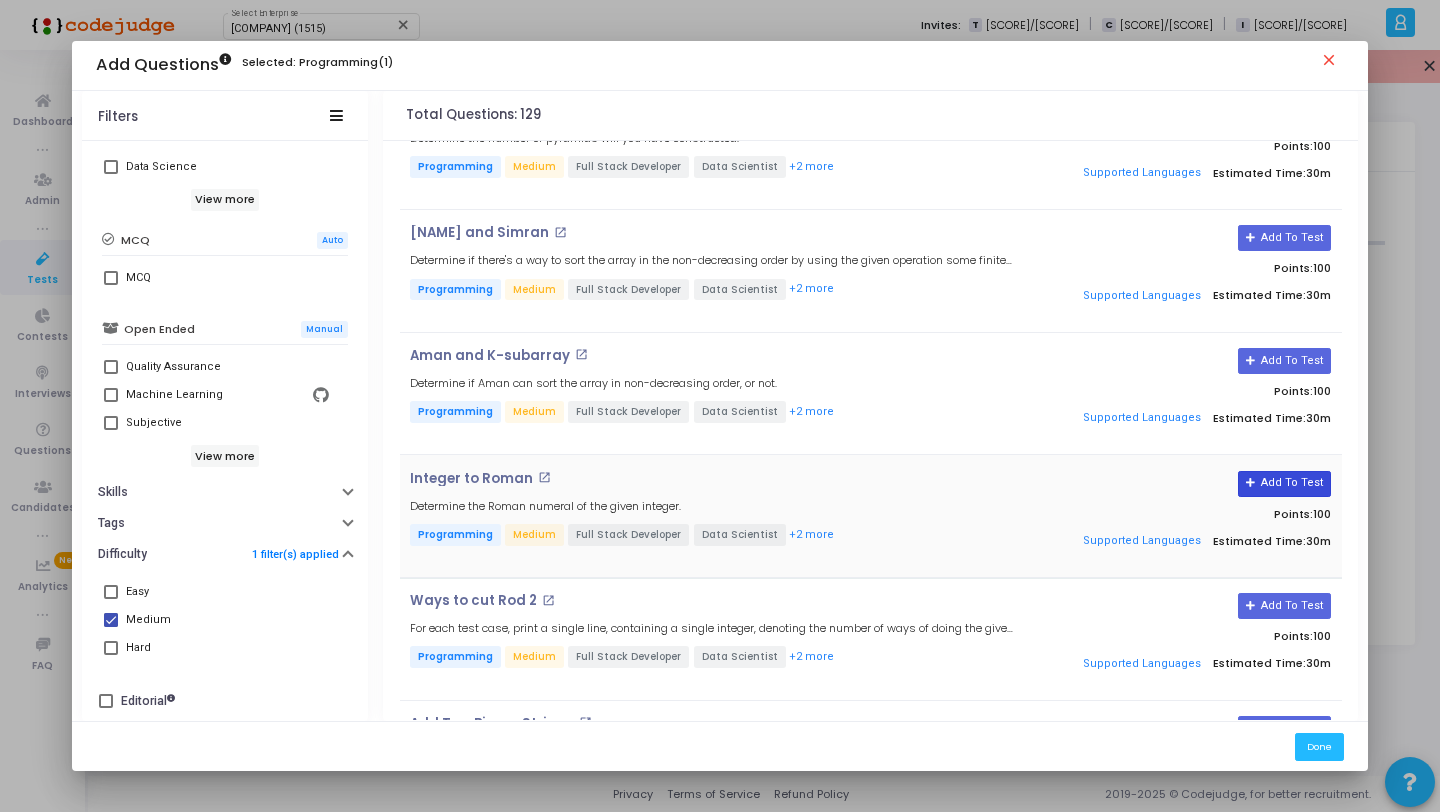 click on "Add To Test" at bounding box center [1284, 484] 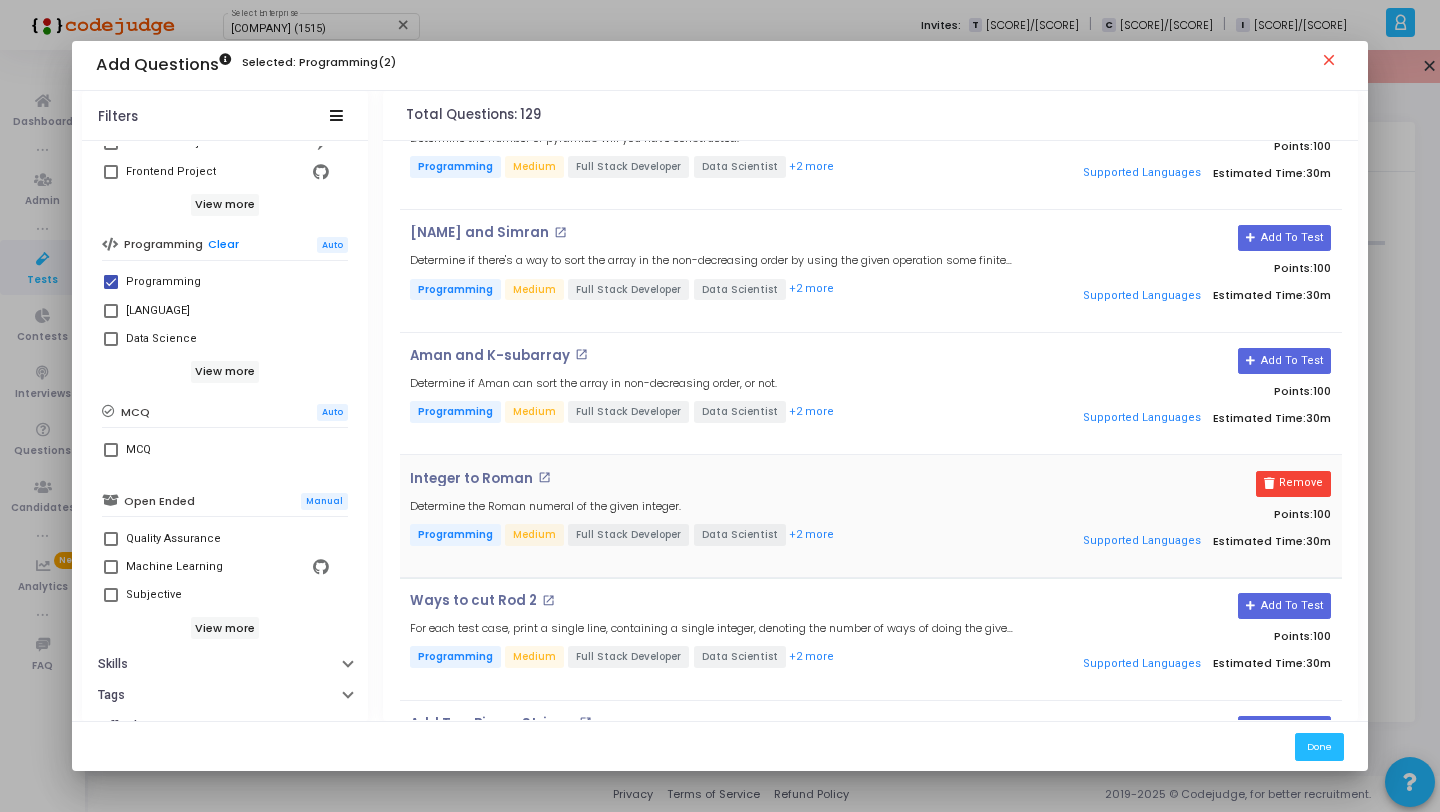 scroll, scrollTop: 257, scrollLeft: 0, axis: vertical 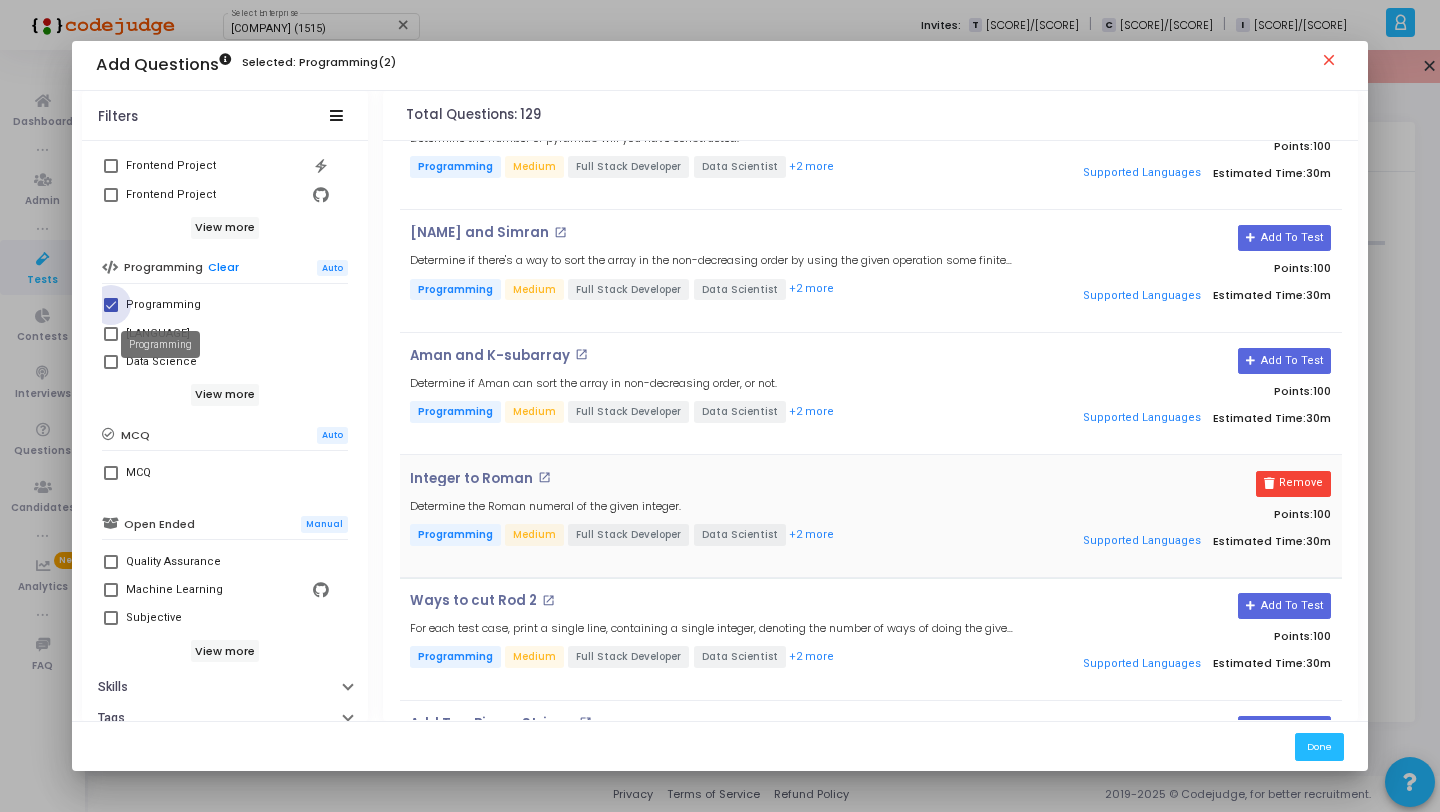 click on "Programming" at bounding box center [163, 305] 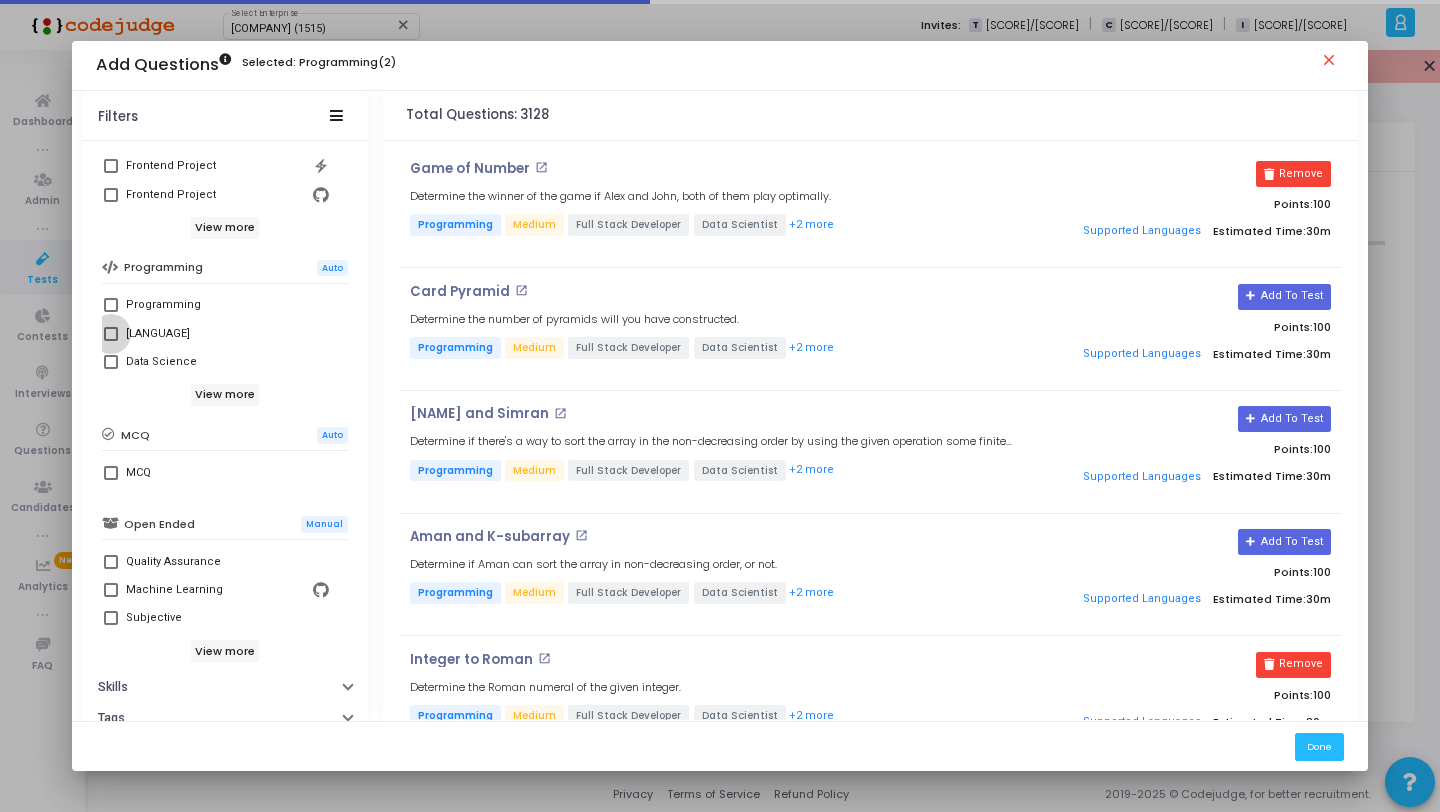 click at bounding box center [111, 334] 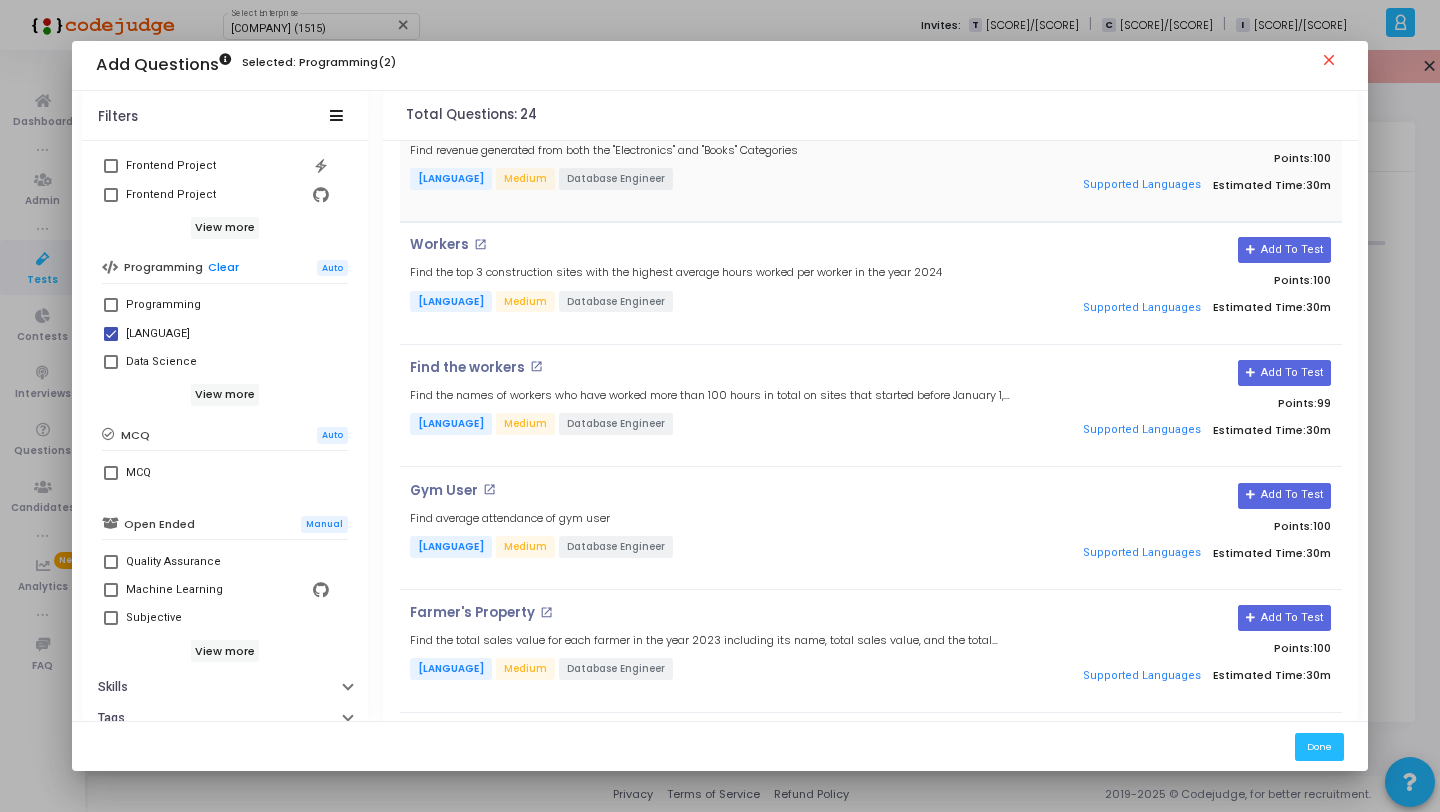 scroll, scrollTop: 279, scrollLeft: 0, axis: vertical 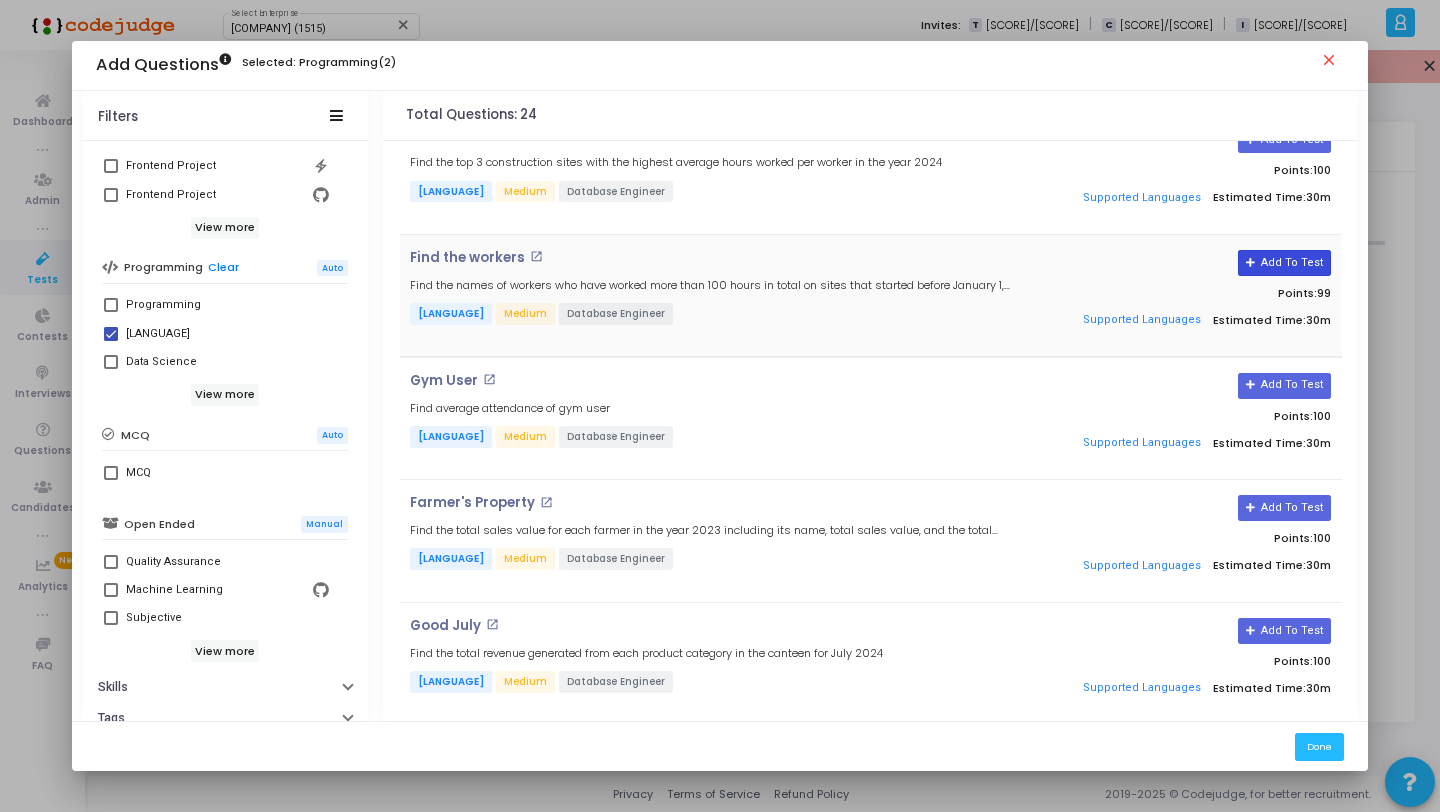 click on "Add To Test" at bounding box center (1284, 263) 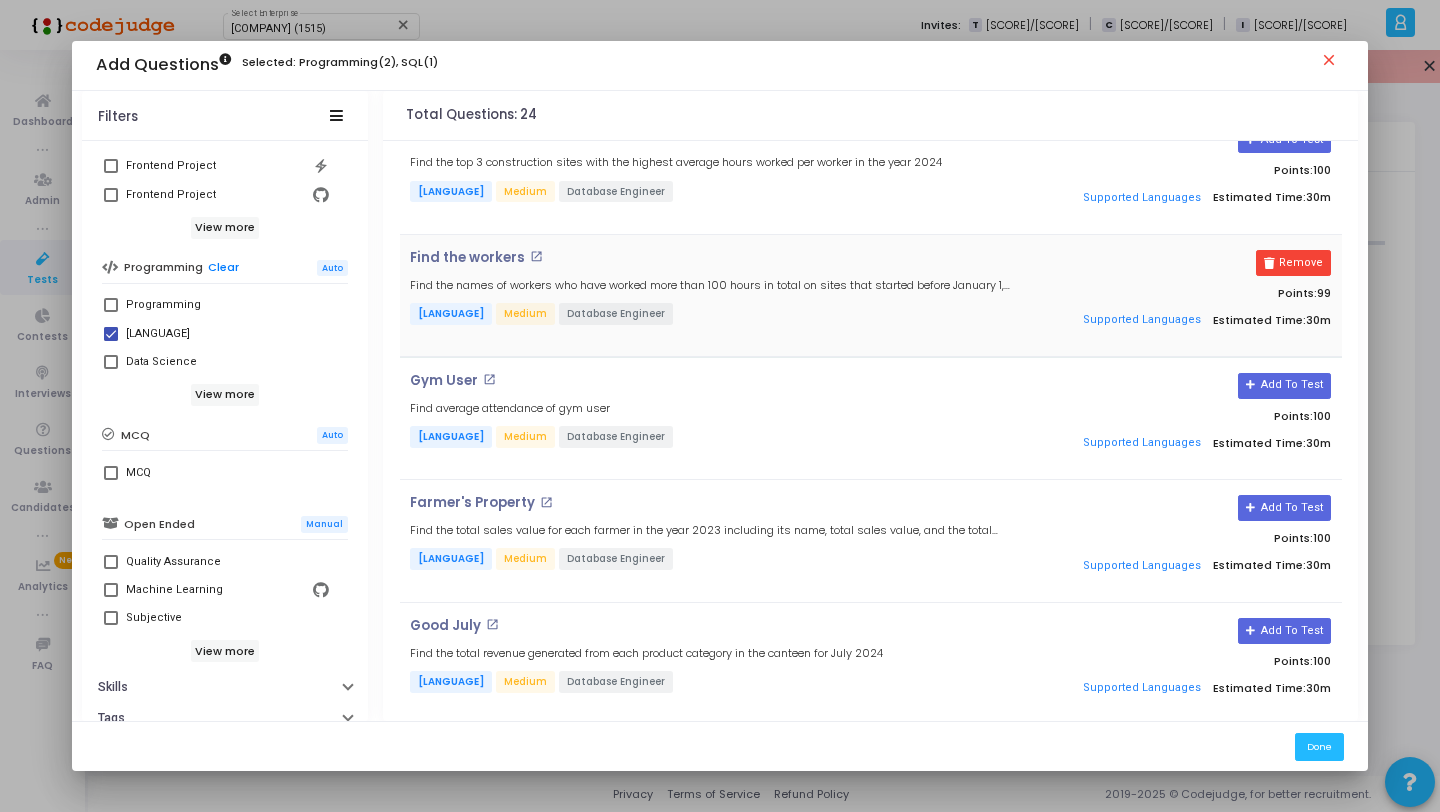 click on "SQL" at bounding box center [225, 334] 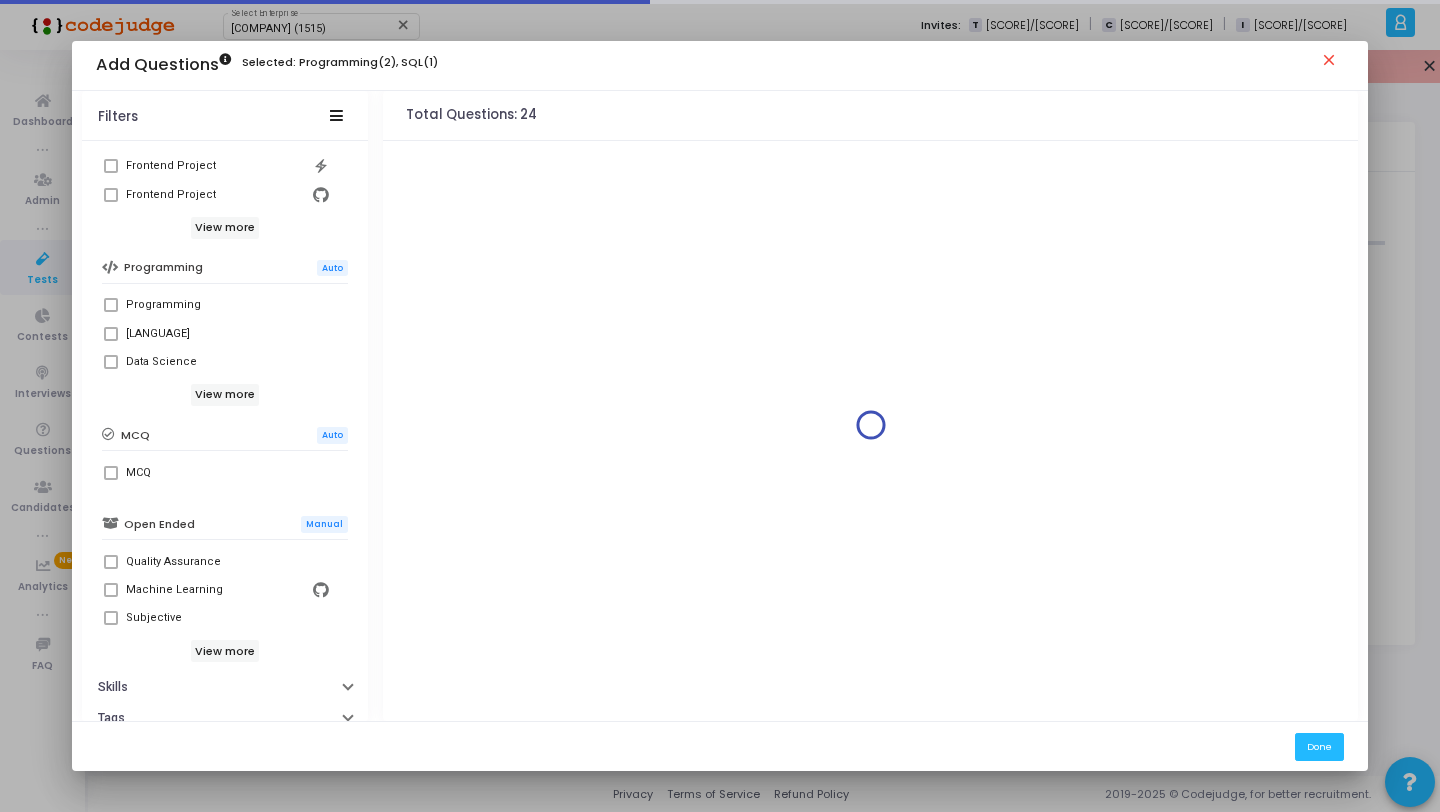 scroll, scrollTop: 0, scrollLeft: 0, axis: both 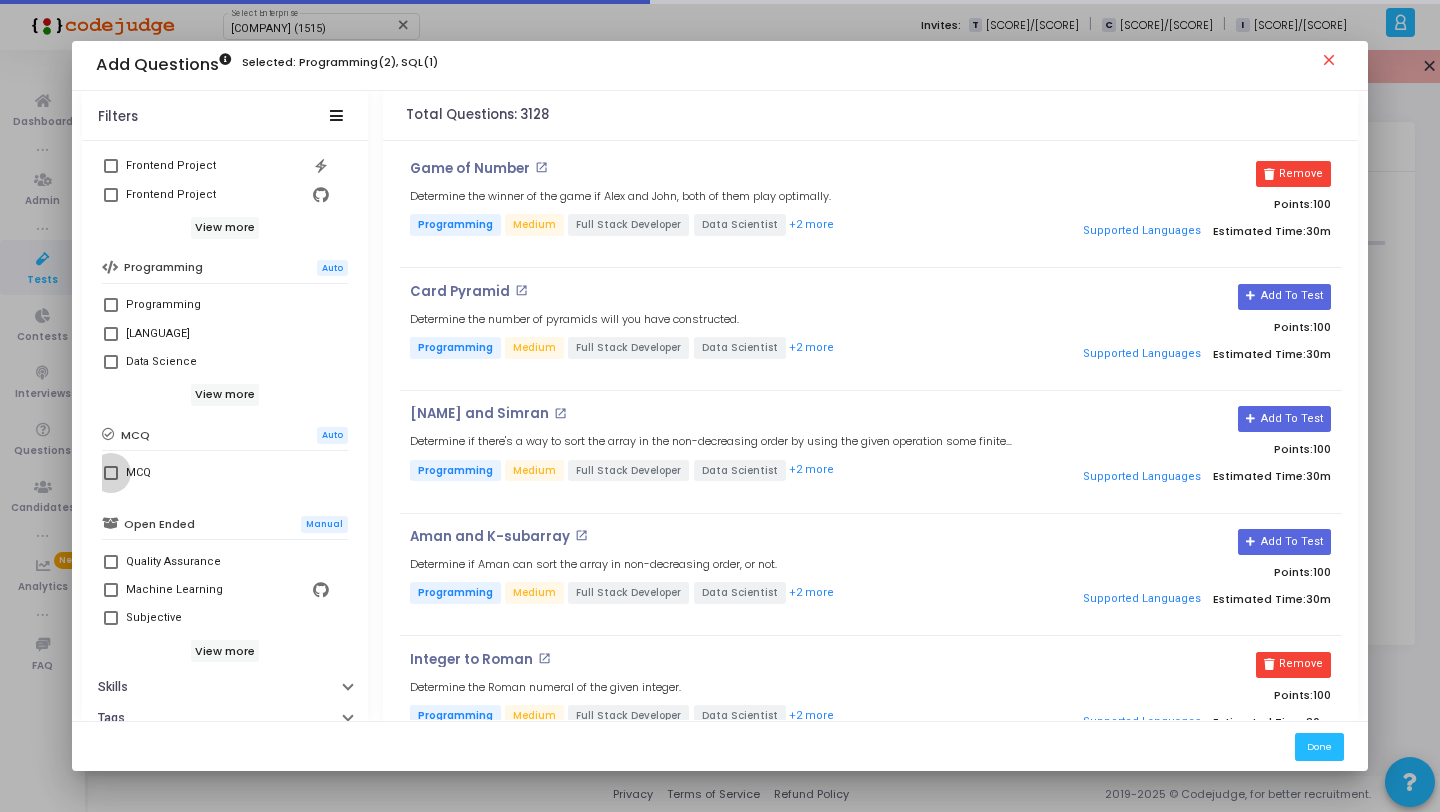 click at bounding box center (111, 473) 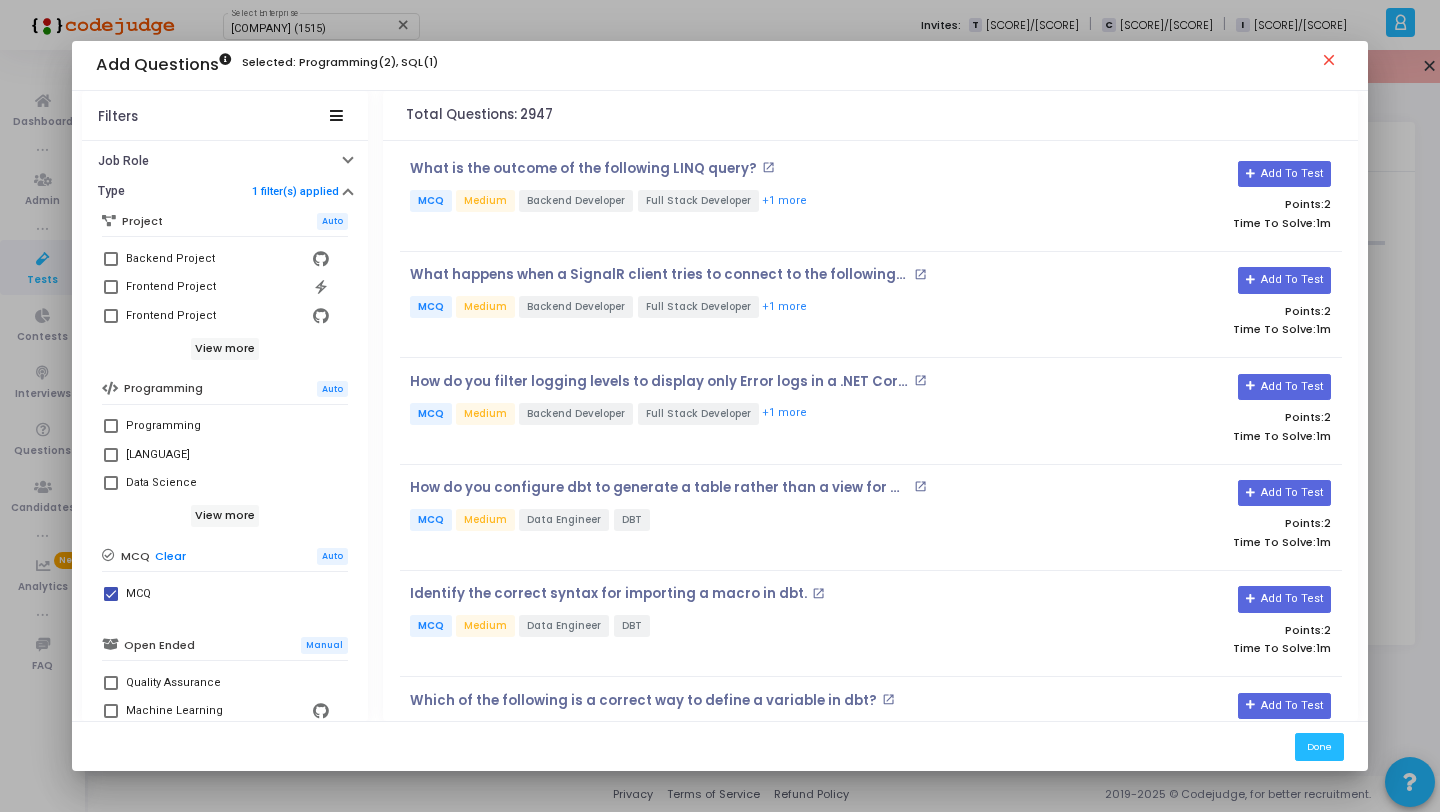 scroll, scrollTop: 130, scrollLeft: 0, axis: vertical 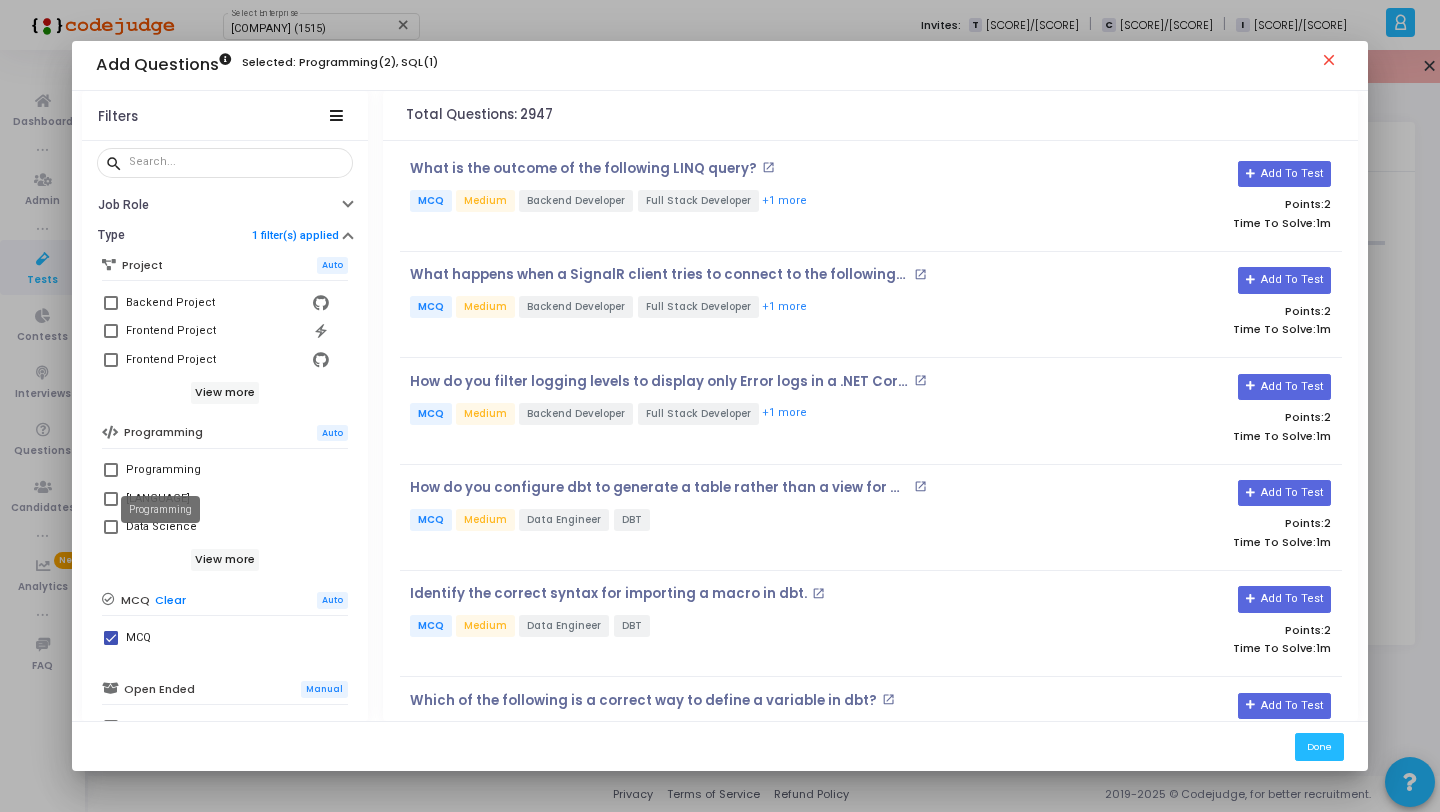click on "Programming" at bounding box center [163, 470] 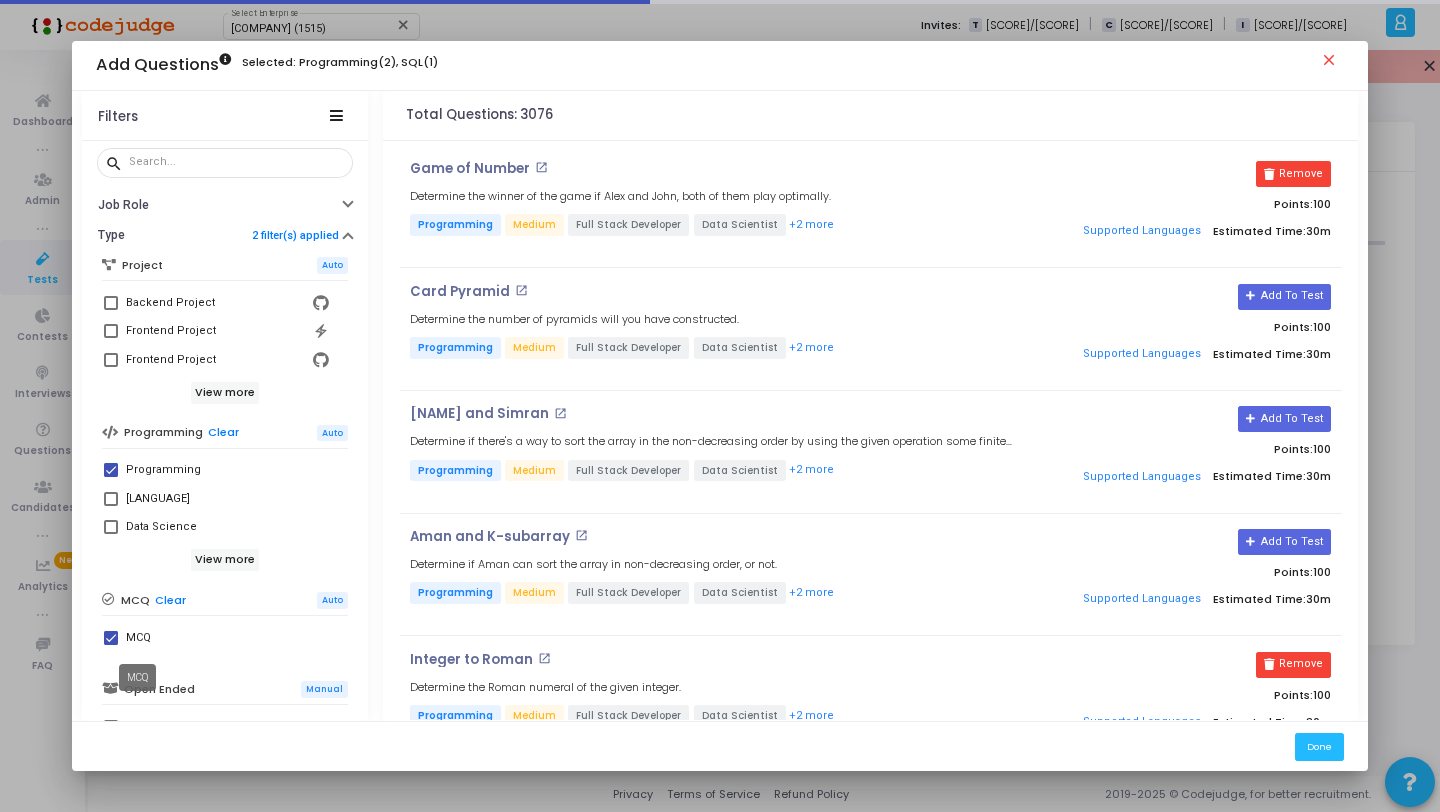 click on "MCQ" at bounding box center (138, 638) 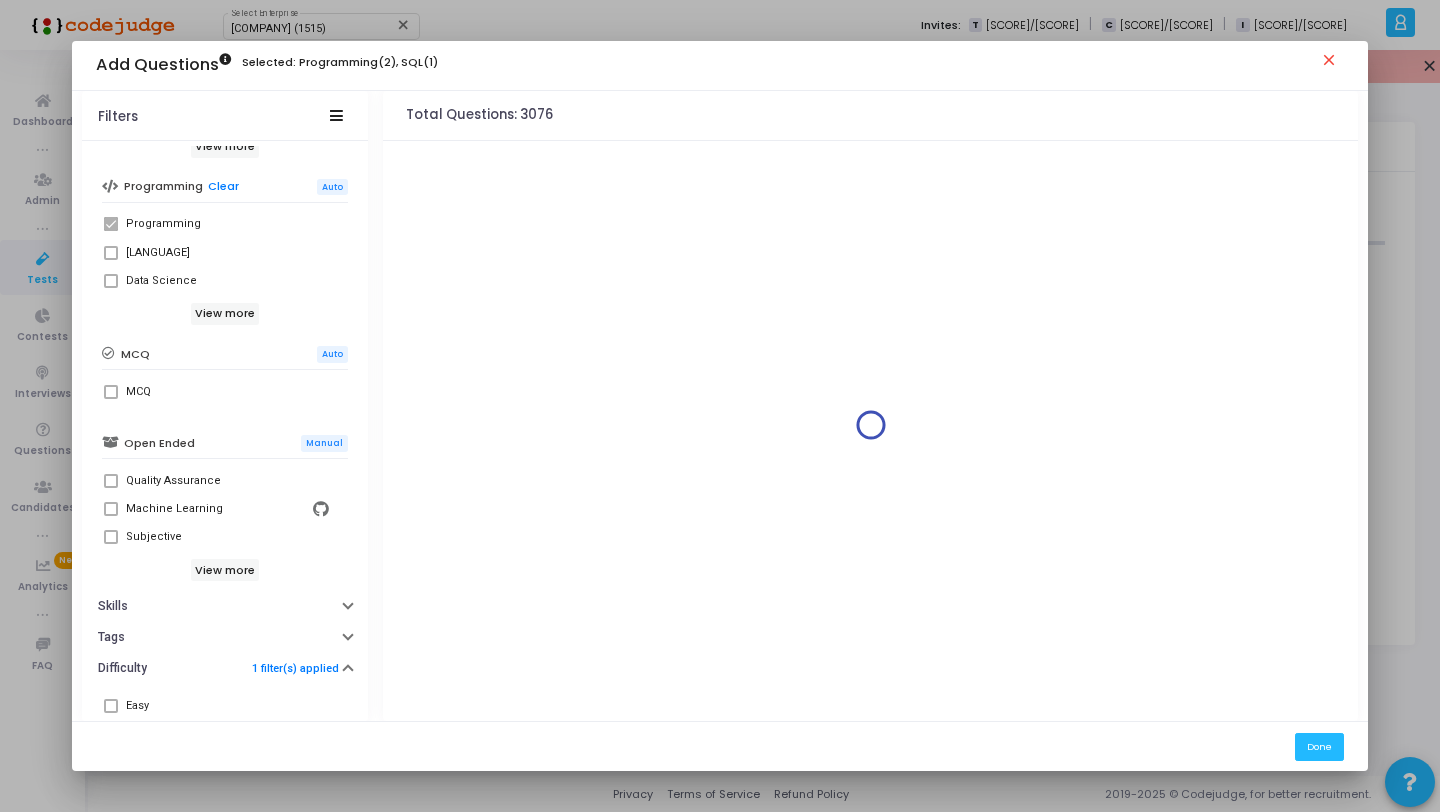 scroll, scrollTop: 453, scrollLeft: 0, axis: vertical 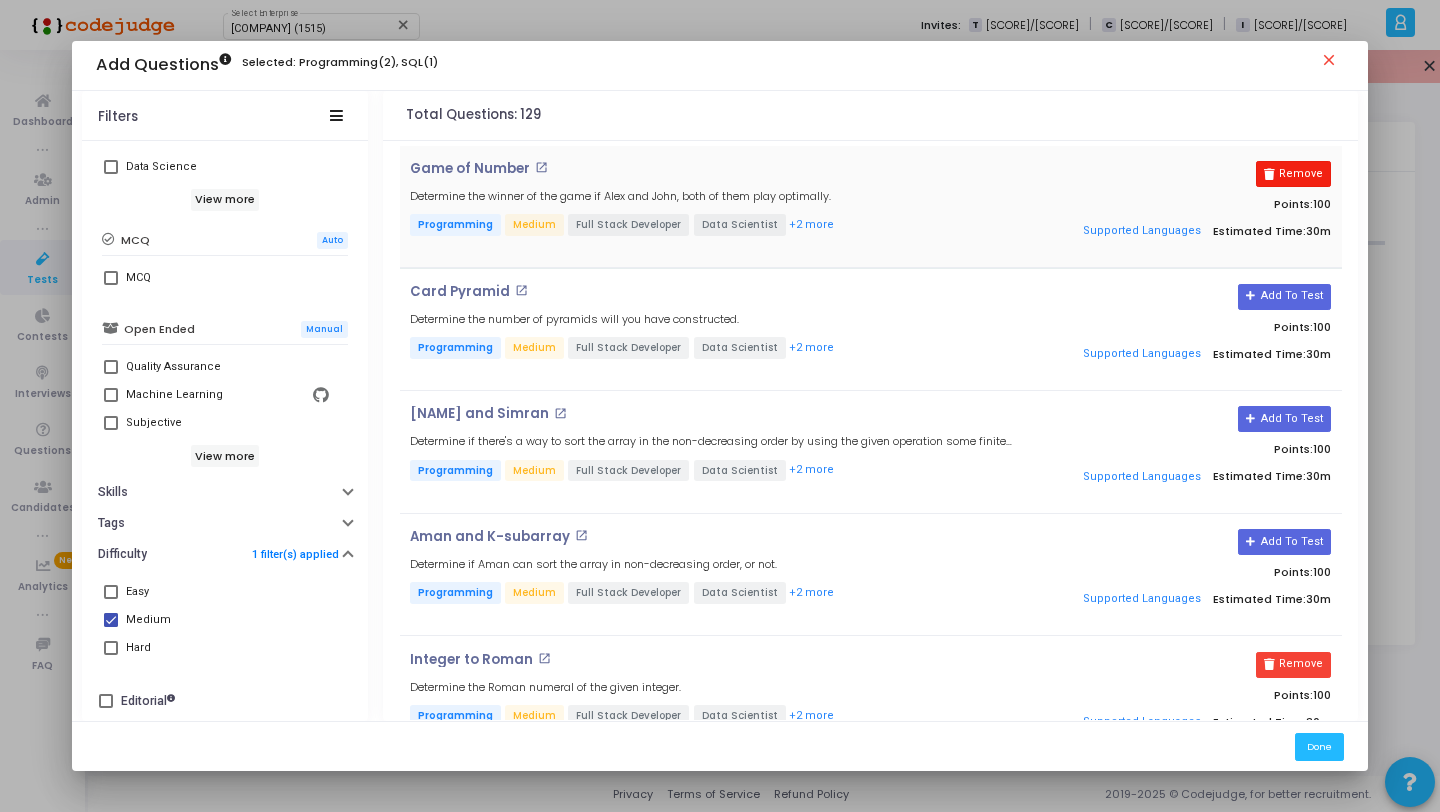 click on "Remove" at bounding box center (1293, 174) 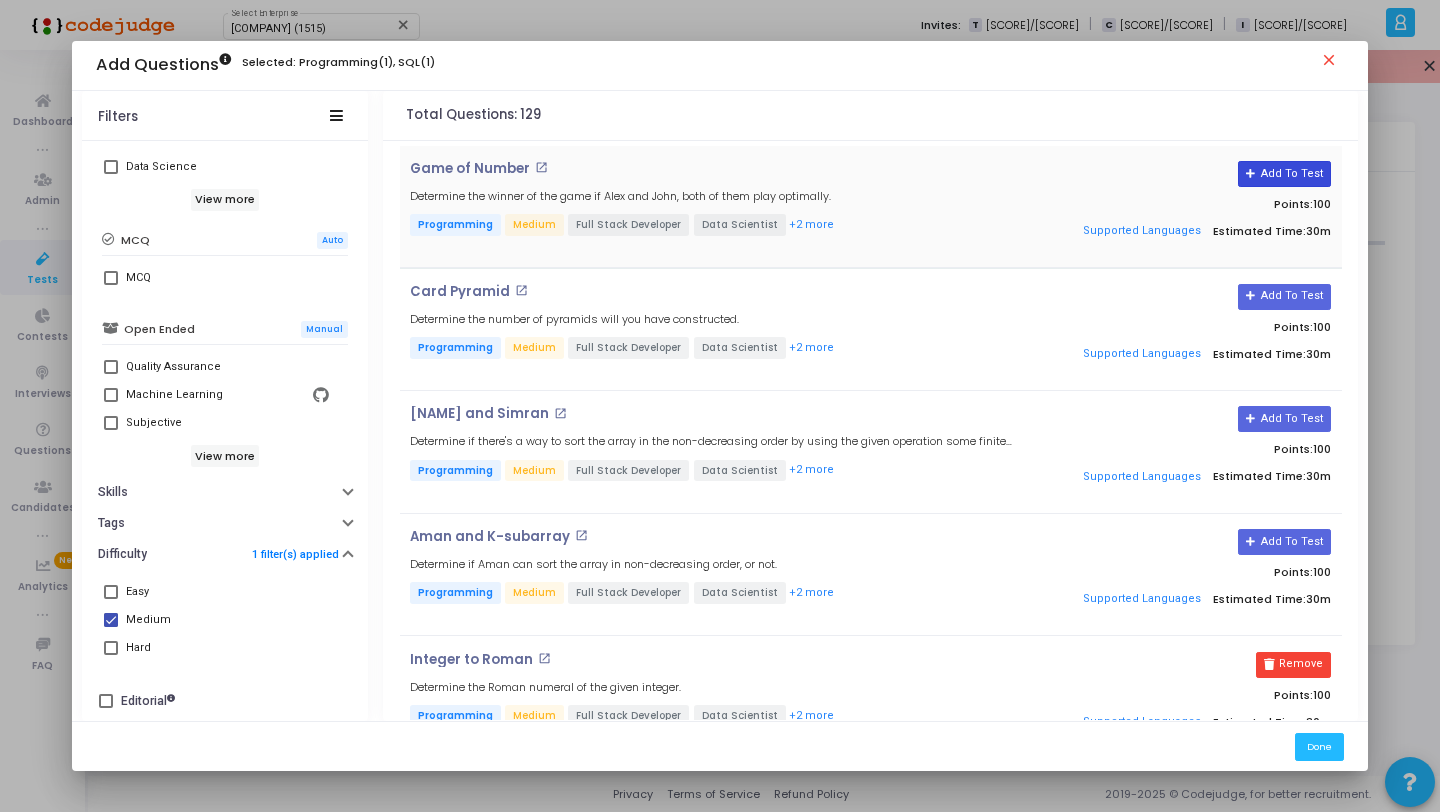 click on "Add To Test" at bounding box center (1284, 174) 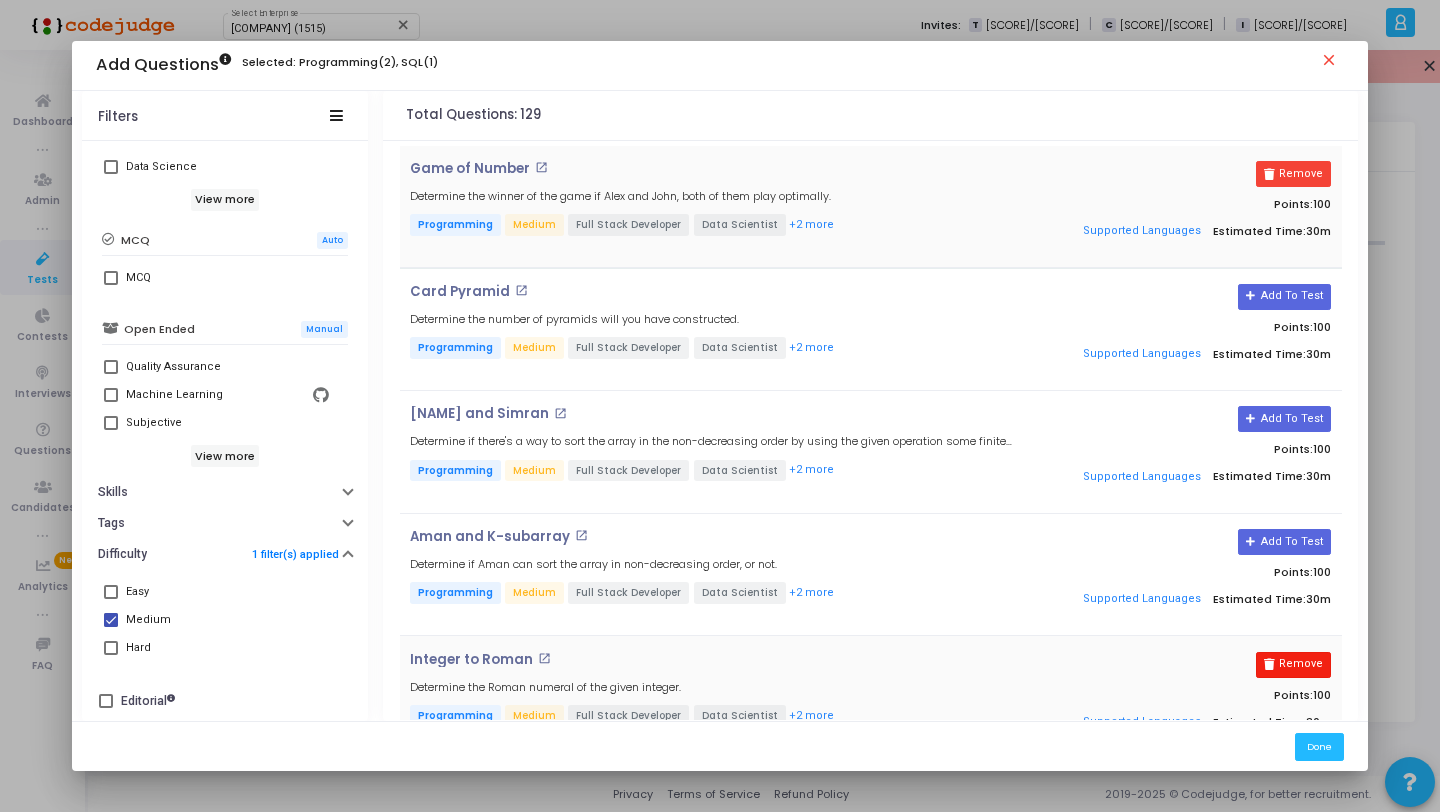 click on "Remove" at bounding box center [1293, 665] 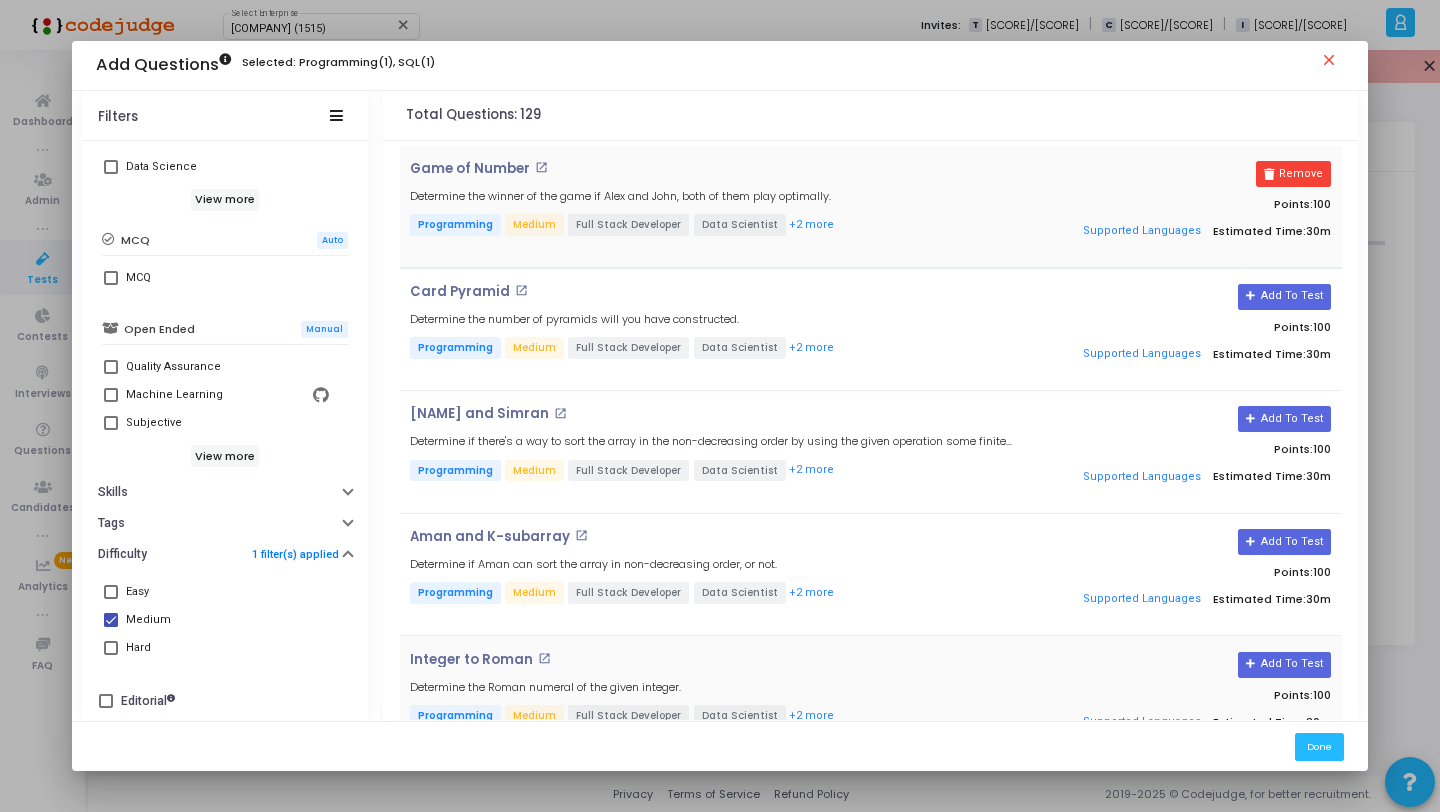 click on "Add To Test" at bounding box center [1284, 665] 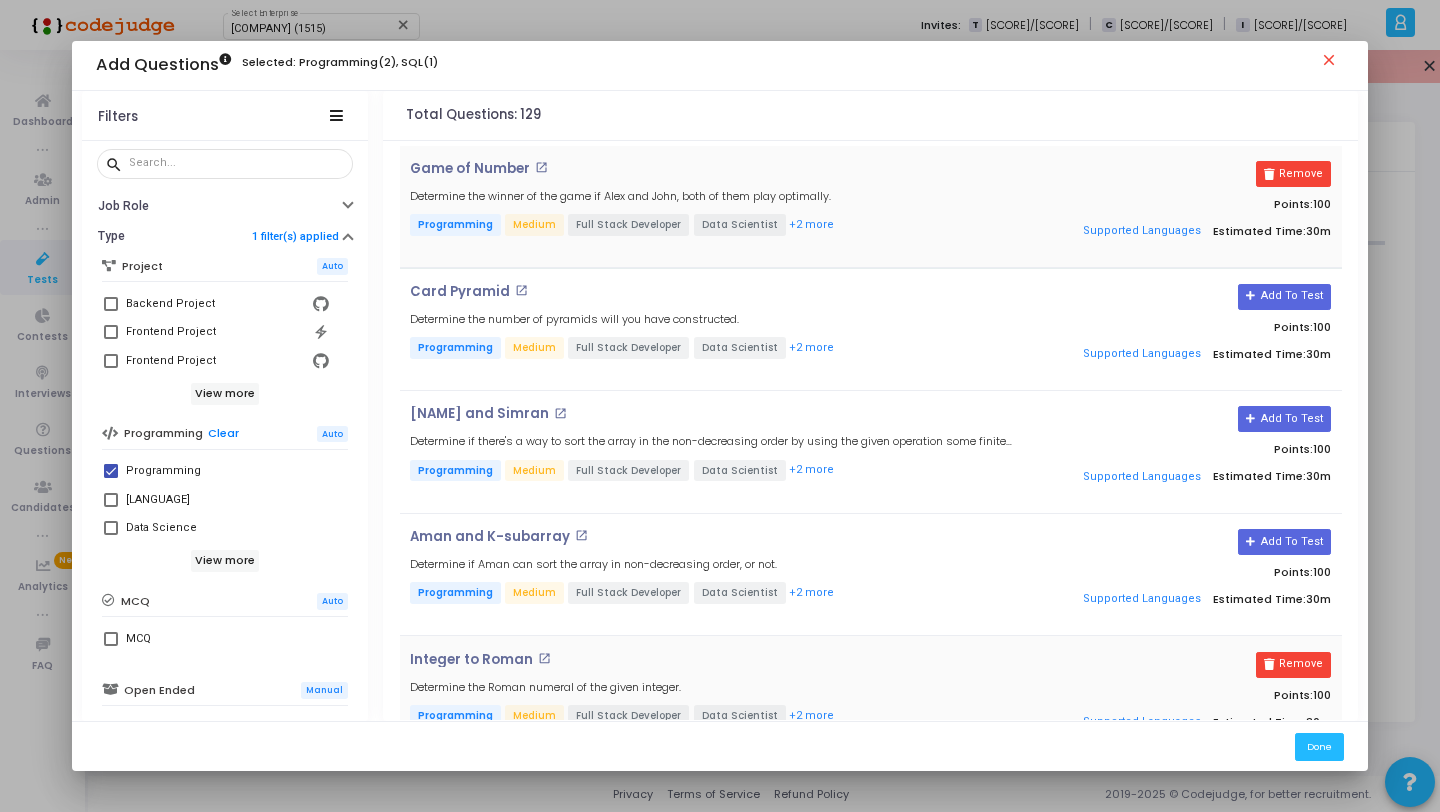 scroll, scrollTop: 120, scrollLeft: 0, axis: vertical 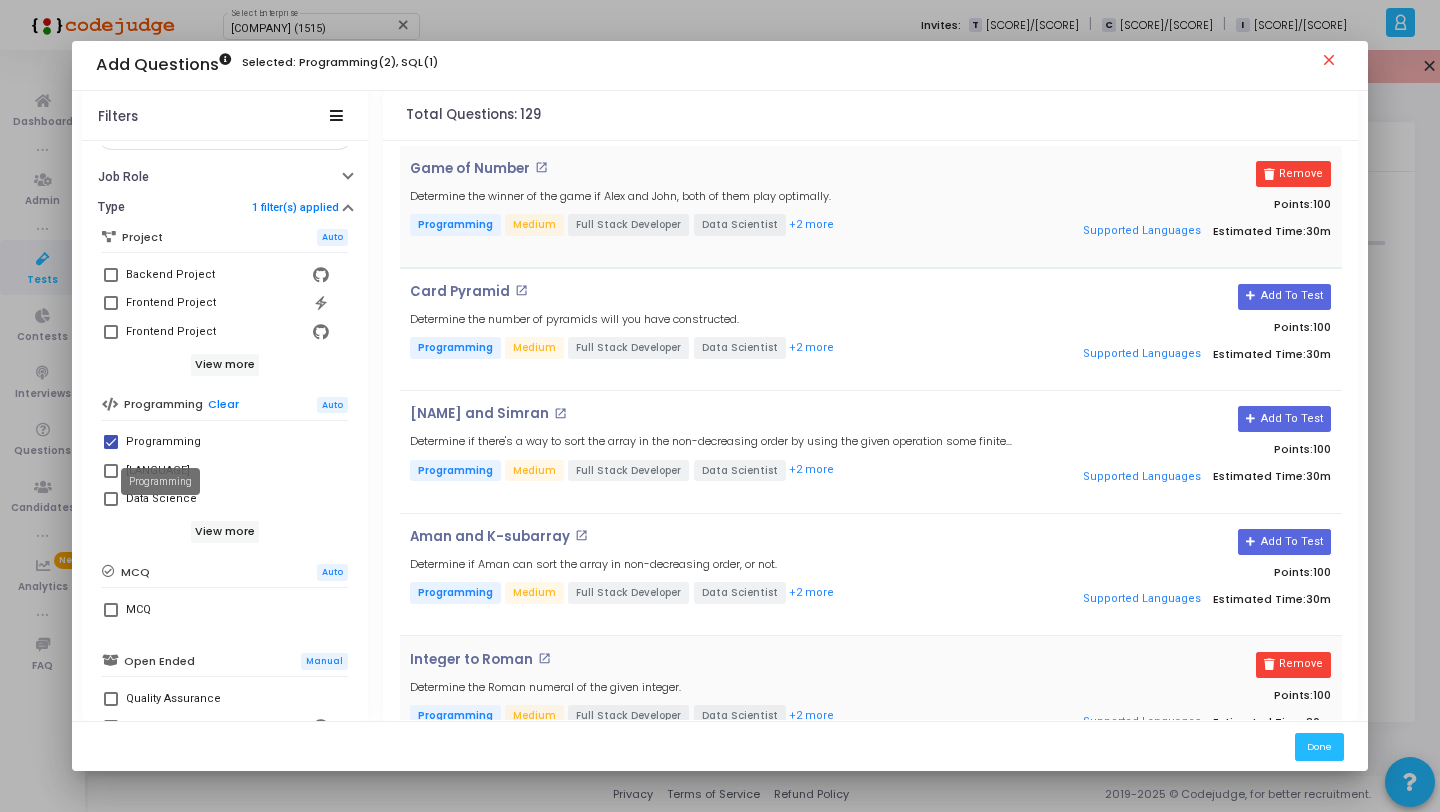 click on "Programming" at bounding box center (163, 442) 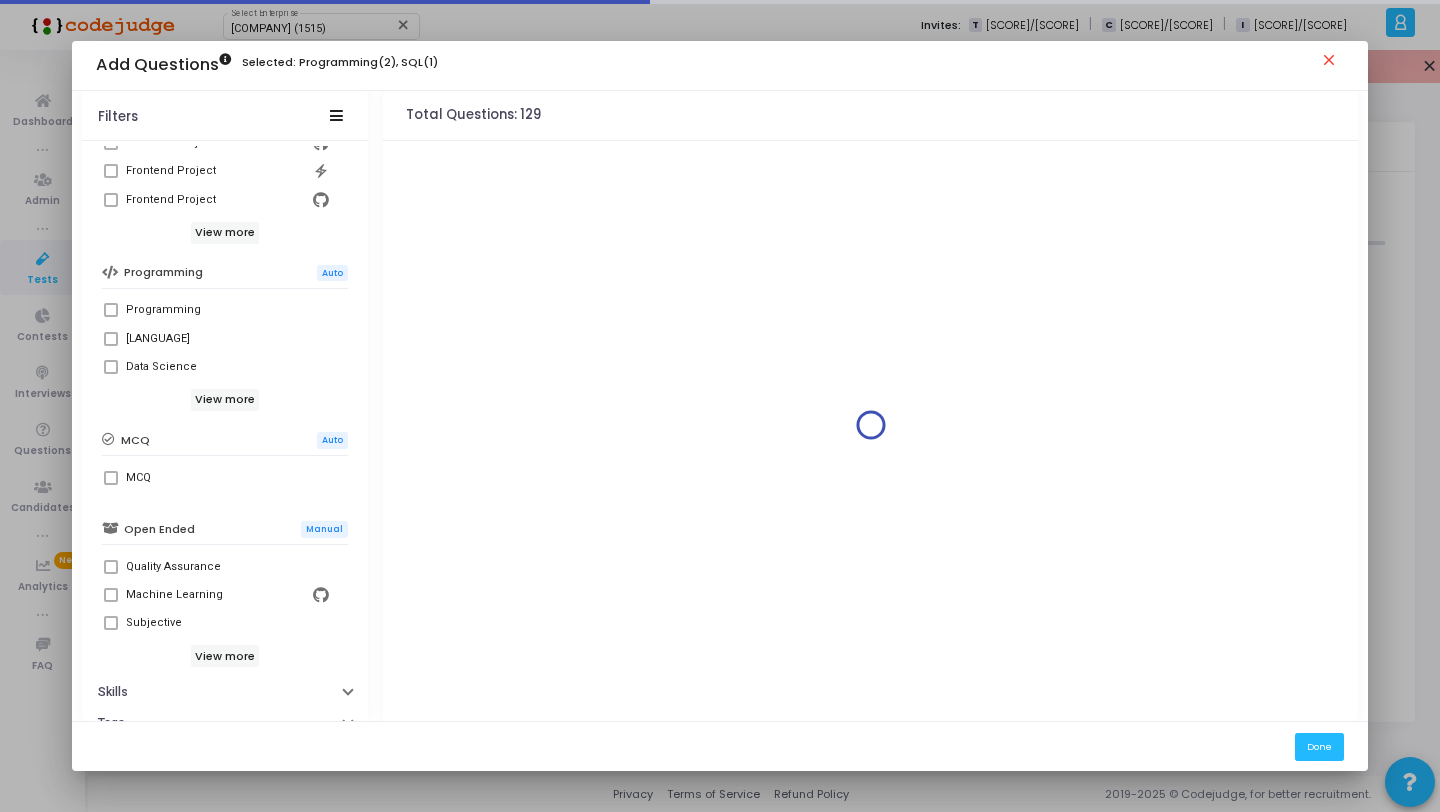scroll, scrollTop: 289, scrollLeft: 0, axis: vertical 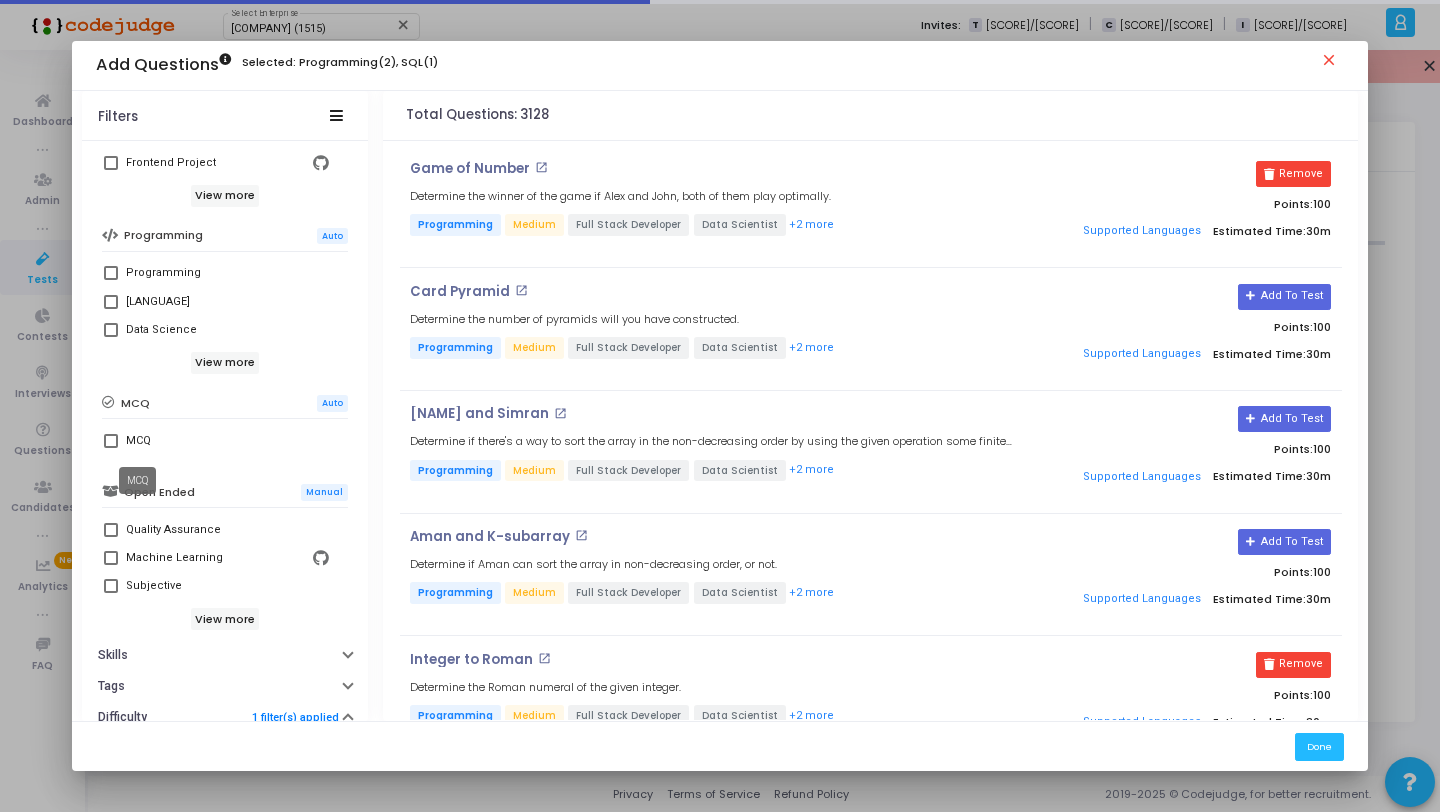 click on "MCQ" at bounding box center (138, 441) 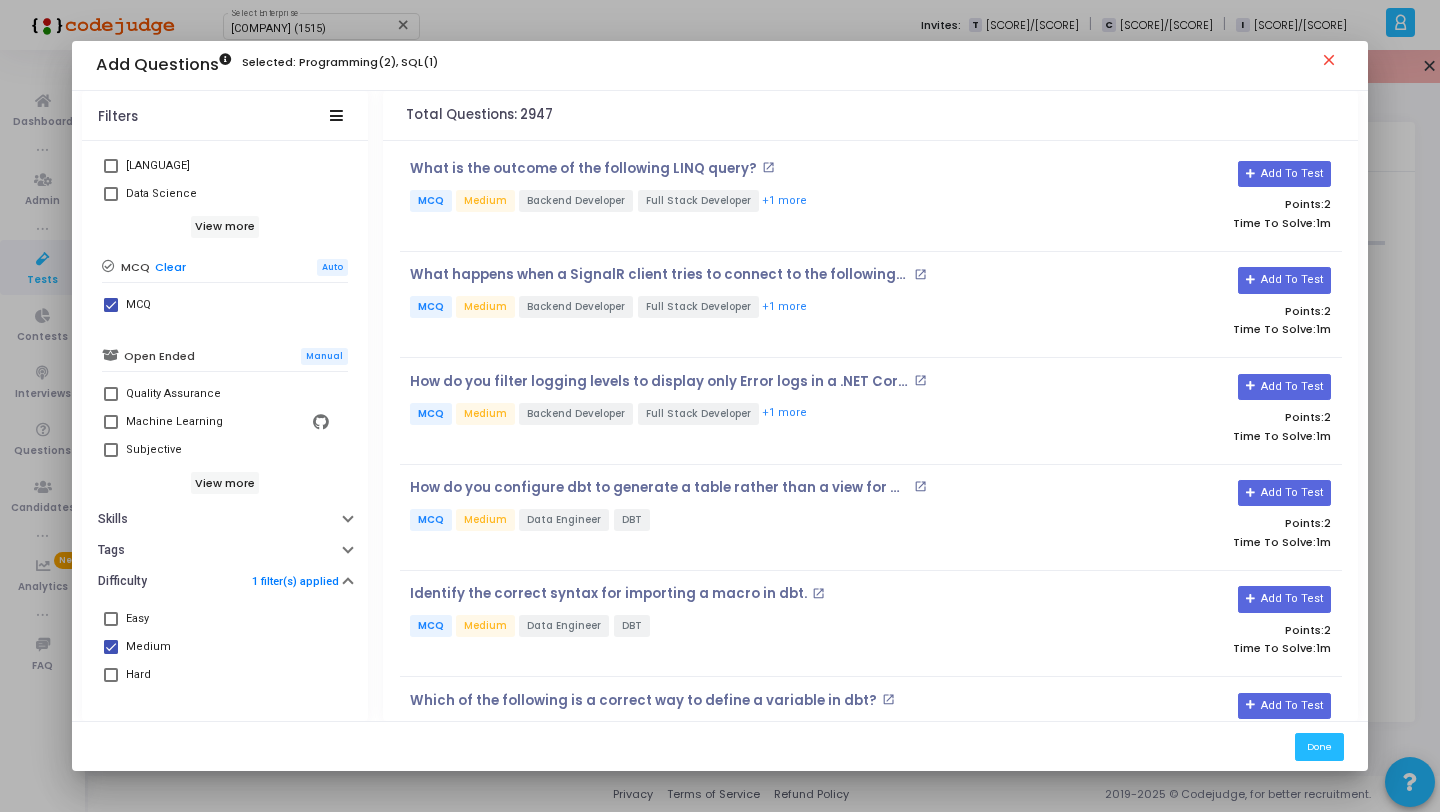 scroll, scrollTop: 443, scrollLeft: 0, axis: vertical 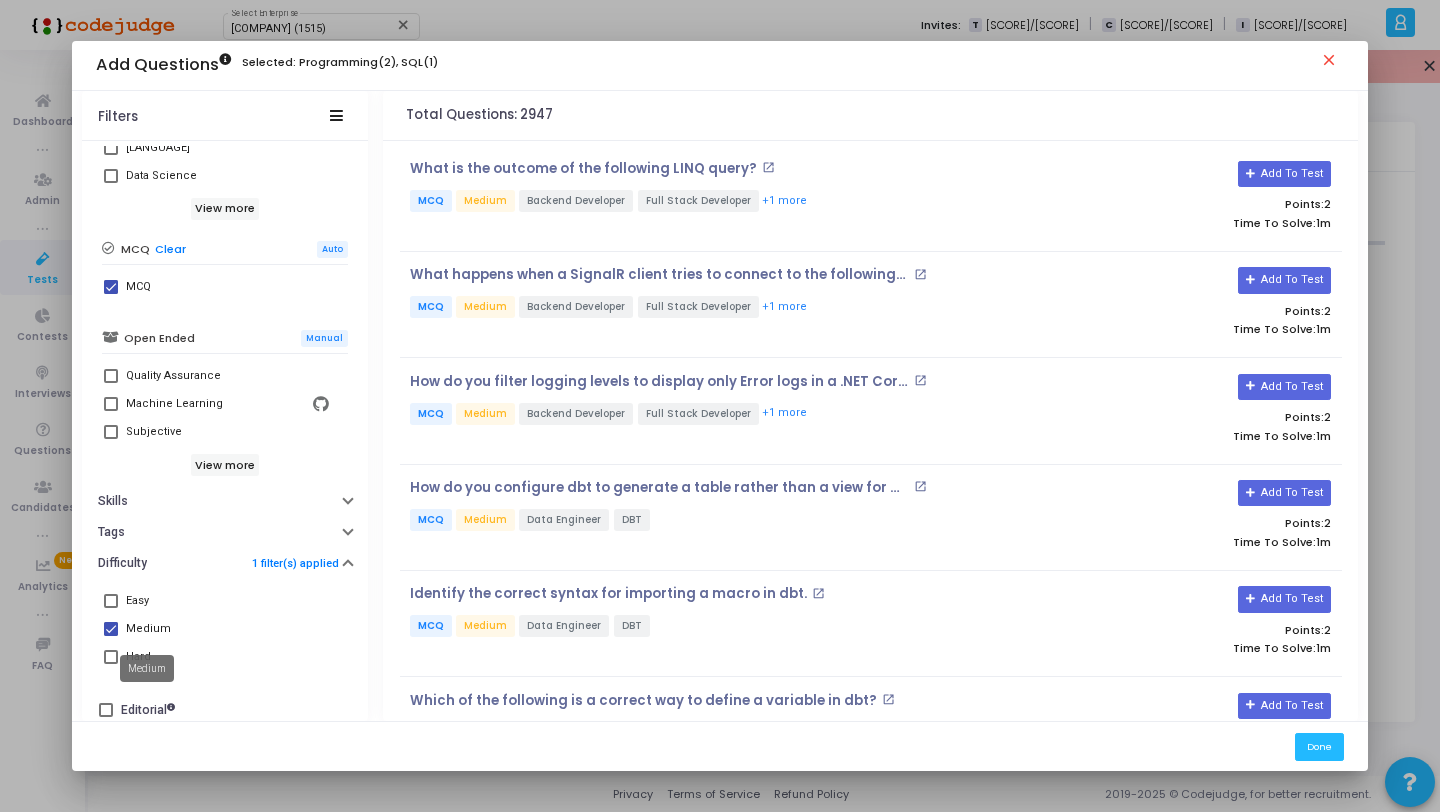 click on "Medium" at bounding box center [148, 629] 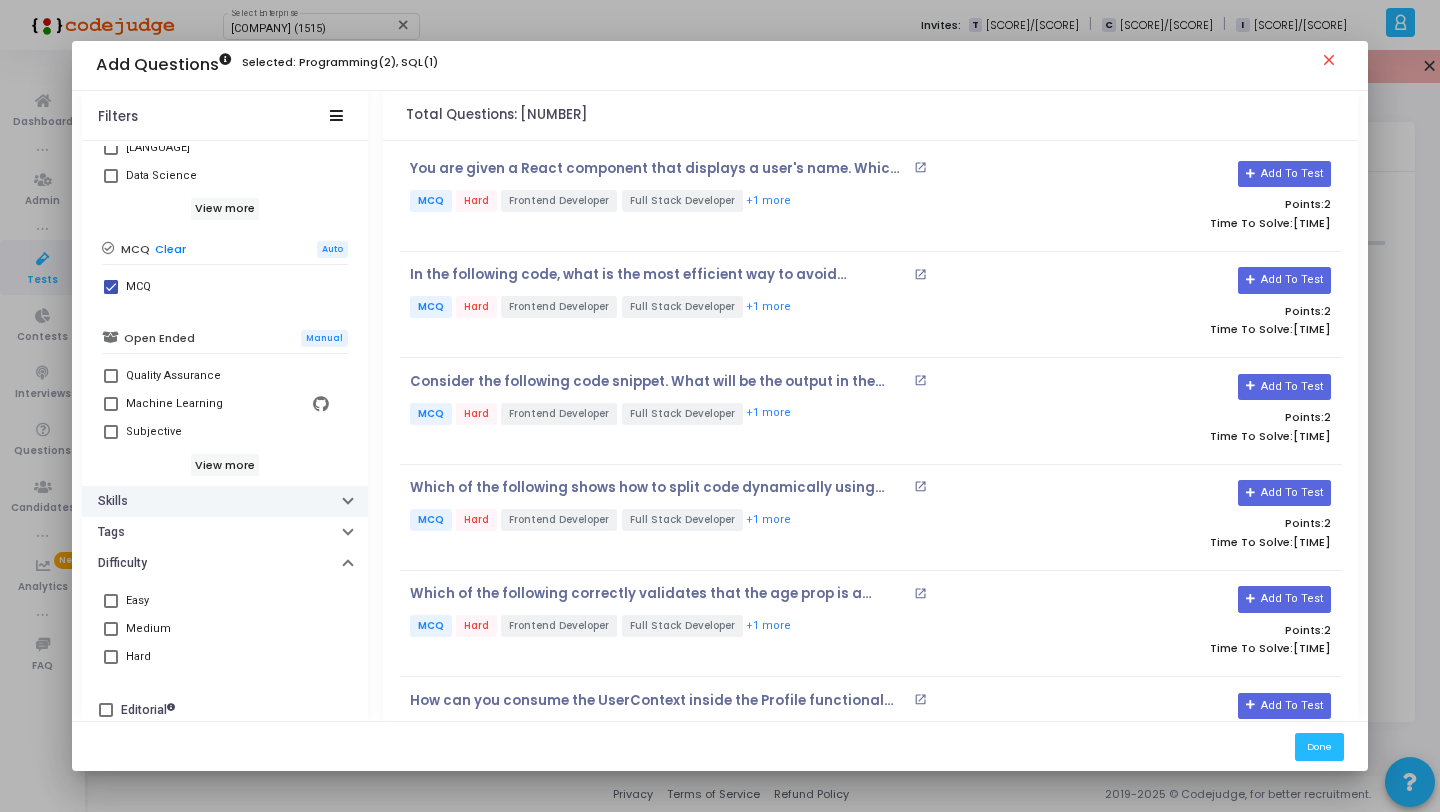 click on "Skills" at bounding box center [225, 501] 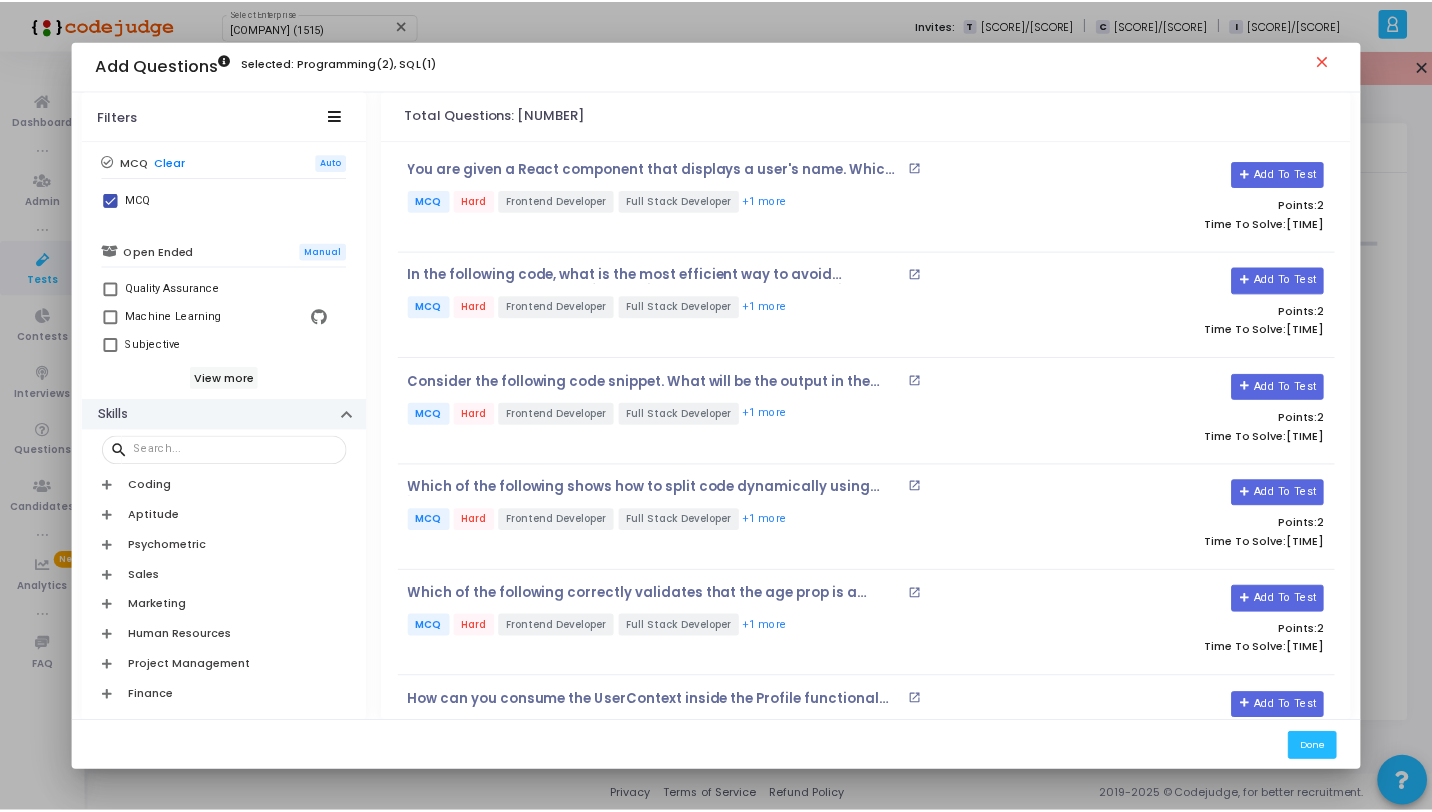 scroll, scrollTop: 564, scrollLeft: 0, axis: vertical 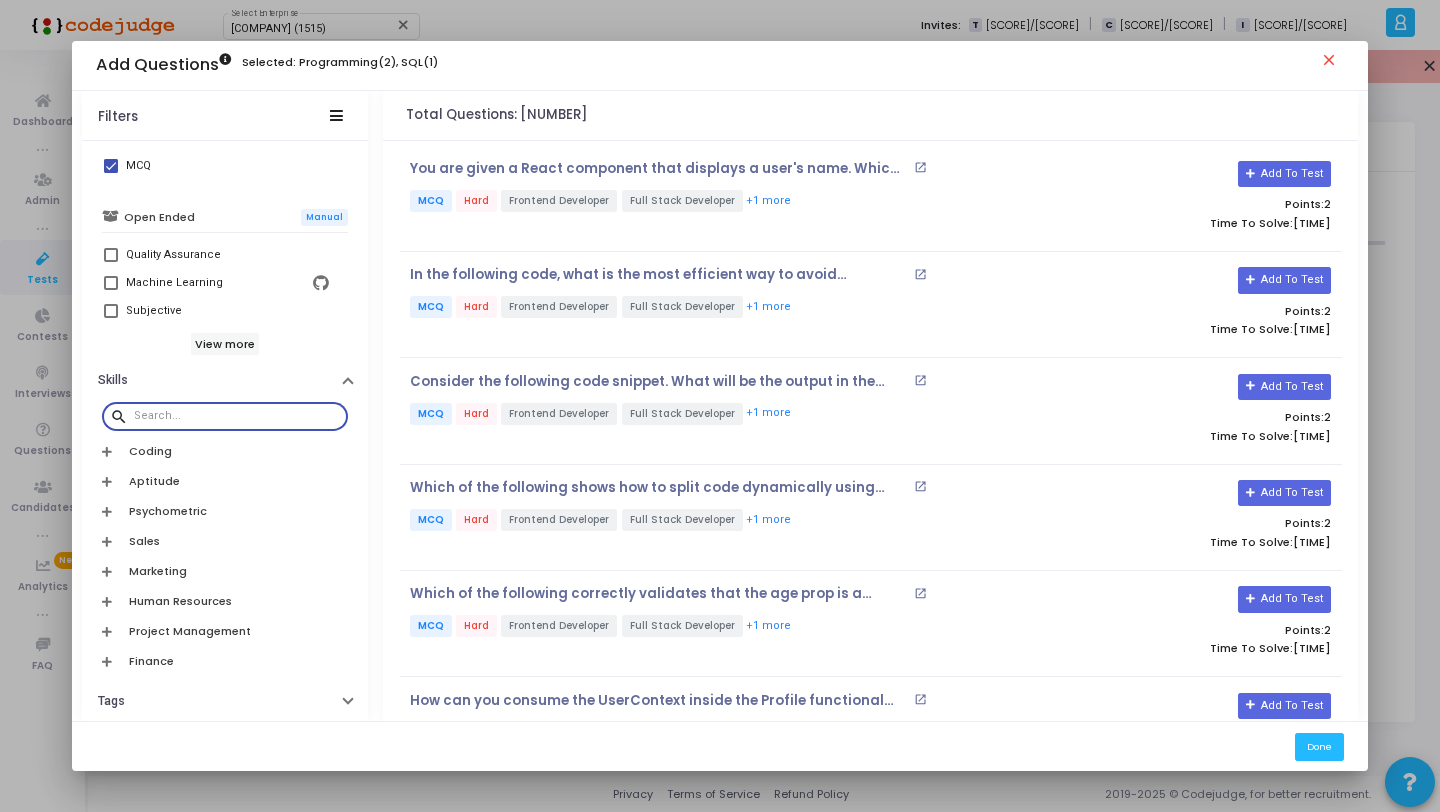 click at bounding box center [237, 416] 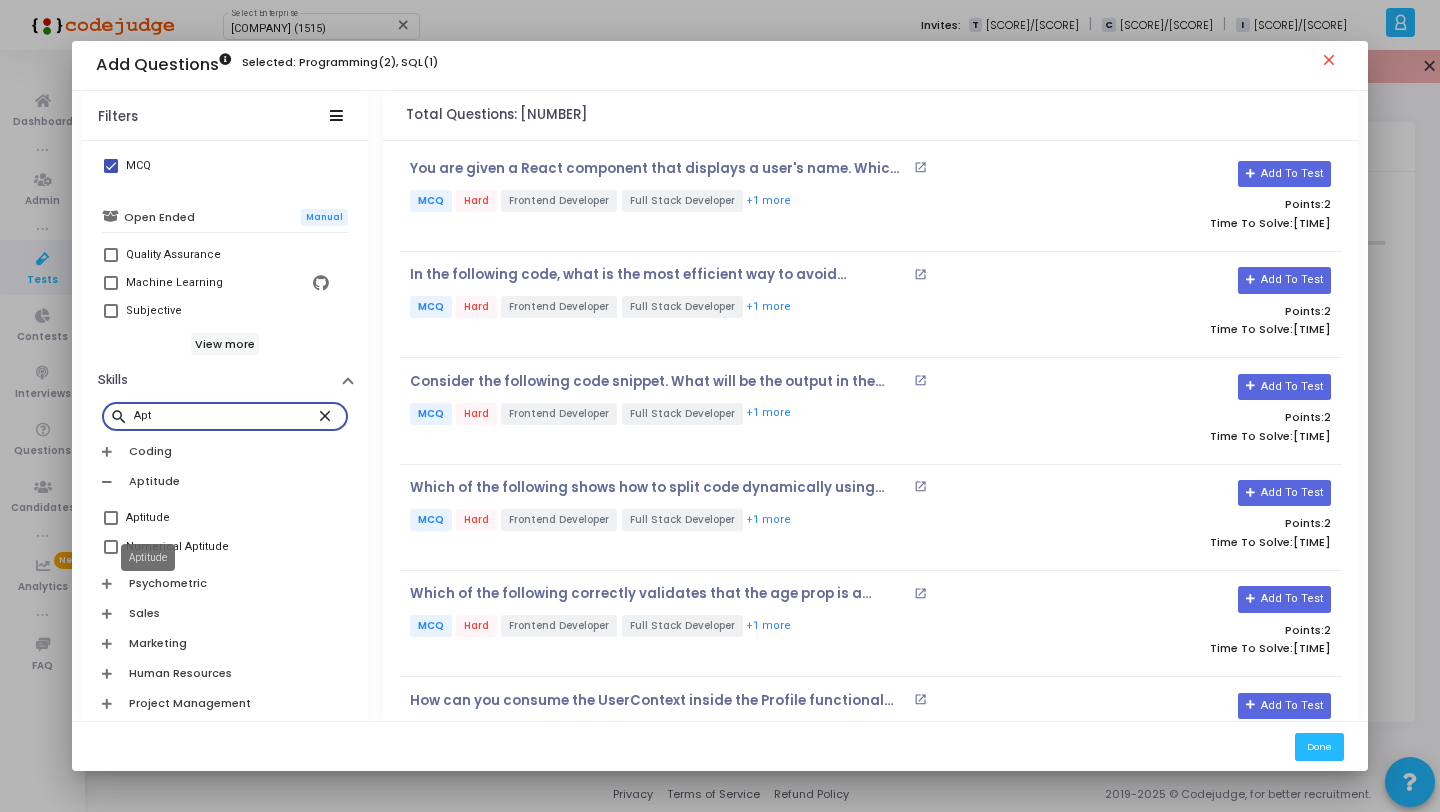 type on "Apt" 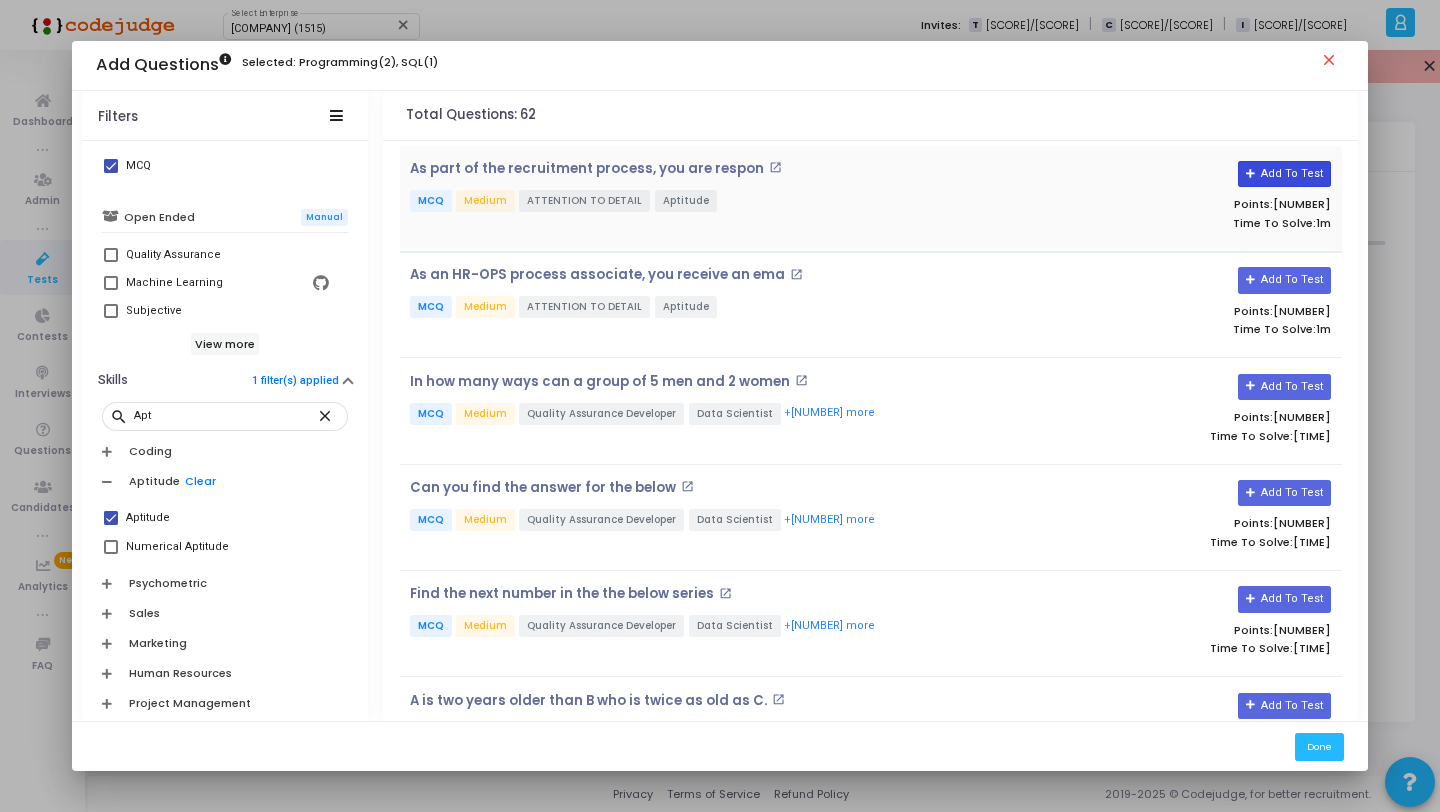 click on "Add To Test" at bounding box center [1284, 174] 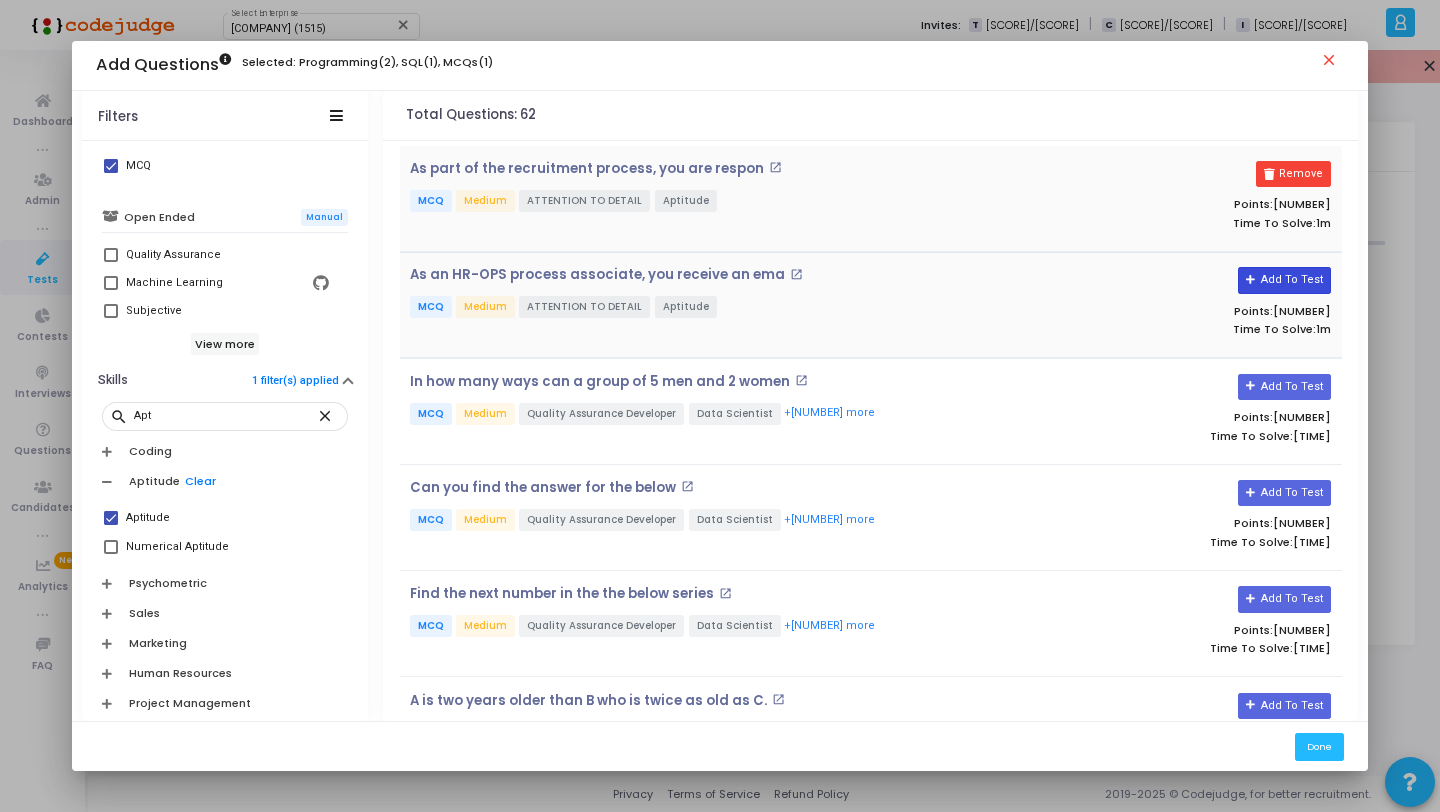 click on "Add To Test" at bounding box center (1284, 280) 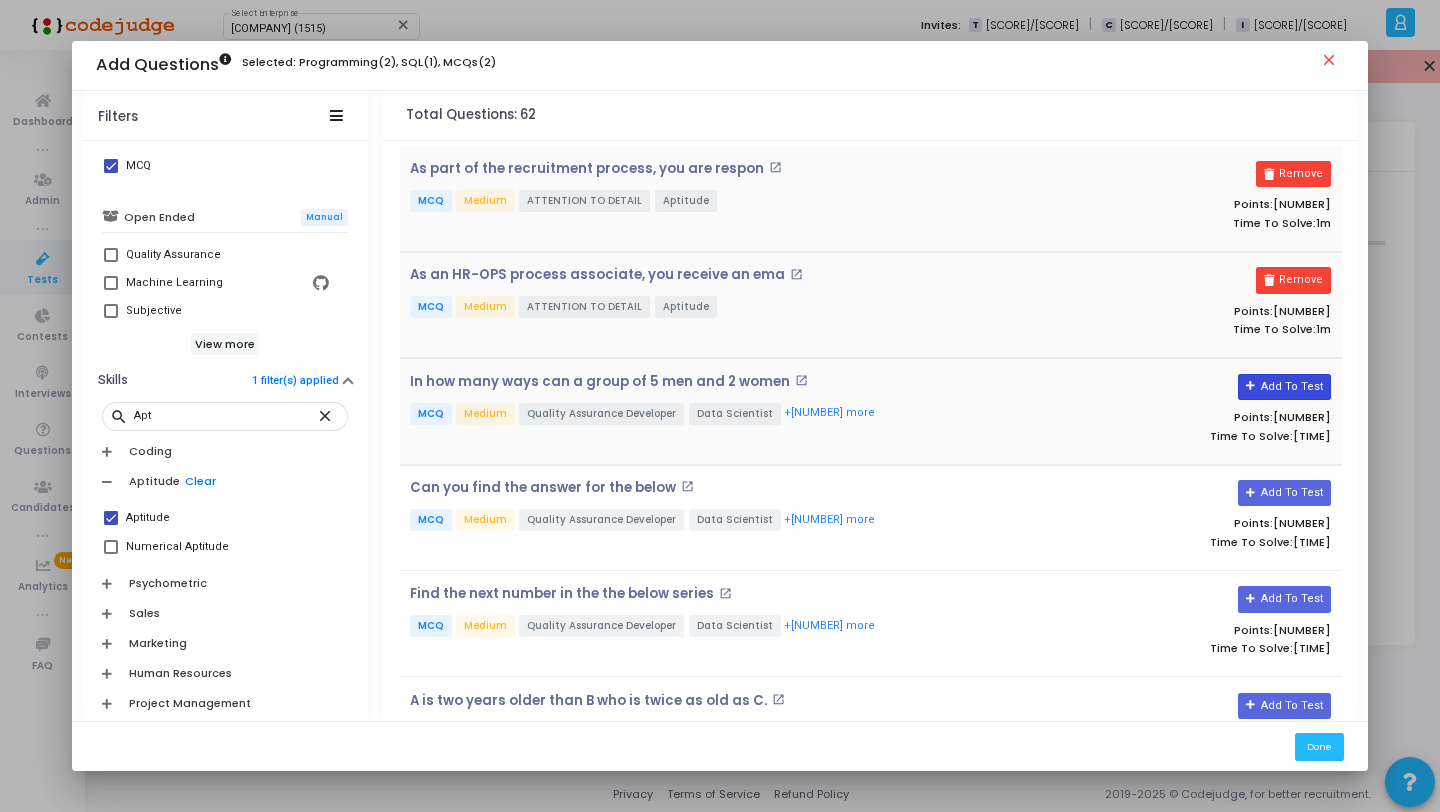 click on "Add To Test" at bounding box center (1284, 387) 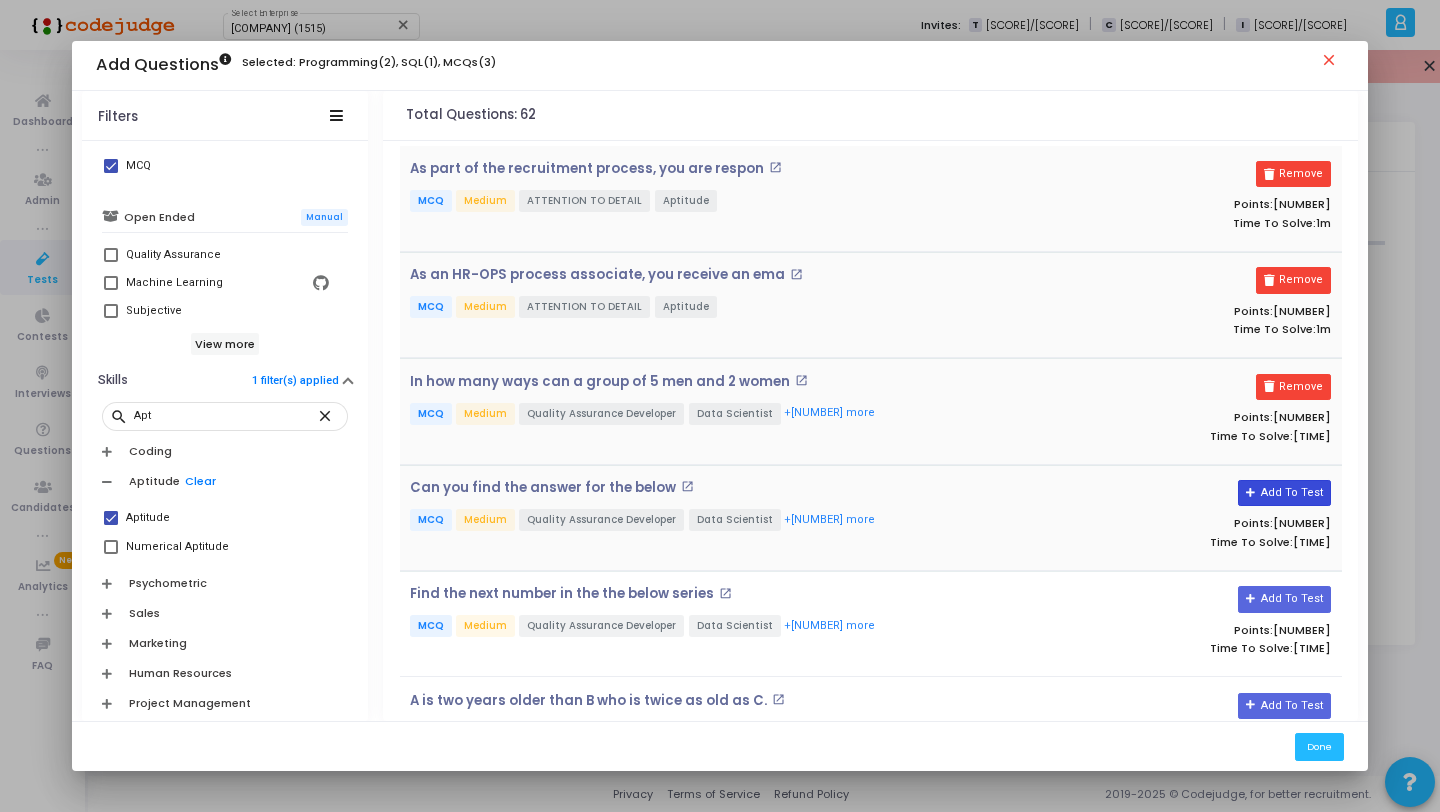 click on "Add To Test" at bounding box center [1284, 493] 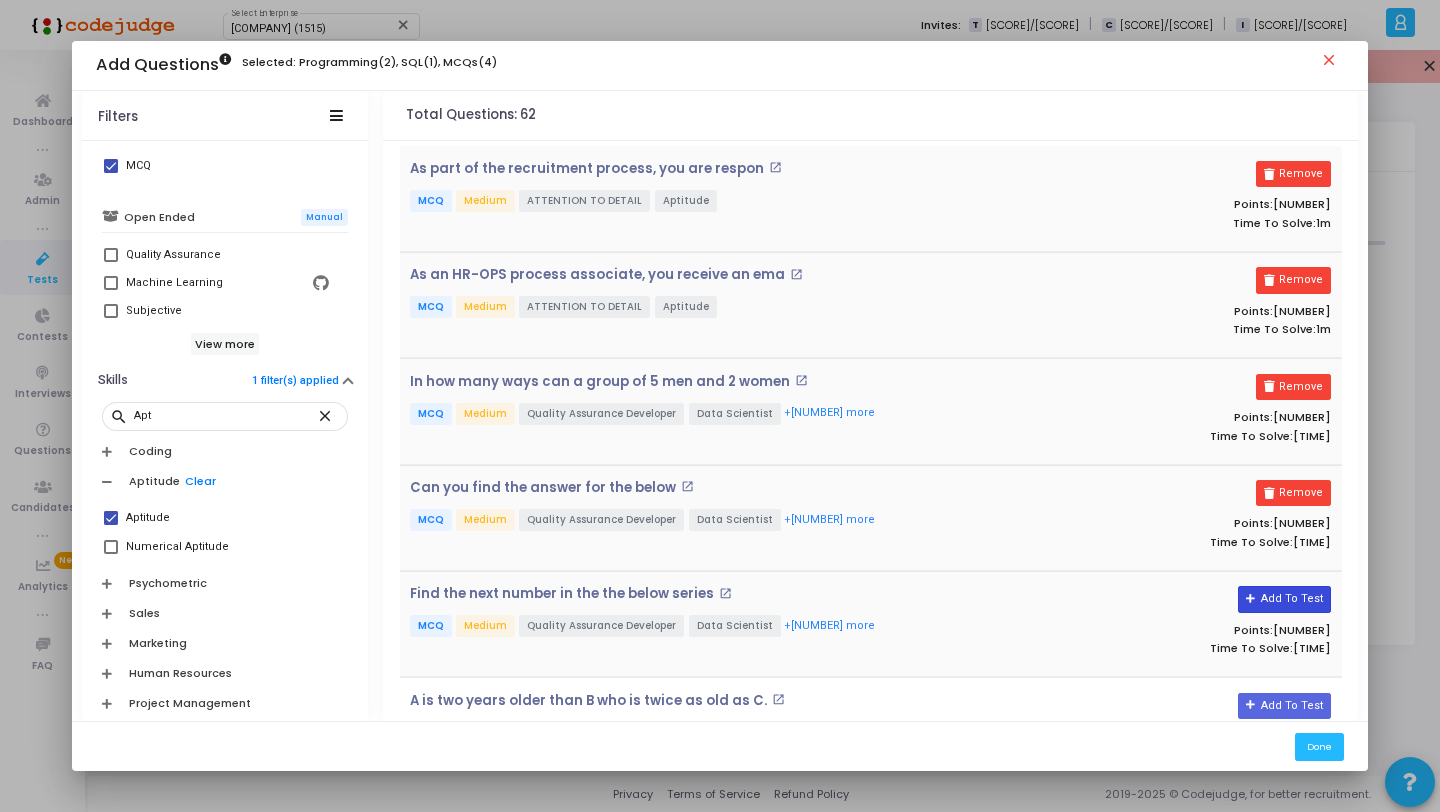 click on "Add To Test" at bounding box center (1284, 599) 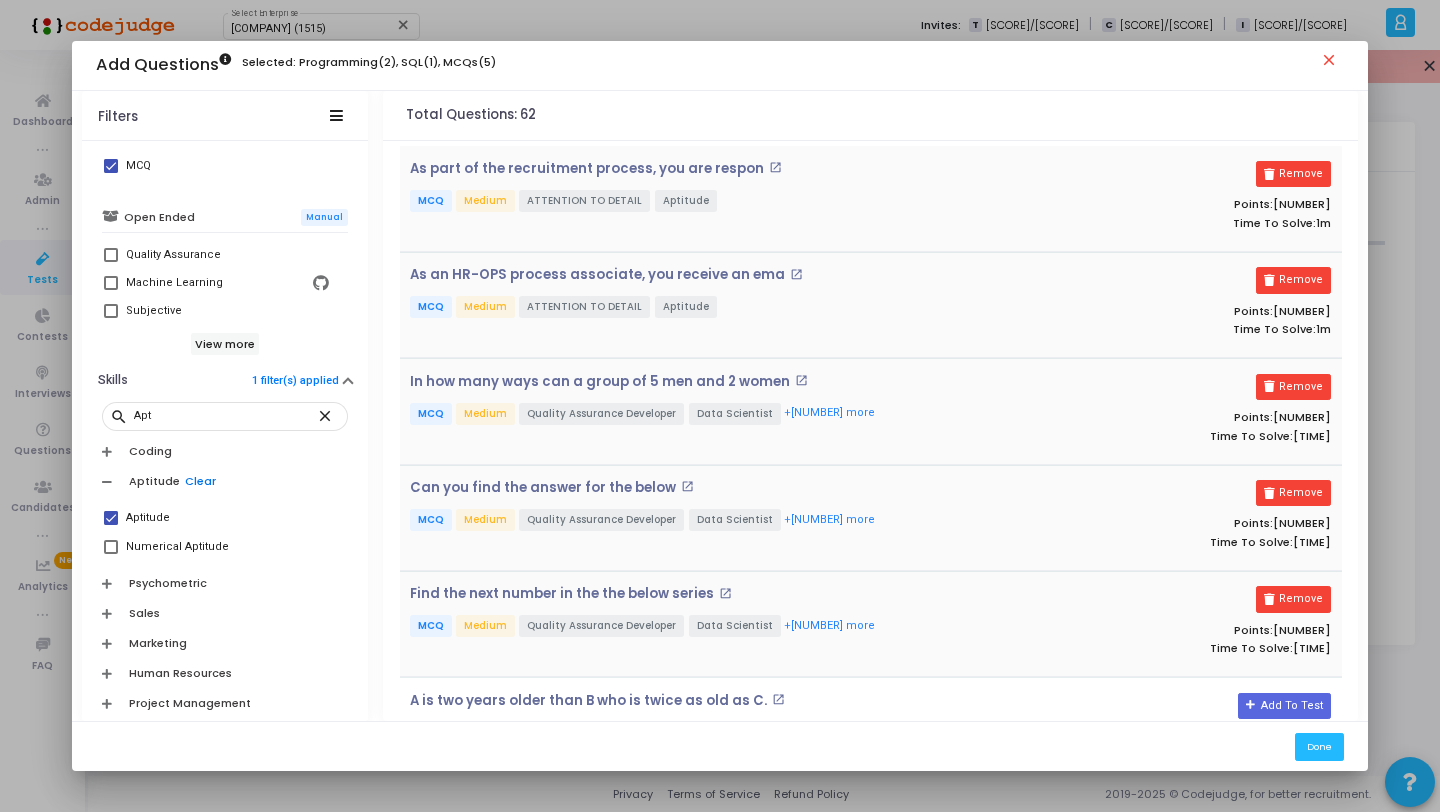 click on "Clear" at bounding box center [200, 481] 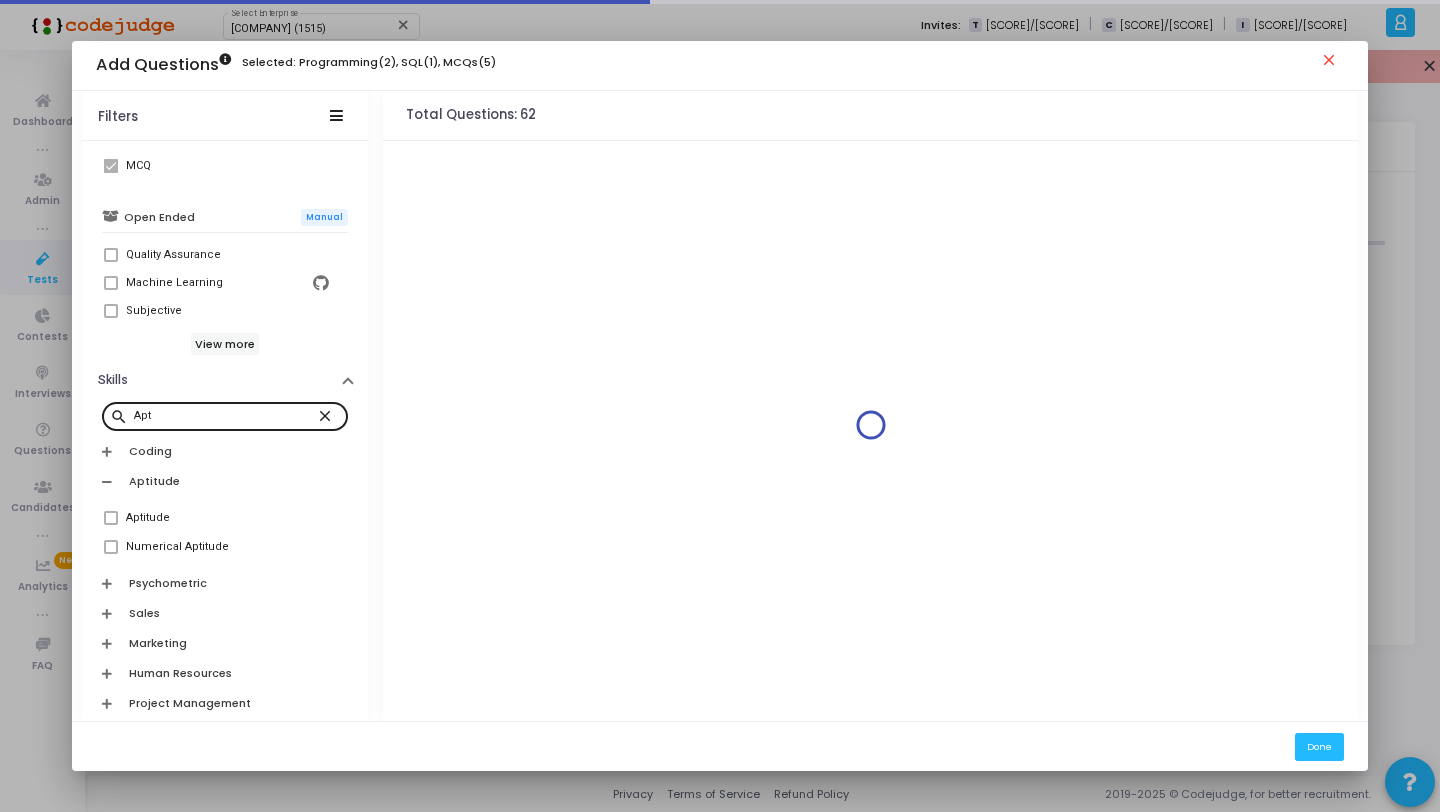click on "close" at bounding box center [328, 415] 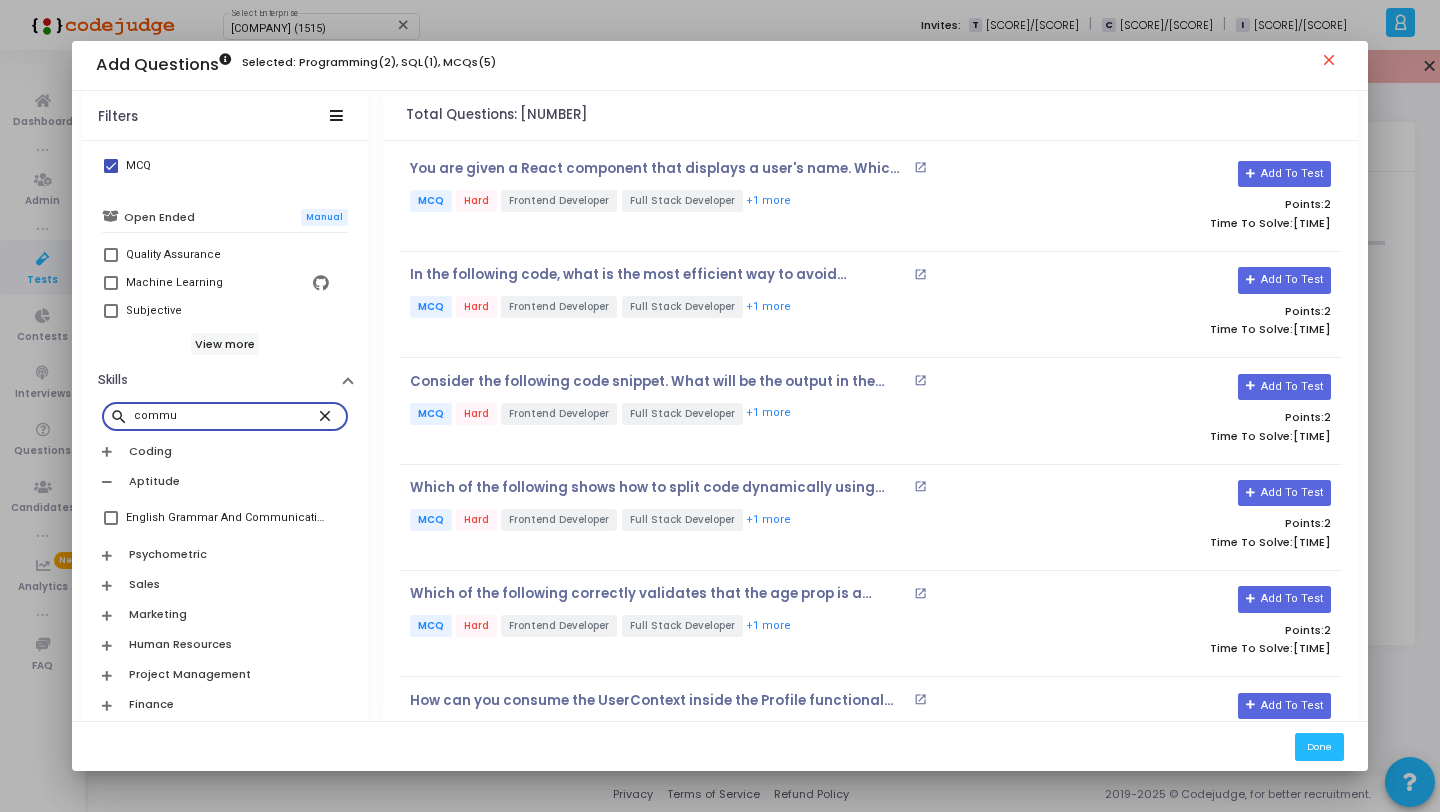 type on "commu" 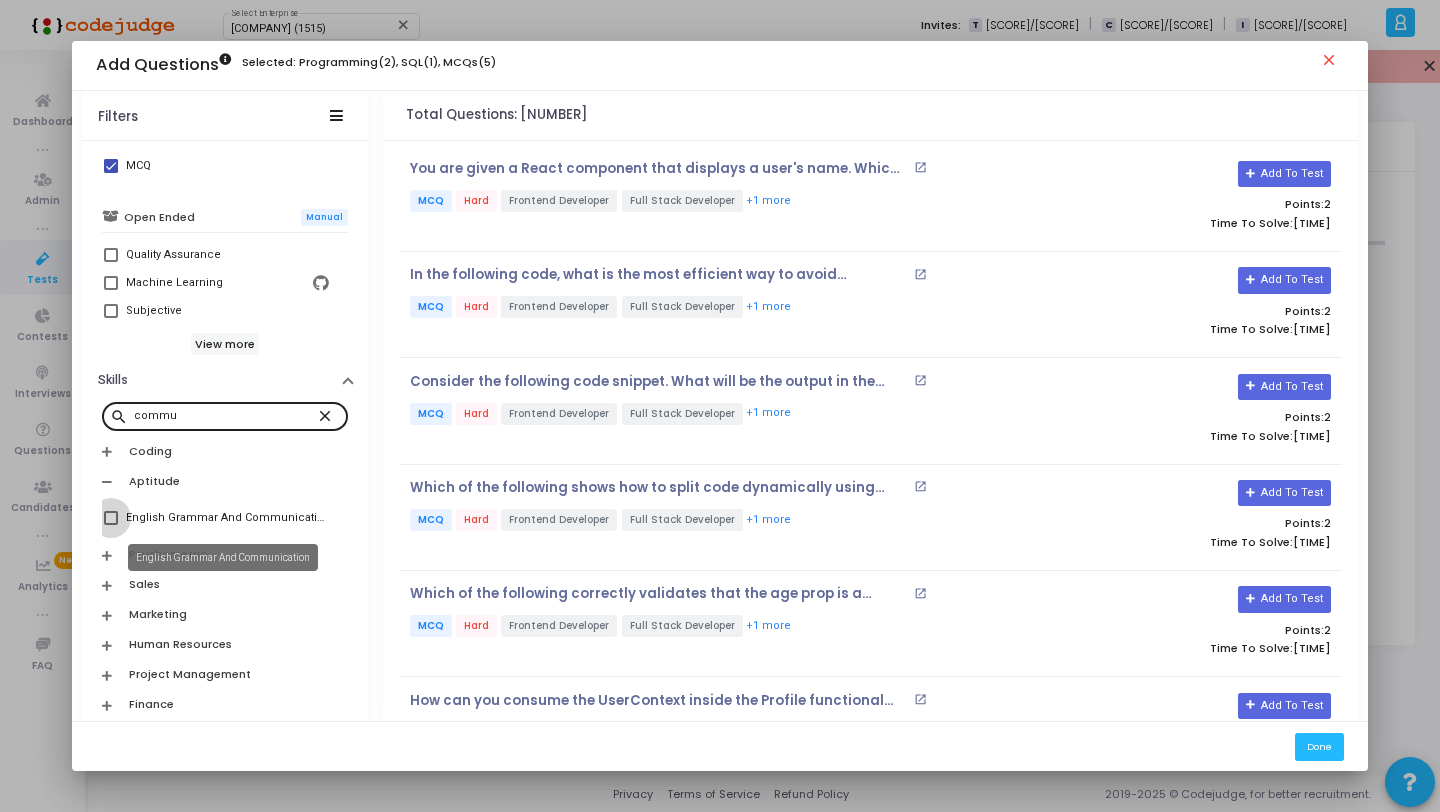 click on "English Grammar And Communication" at bounding box center [227, 518] 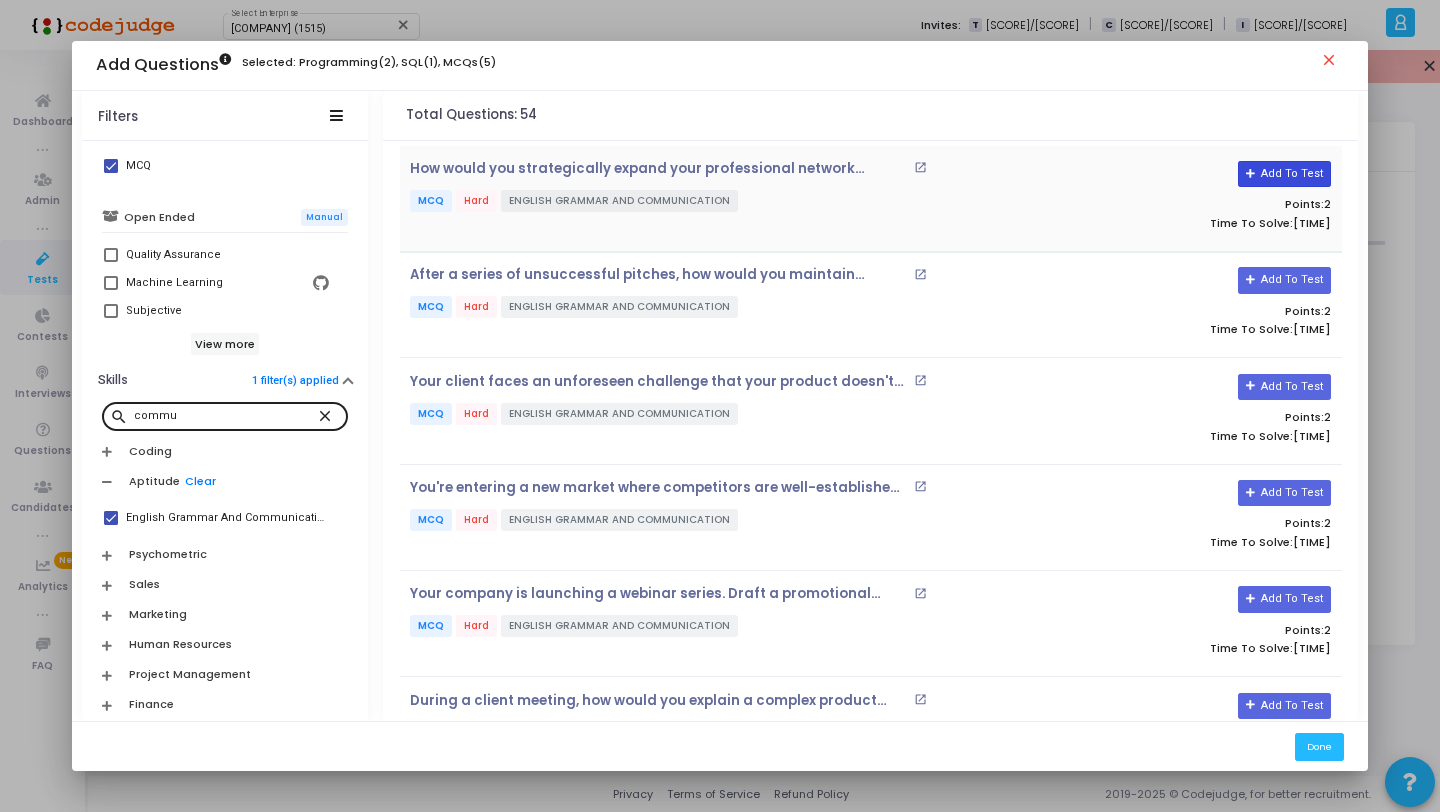 click on "Add To Test" at bounding box center (1284, 174) 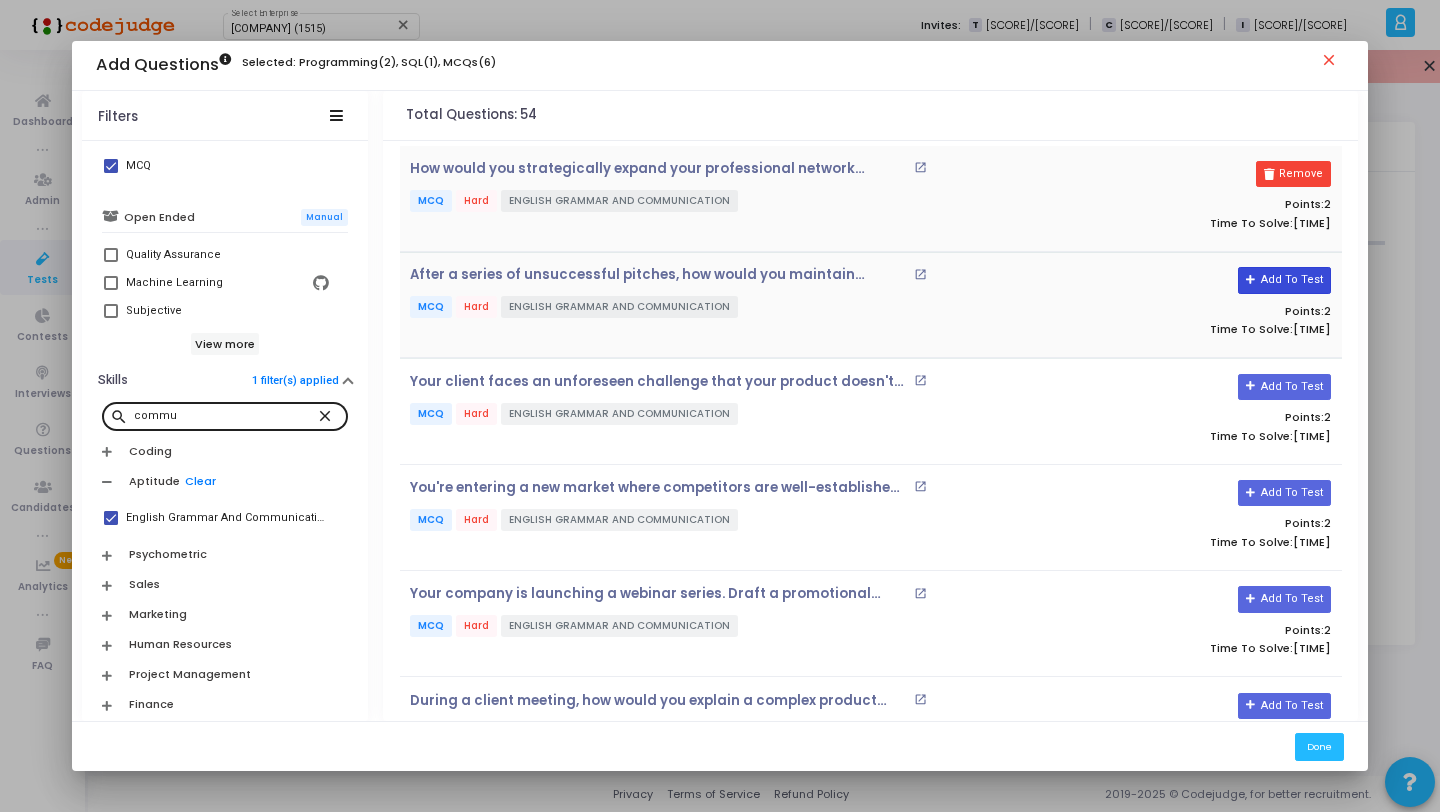 click on "Add To Test" at bounding box center (1284, 280) 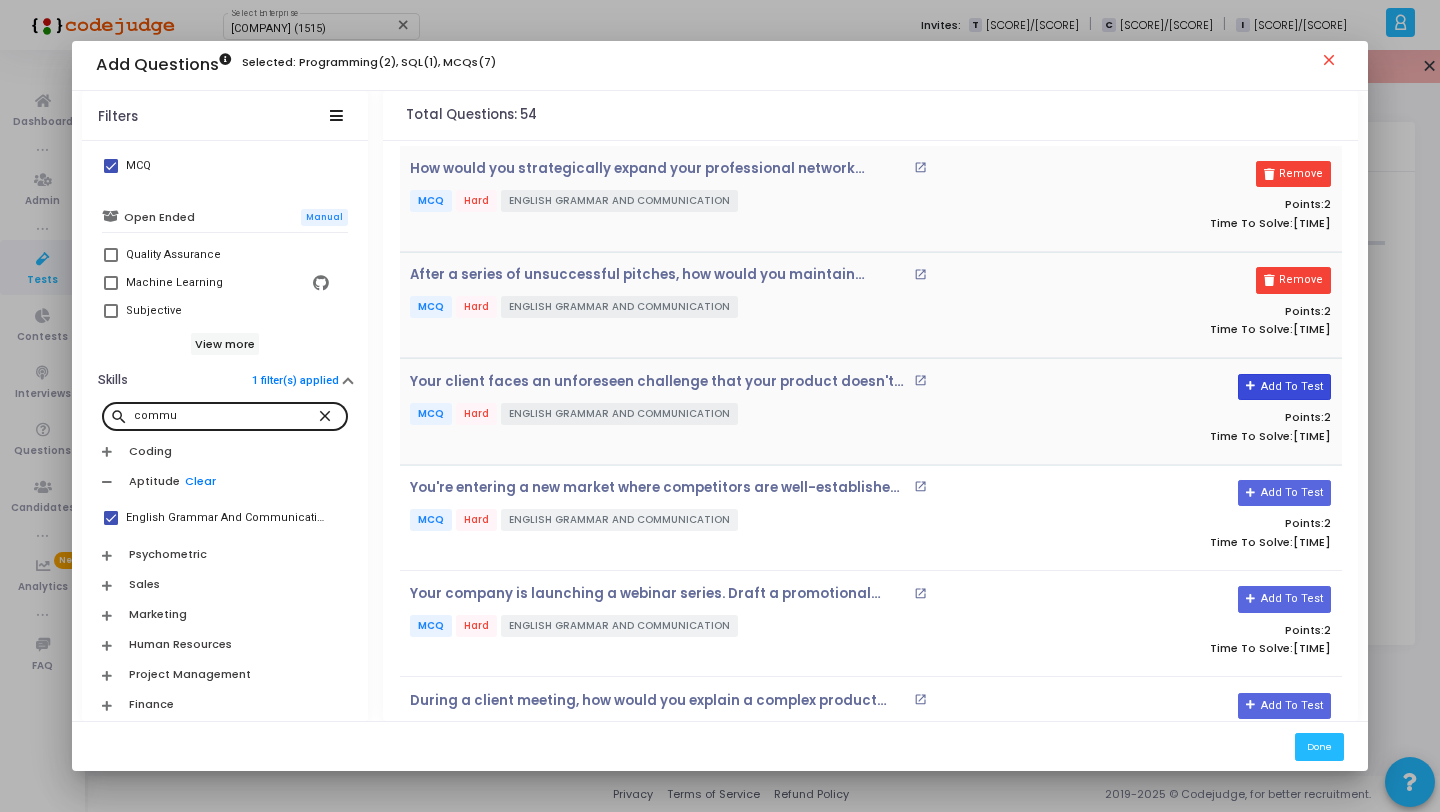 click on "Add To Test" at bounding box center (1284, 387) 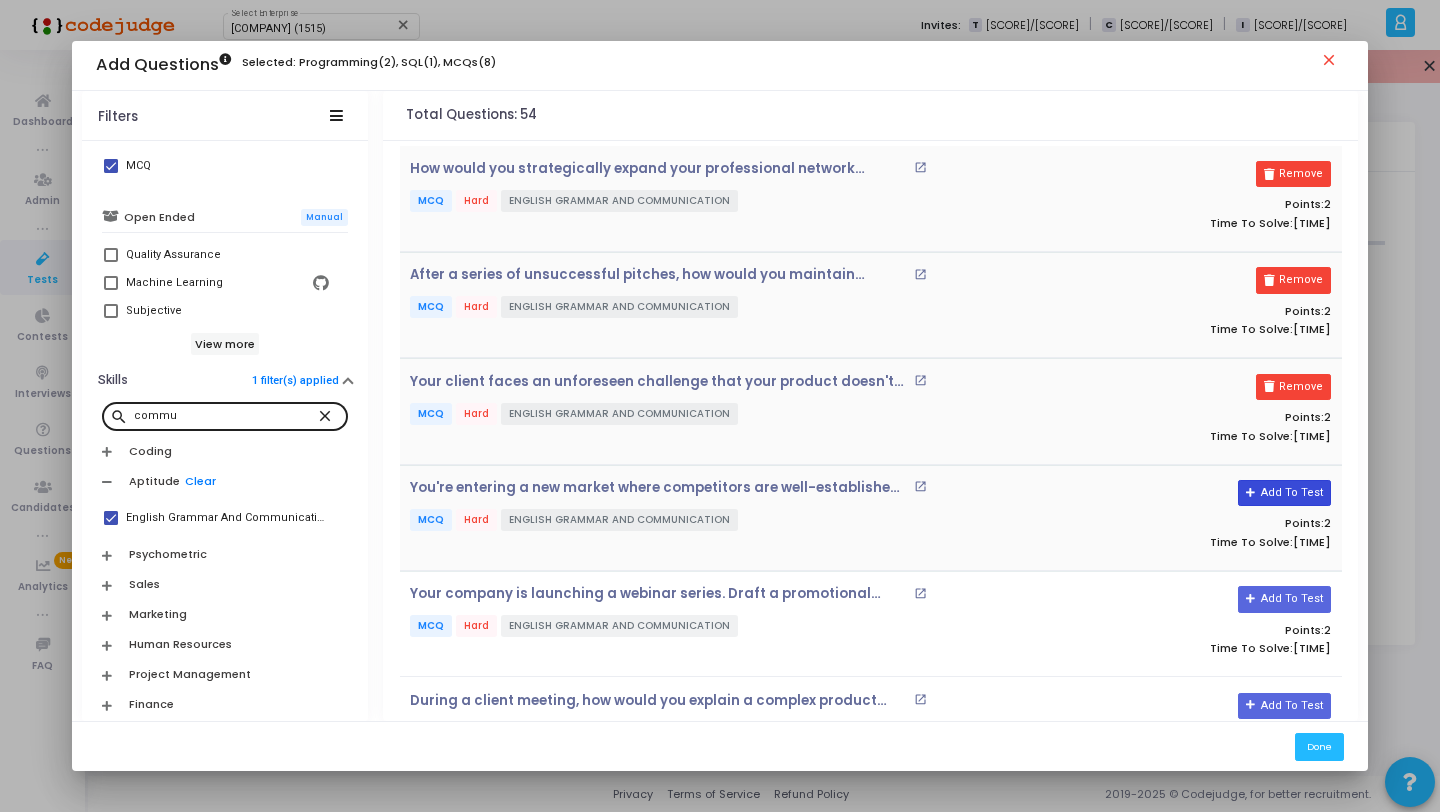 click on "Add To Test" at bounding box center [1284, 493] 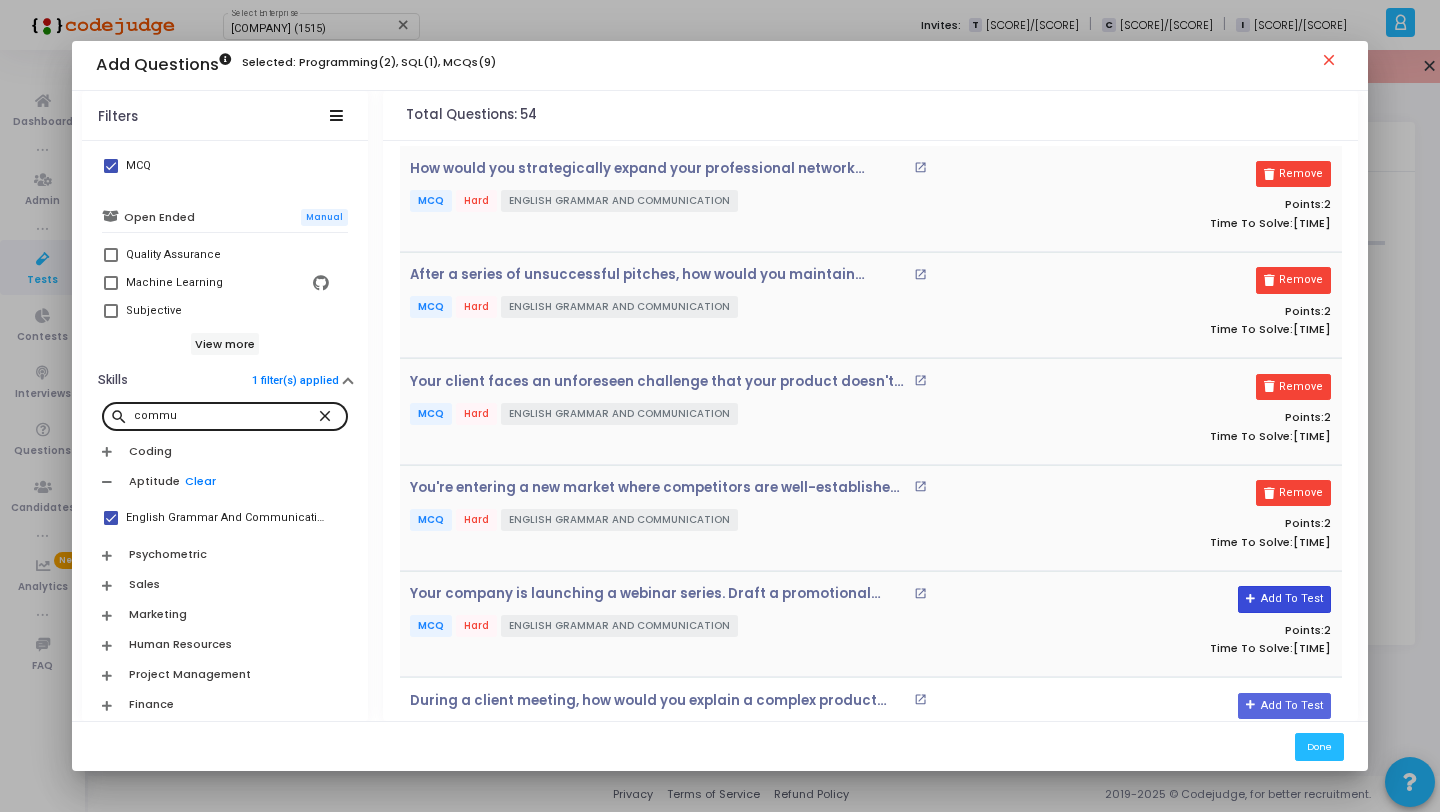 click on "Add To Test" at bounding box center [1284, 599] 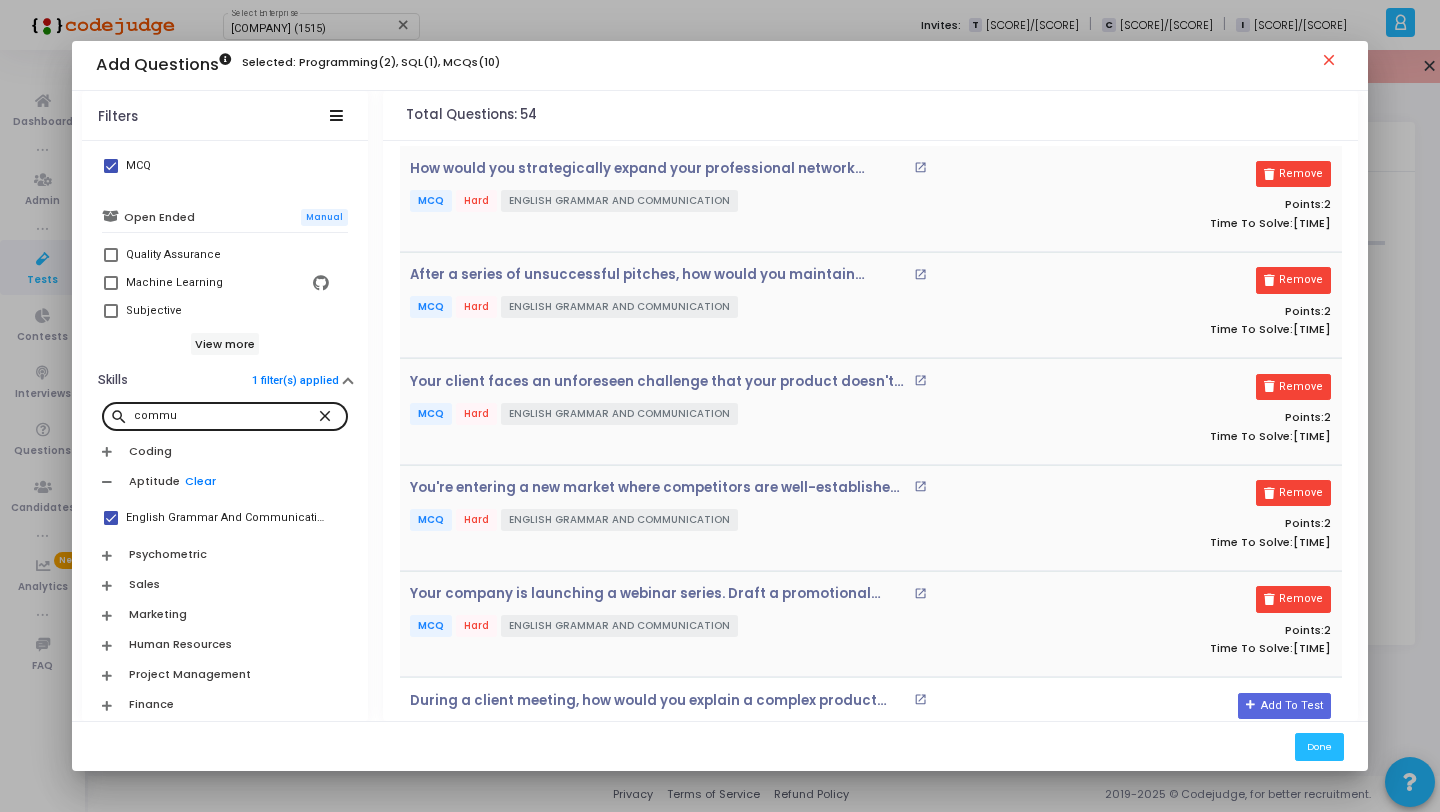 click on "Aptitude Clear" at bounding box center (225, 481) 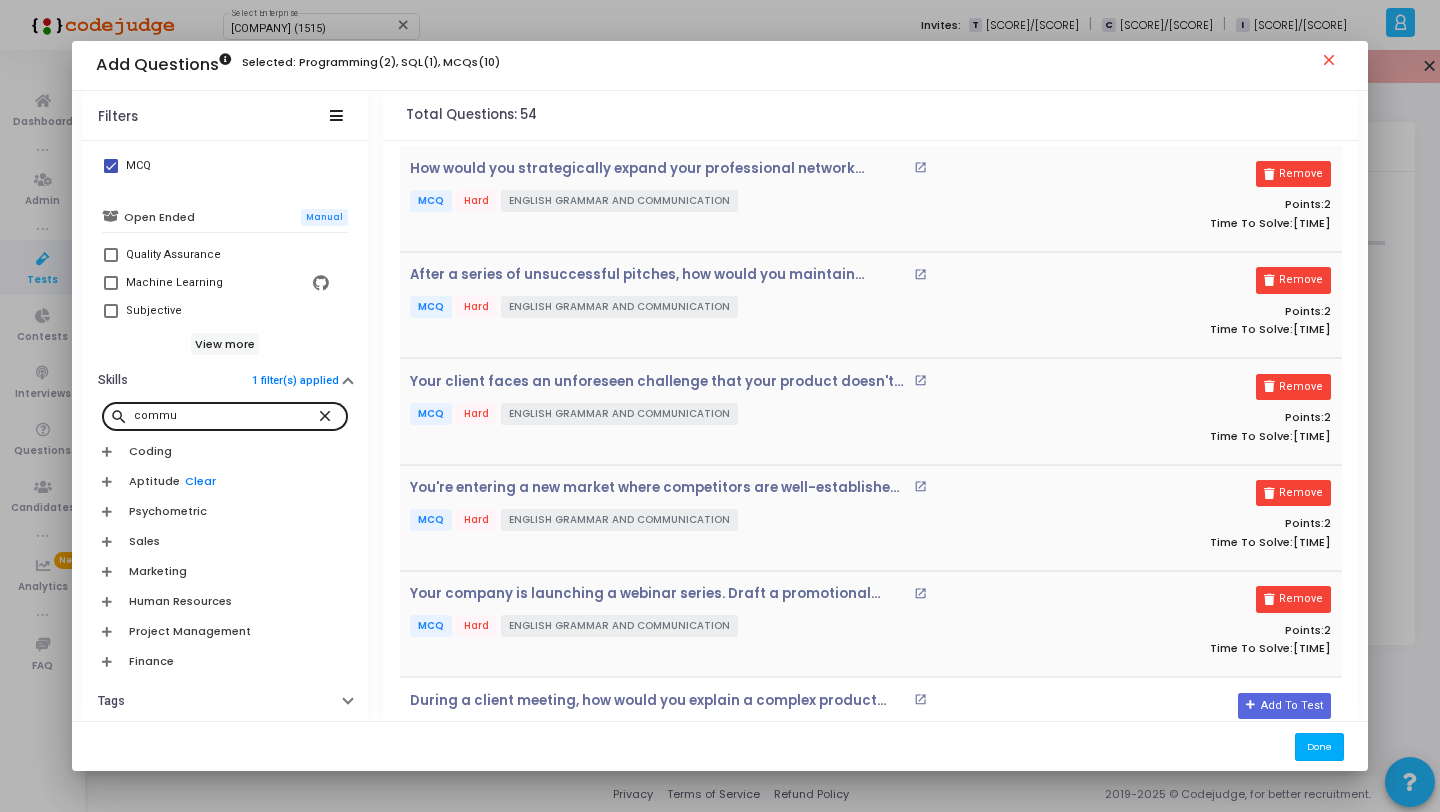 click on "Done" at bounding box center (1319, 746) 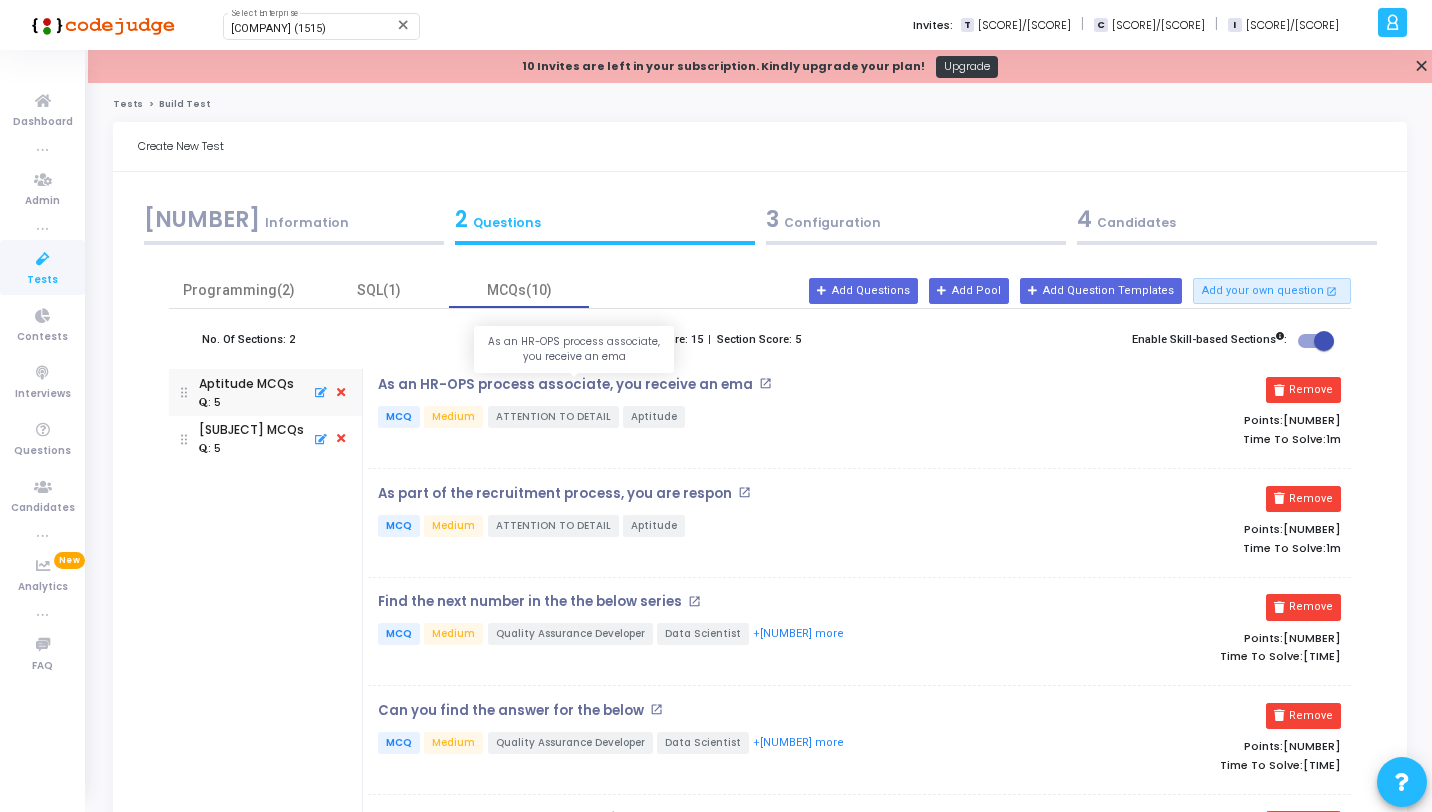 click on "As an HR-OPS process associate, you receive an ema" at bounding box center (565, 385) 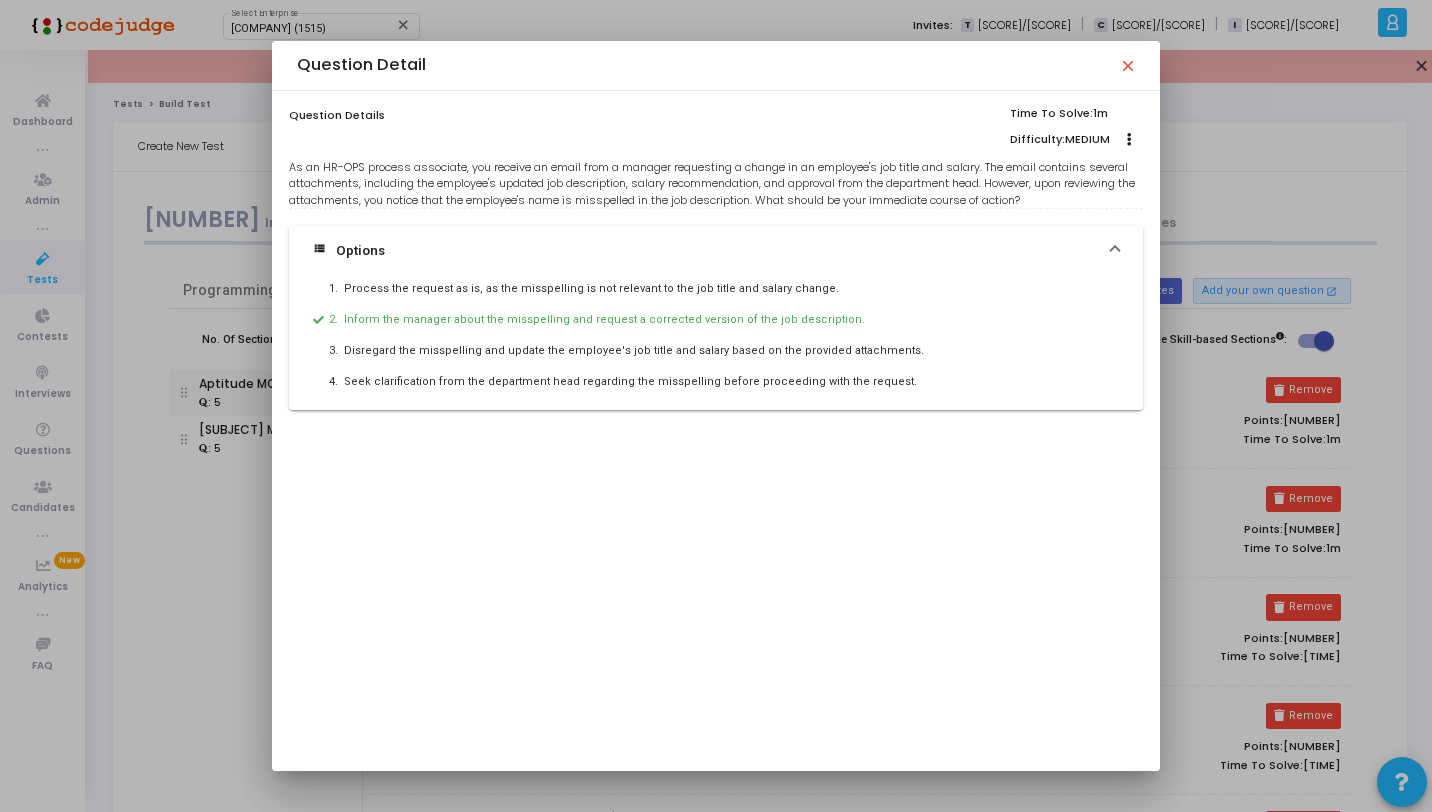 click on "close" at bounding box center (1127, 65) 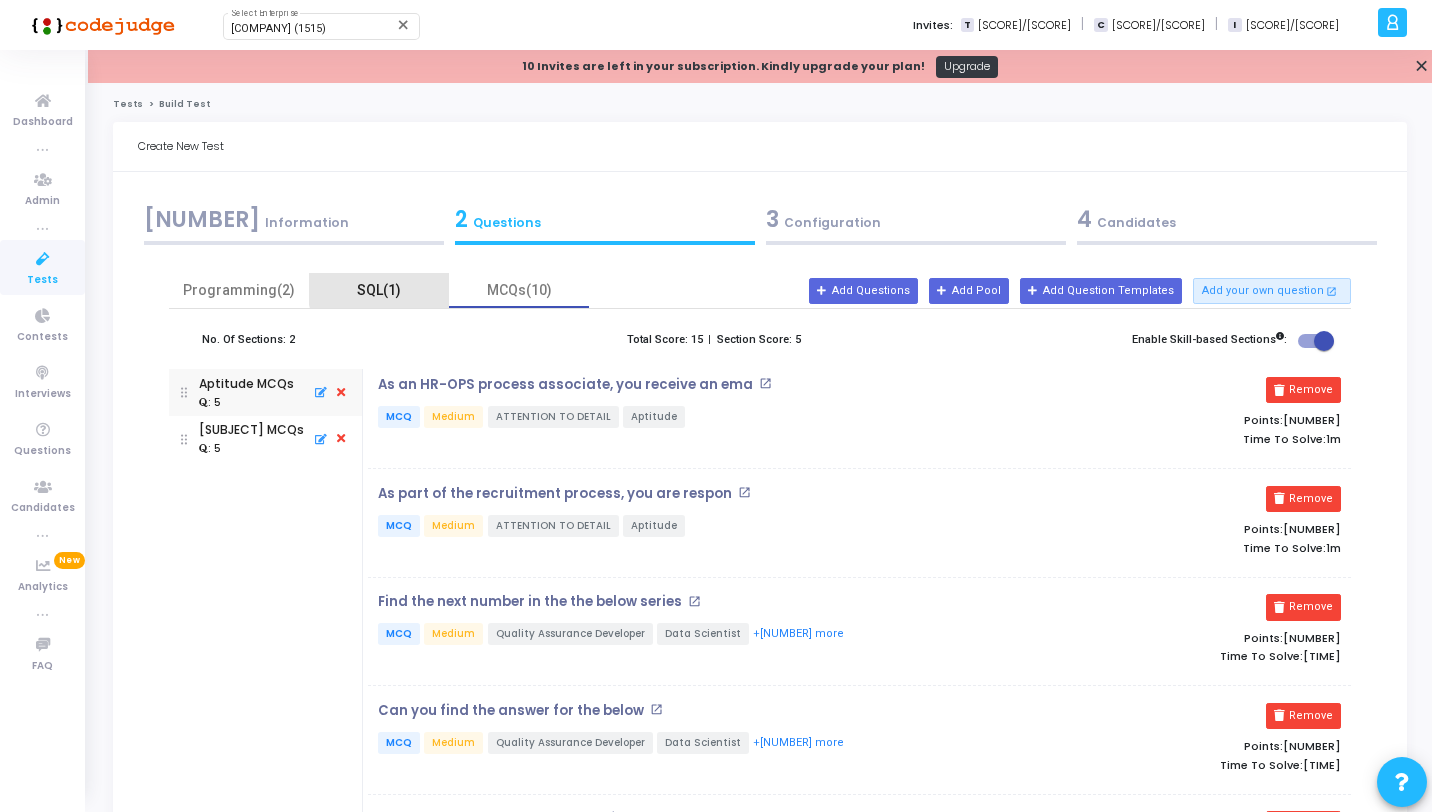click on "SQL(1)" at bounding box center (379, 290) 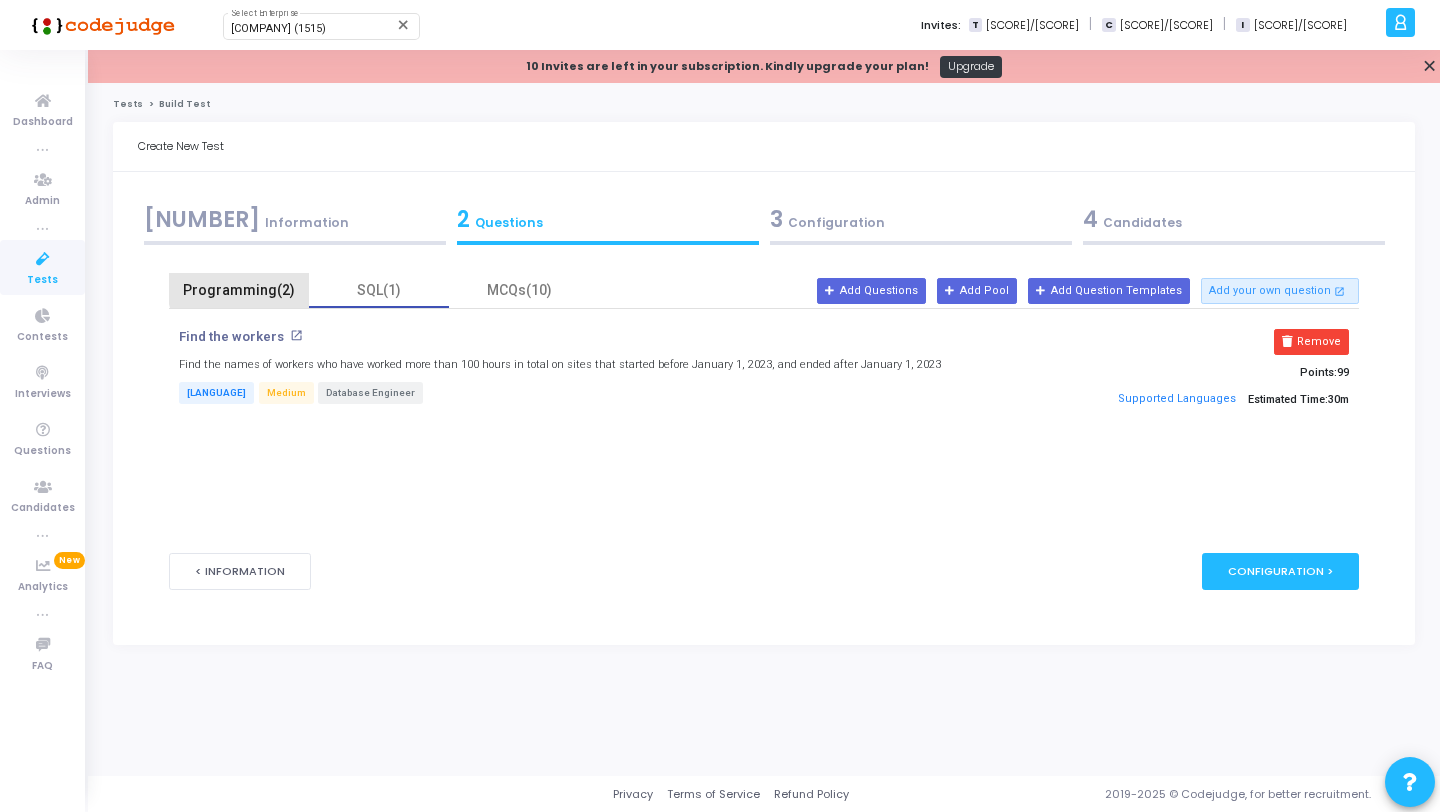 click on "Programming(2)" at bounding box center (239, 290) 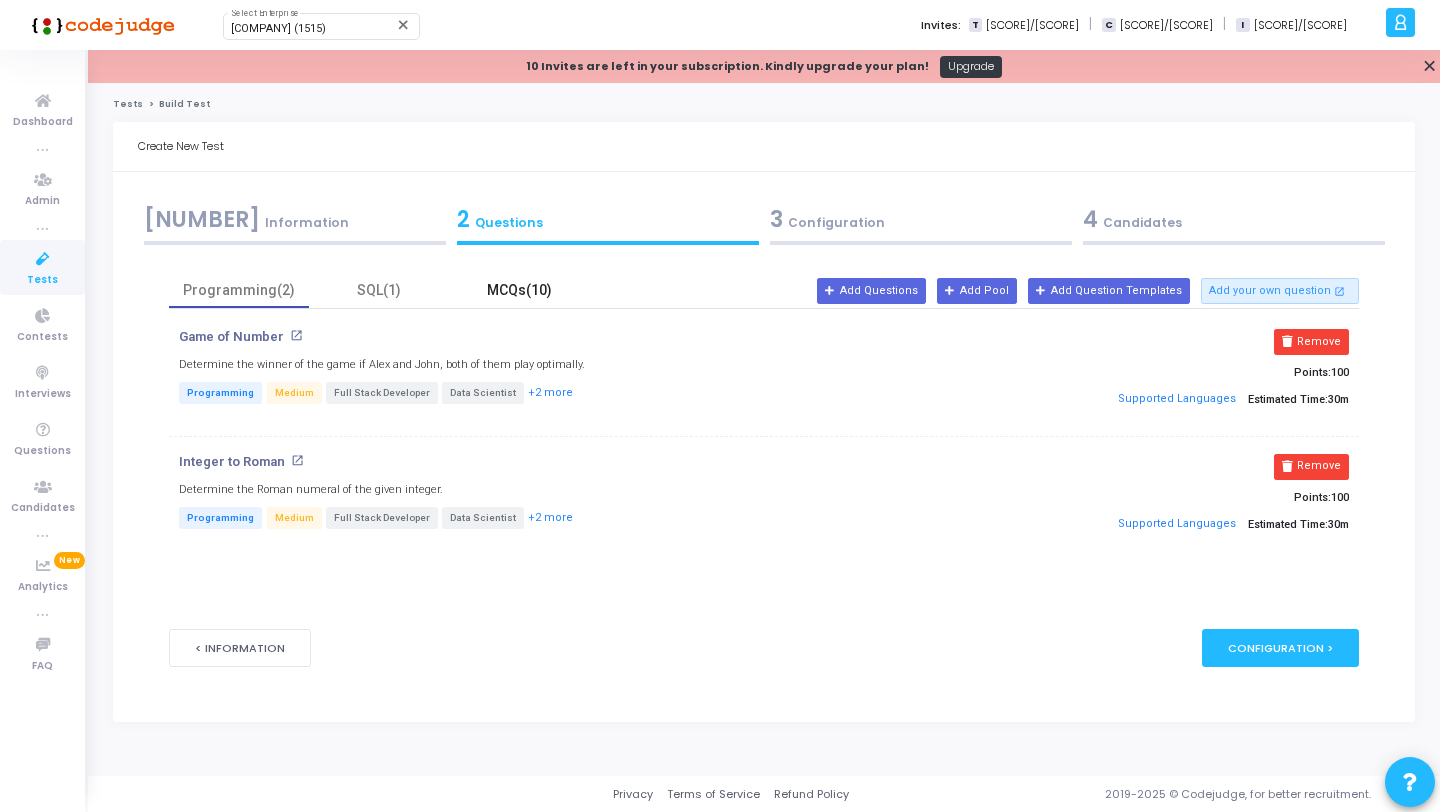 click on "MCQs(10)" at bounding box center [519, 290] 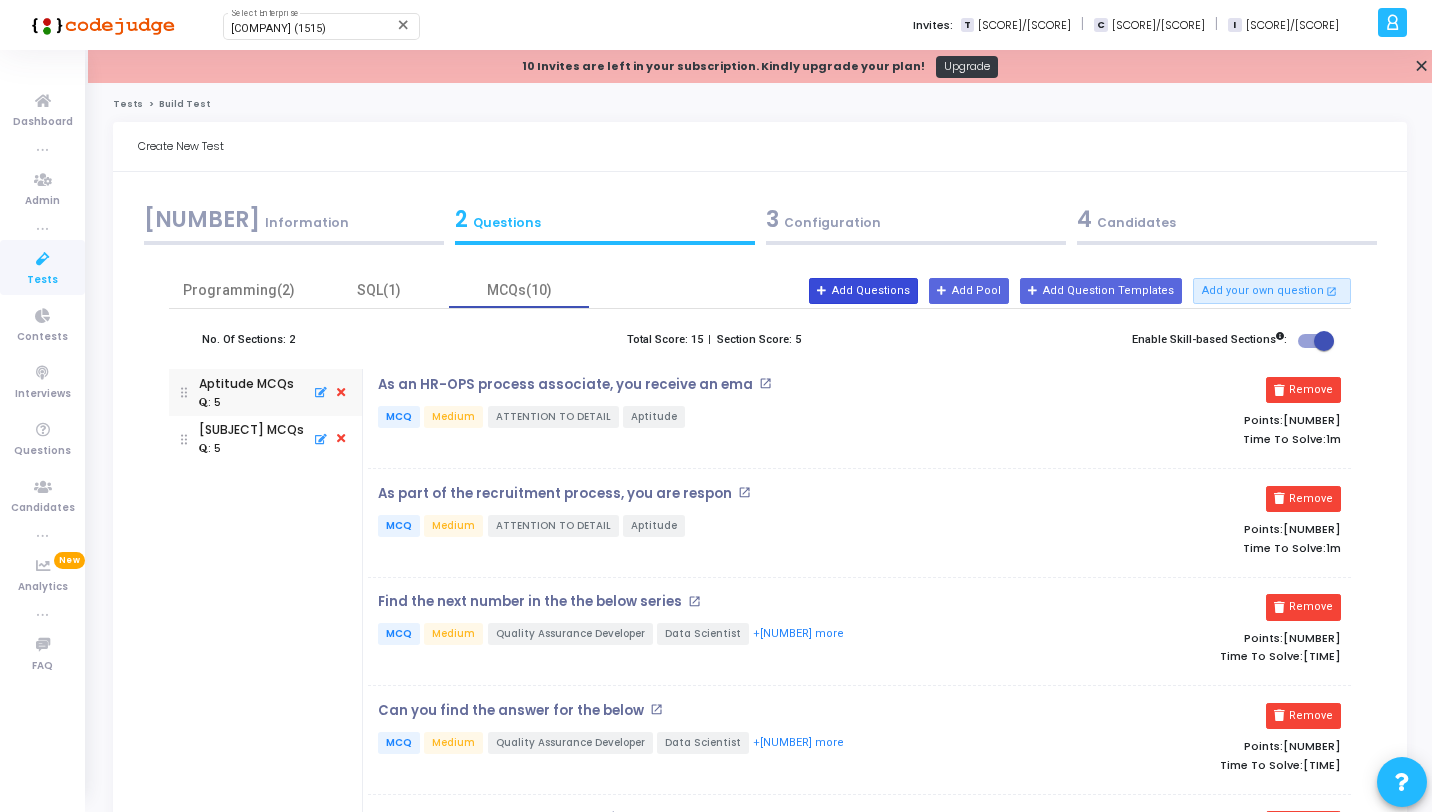 click on "Add Questions" at bounding box center (863, 291) 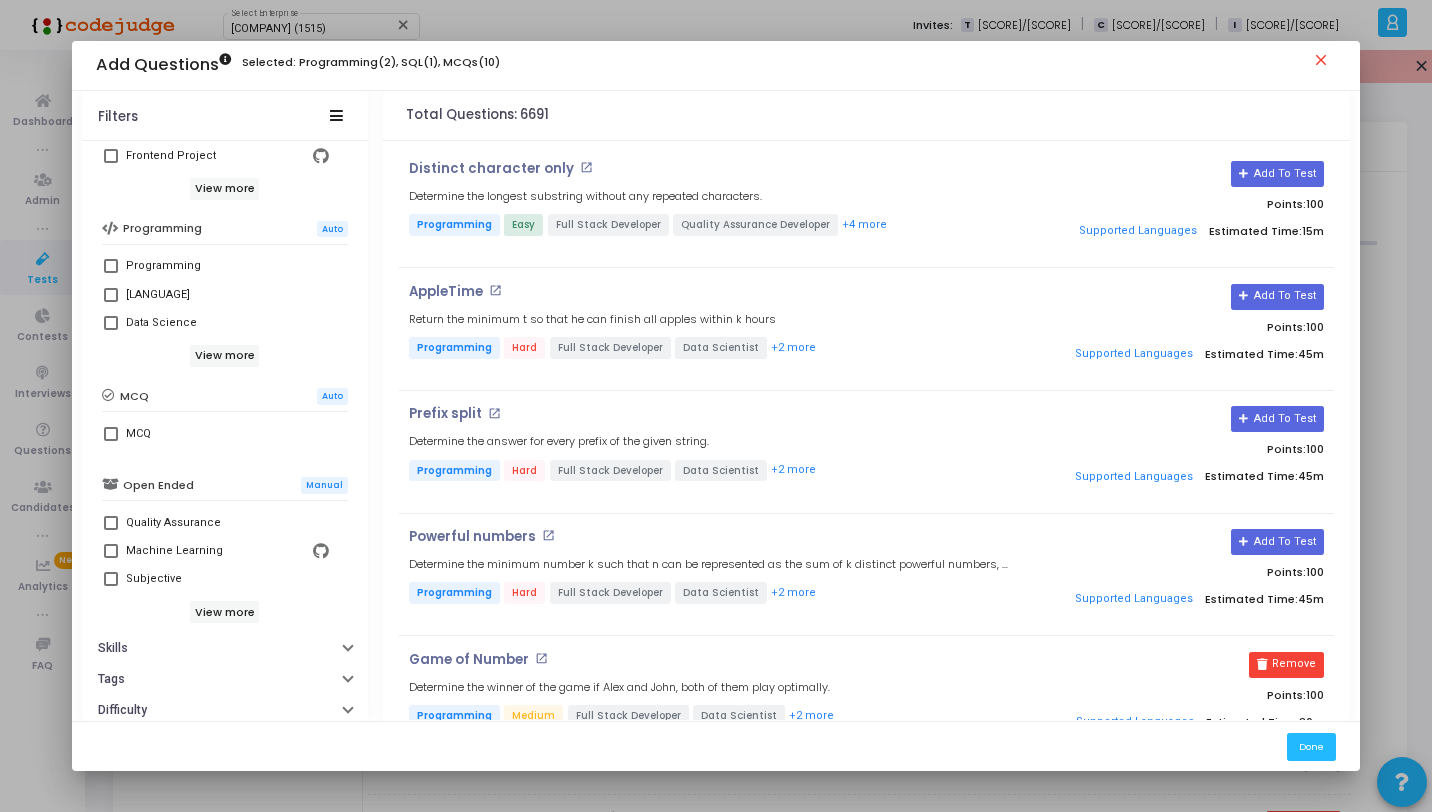 scroll, scrollTop: 343, scrollLeft: 0, axis: vertical 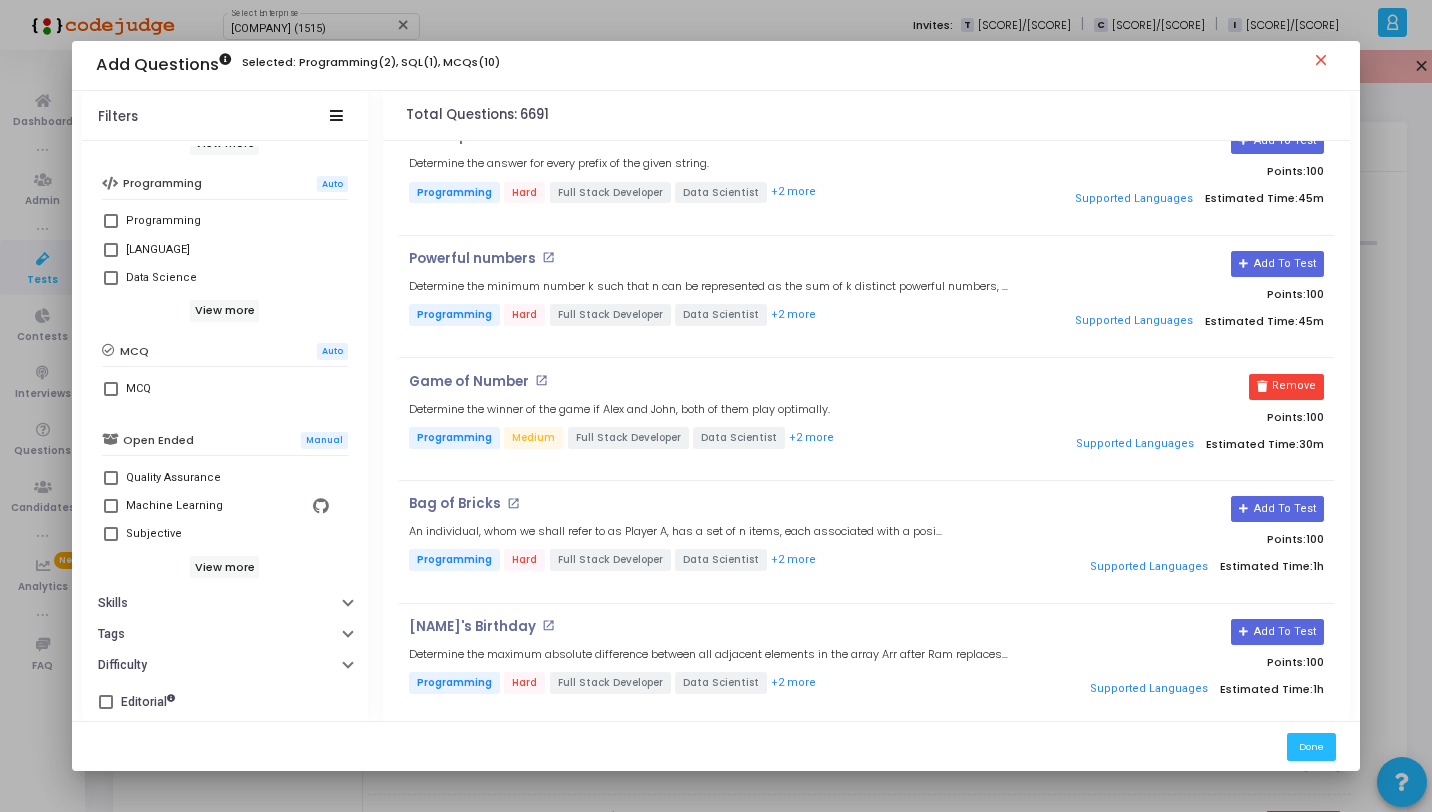 click on "close" at bounding box center (1324, 63) 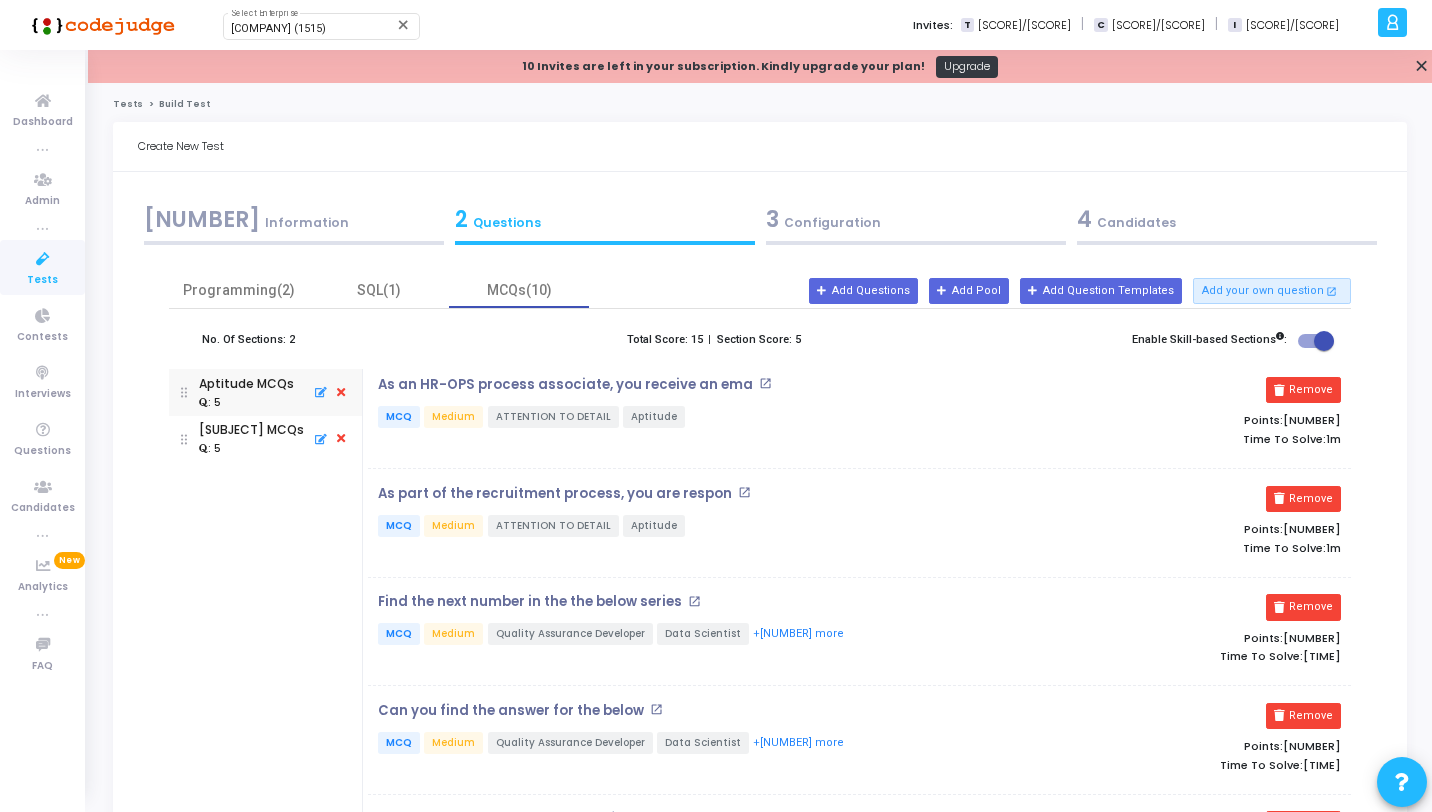 click on "Programming(2)   SQL(1)   MCQs(10)" at bounding box center [760, 290] 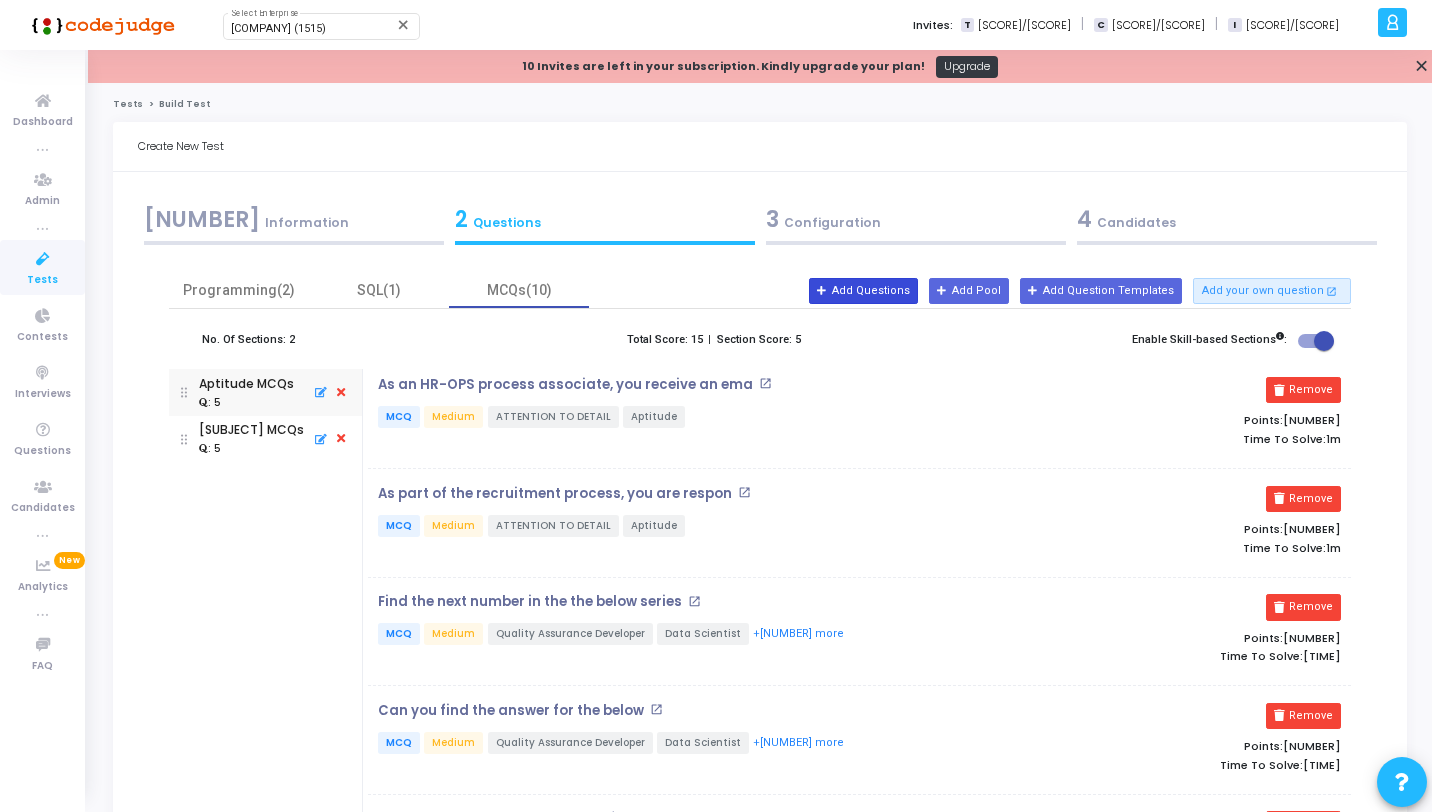 click on "Add Questions" at bounding box center [863, 291] 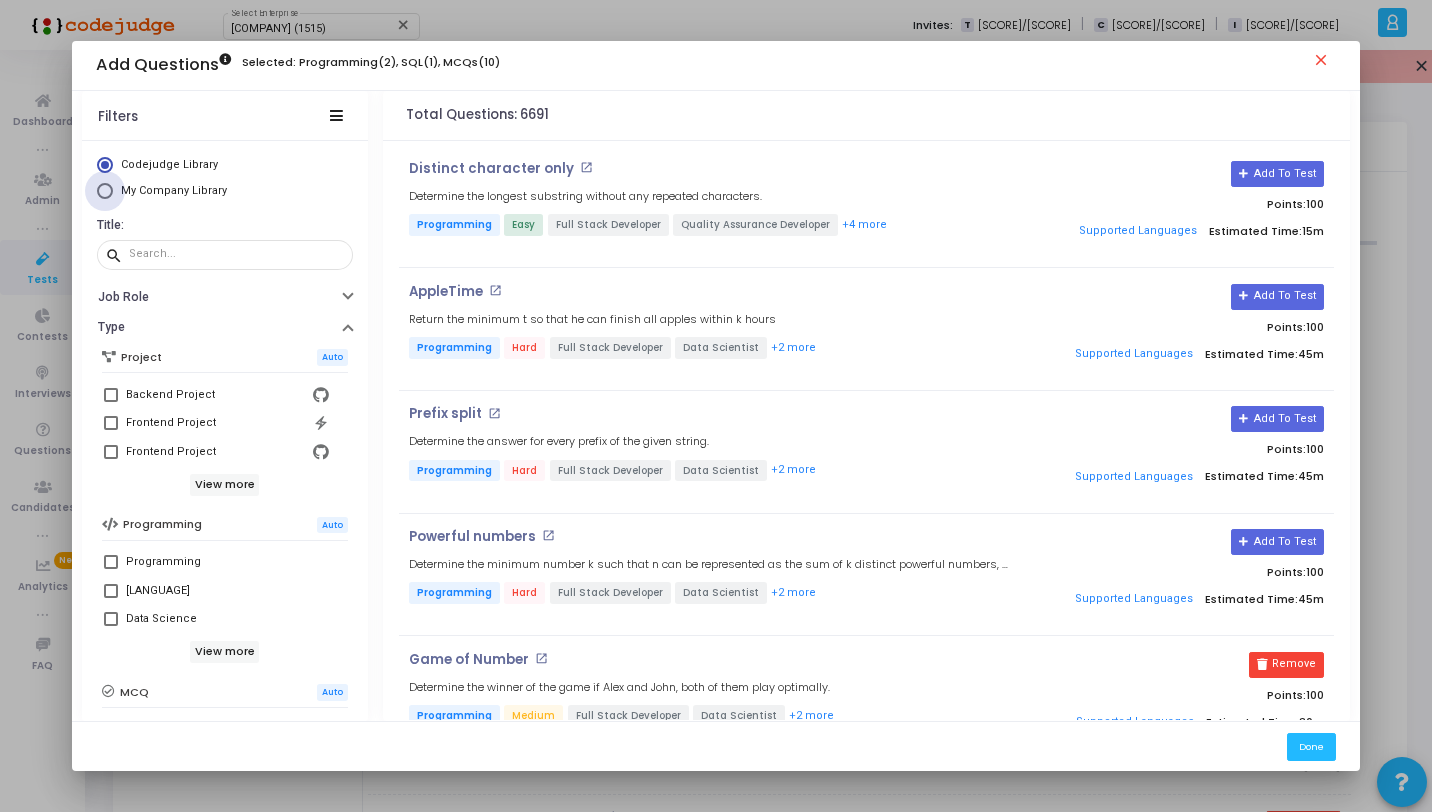 click on "My Company Library" at bounding box center [174, 190] 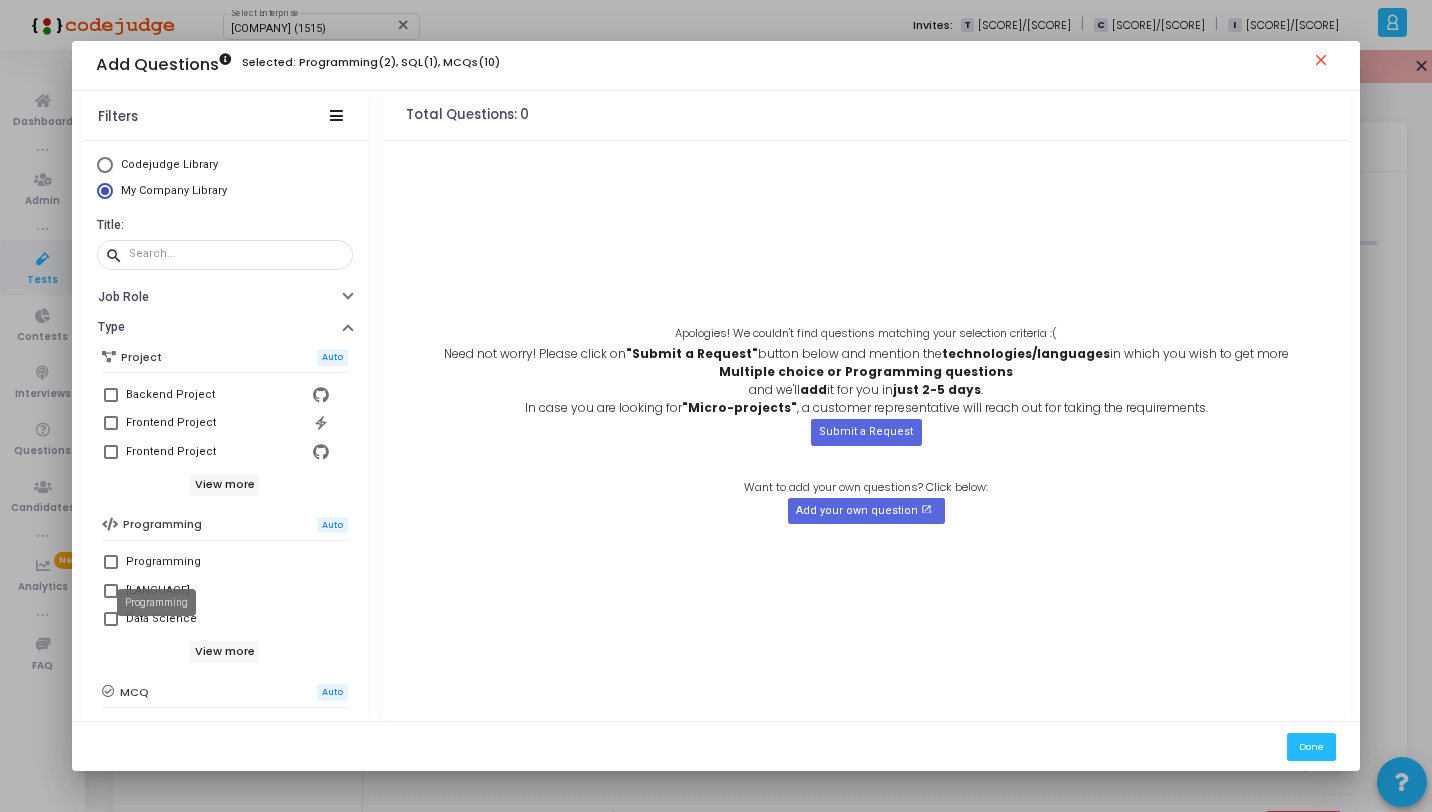 click on "Programming" at bounding box center [163, 562] 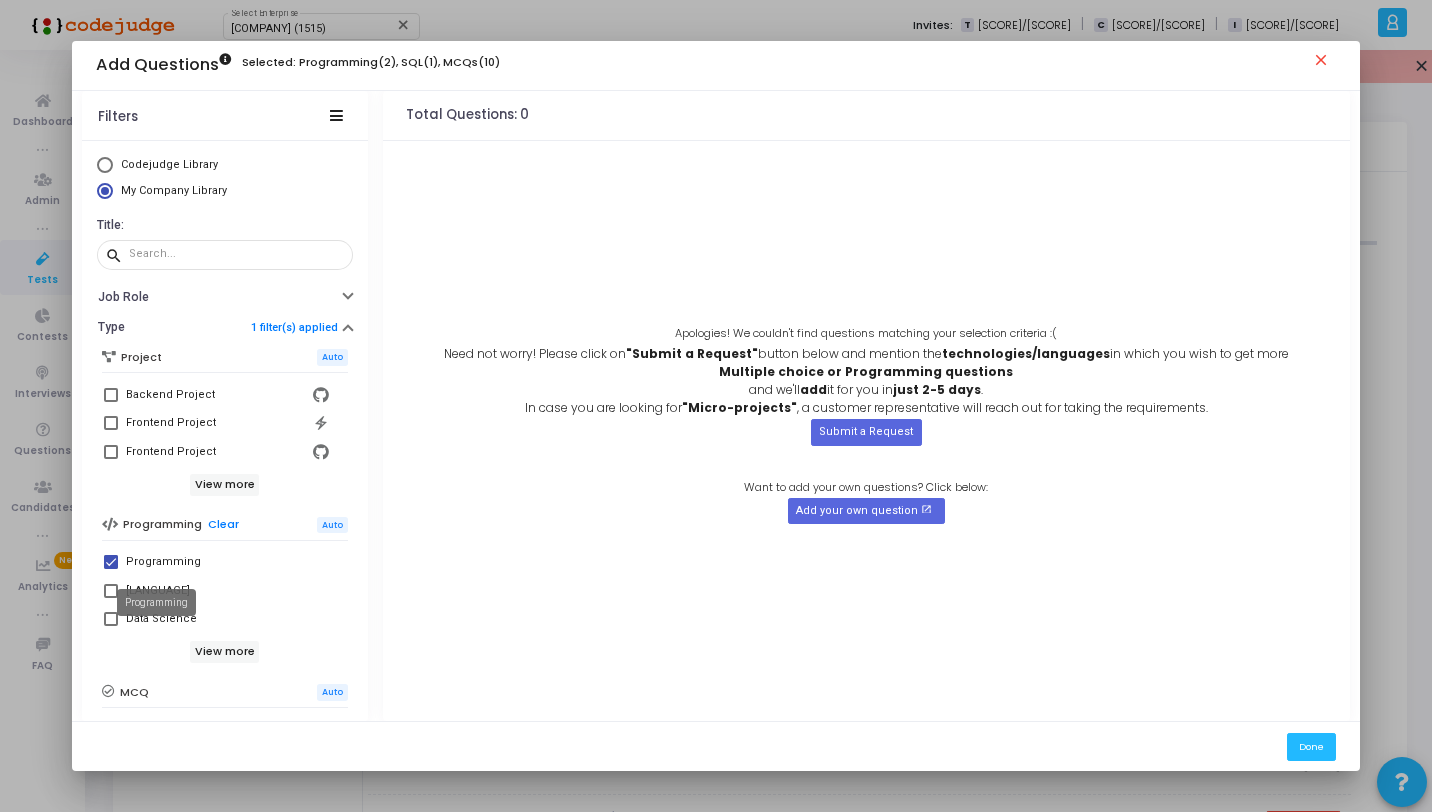 click on "Programming" at bounding box center [163, 562] 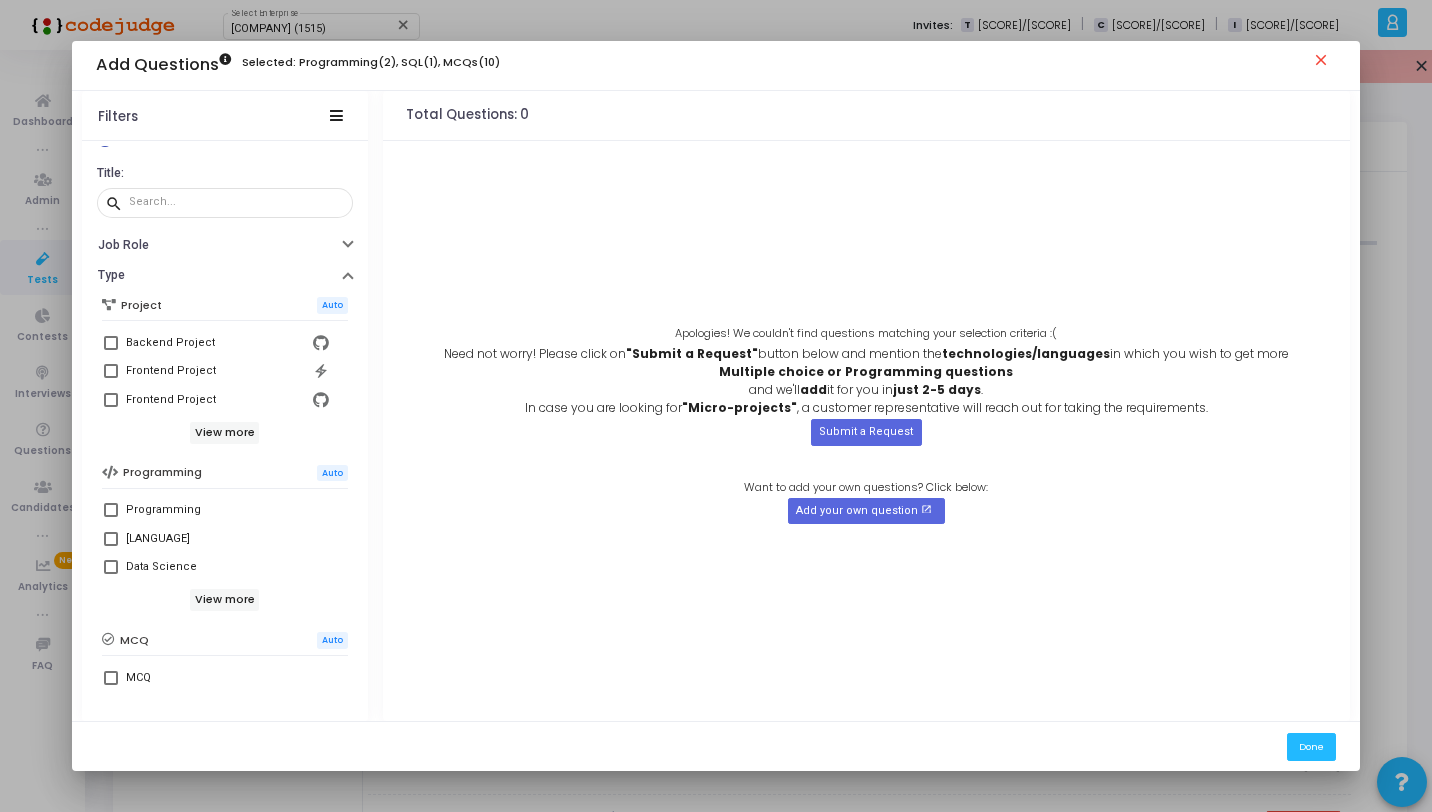 scroll, scrollTop: 0, scrollLeft: 0, axis: both 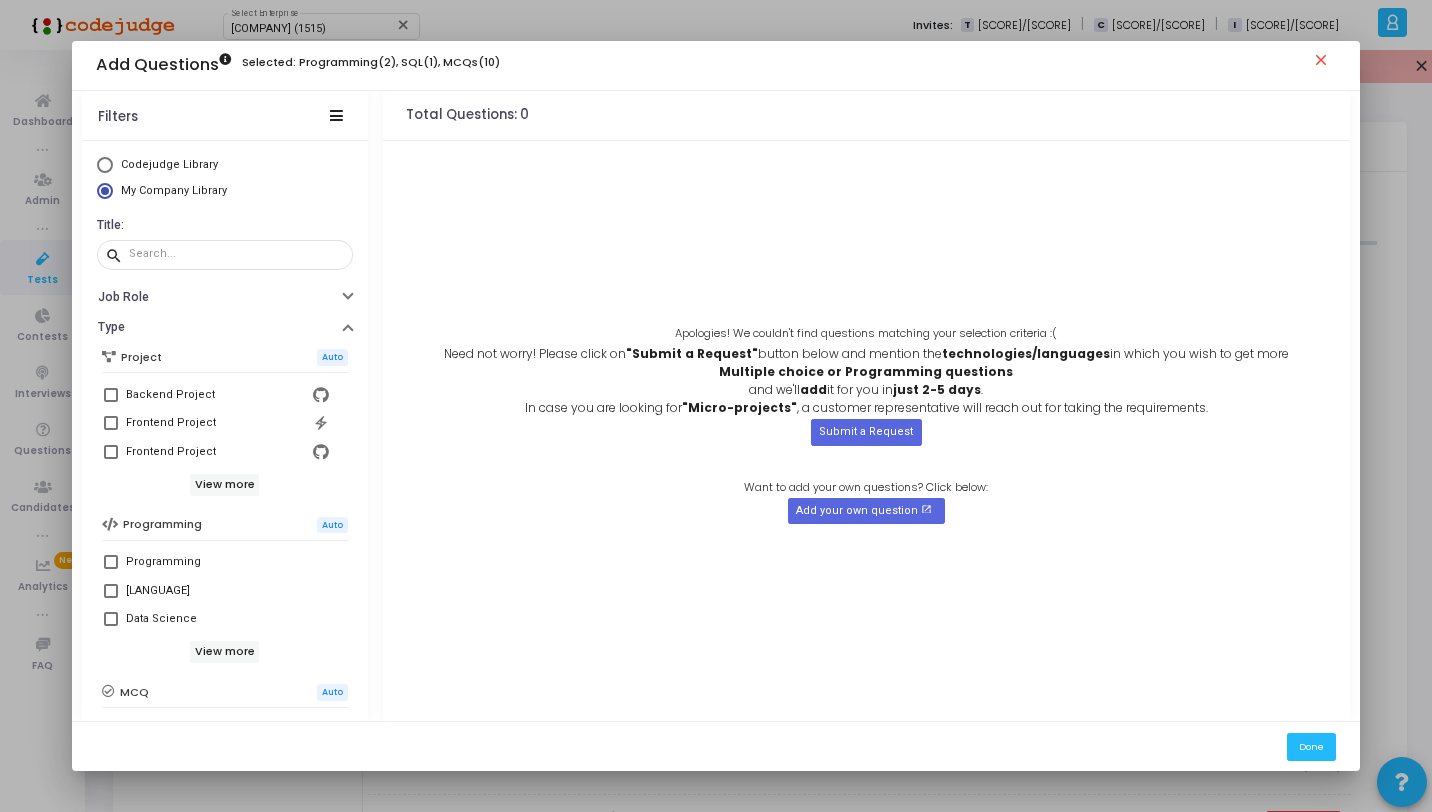 click on "Codejudge Library" at bounding box center (169, 164) 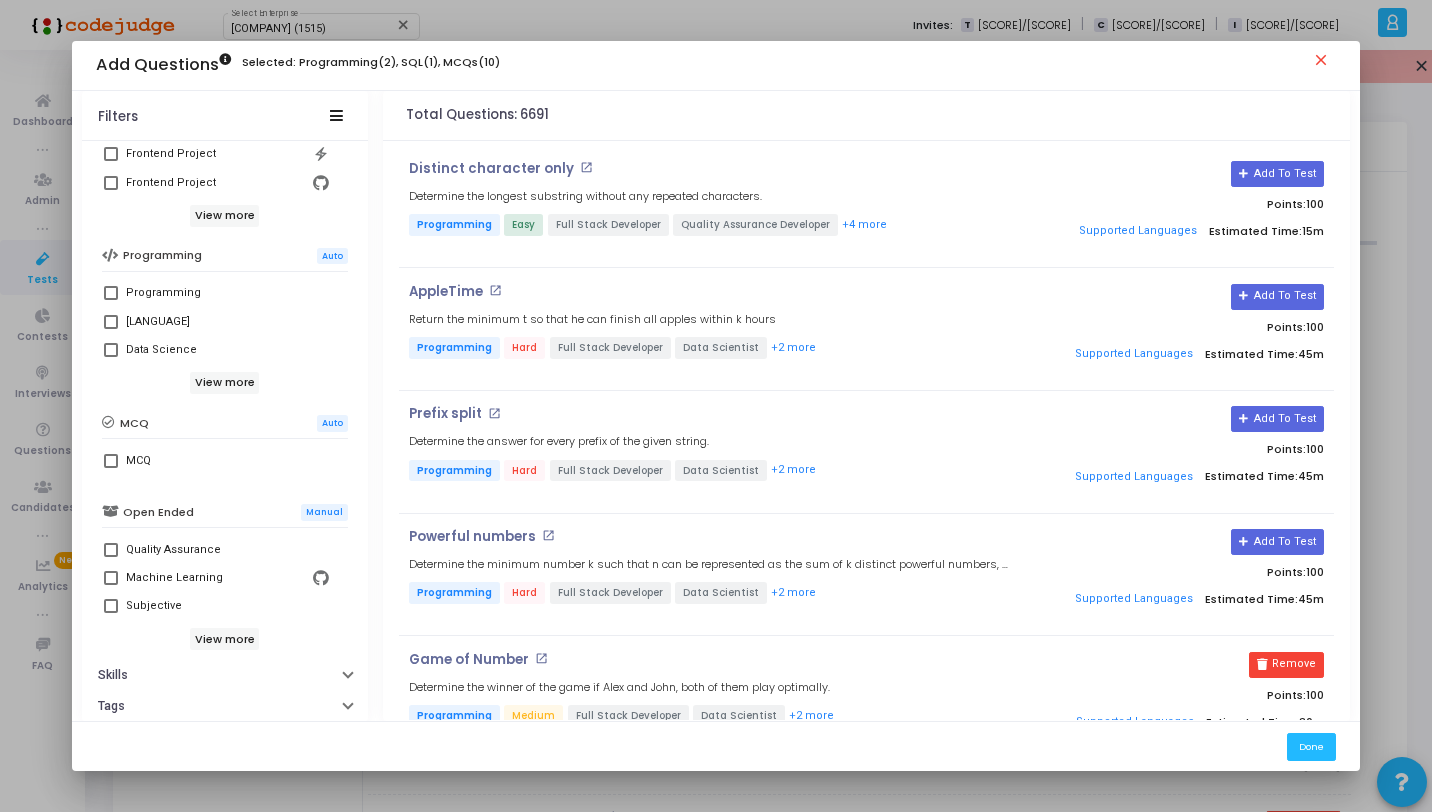 scroll, scrollTop: 273, scrollLeft: 0, axis: vertical 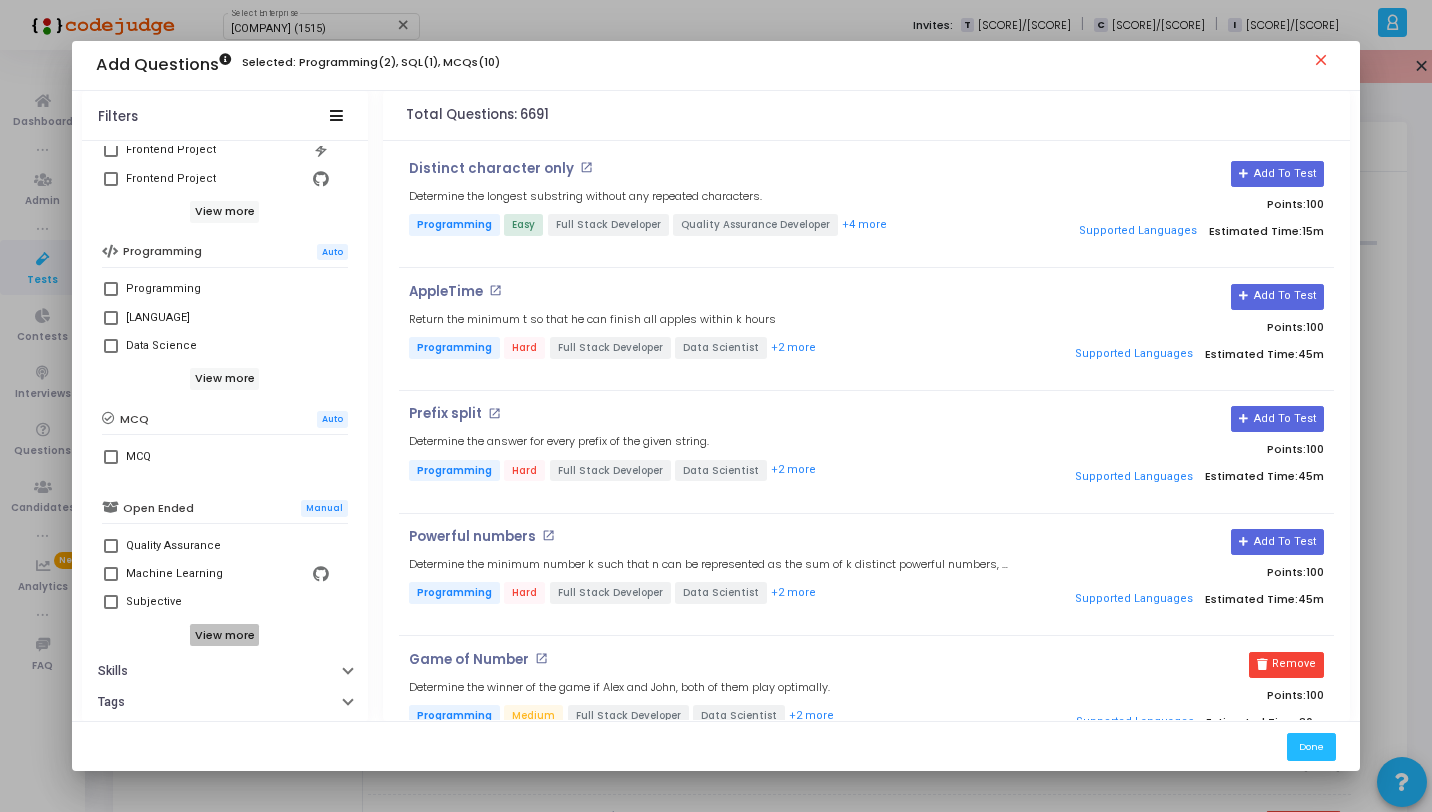 click on "View more" at bounding box center (224, 635) 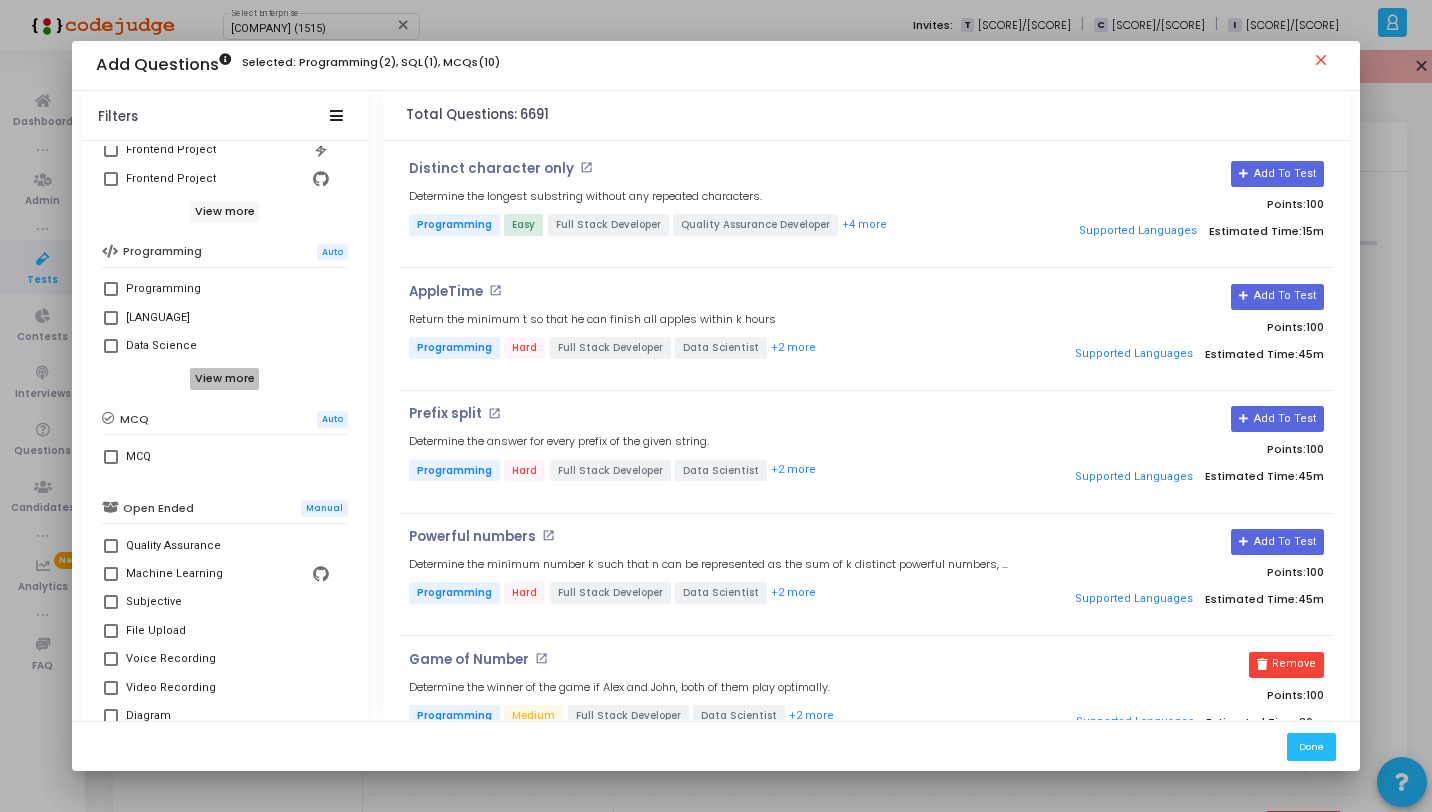 click on "View more" at bounding box center [224, 379] 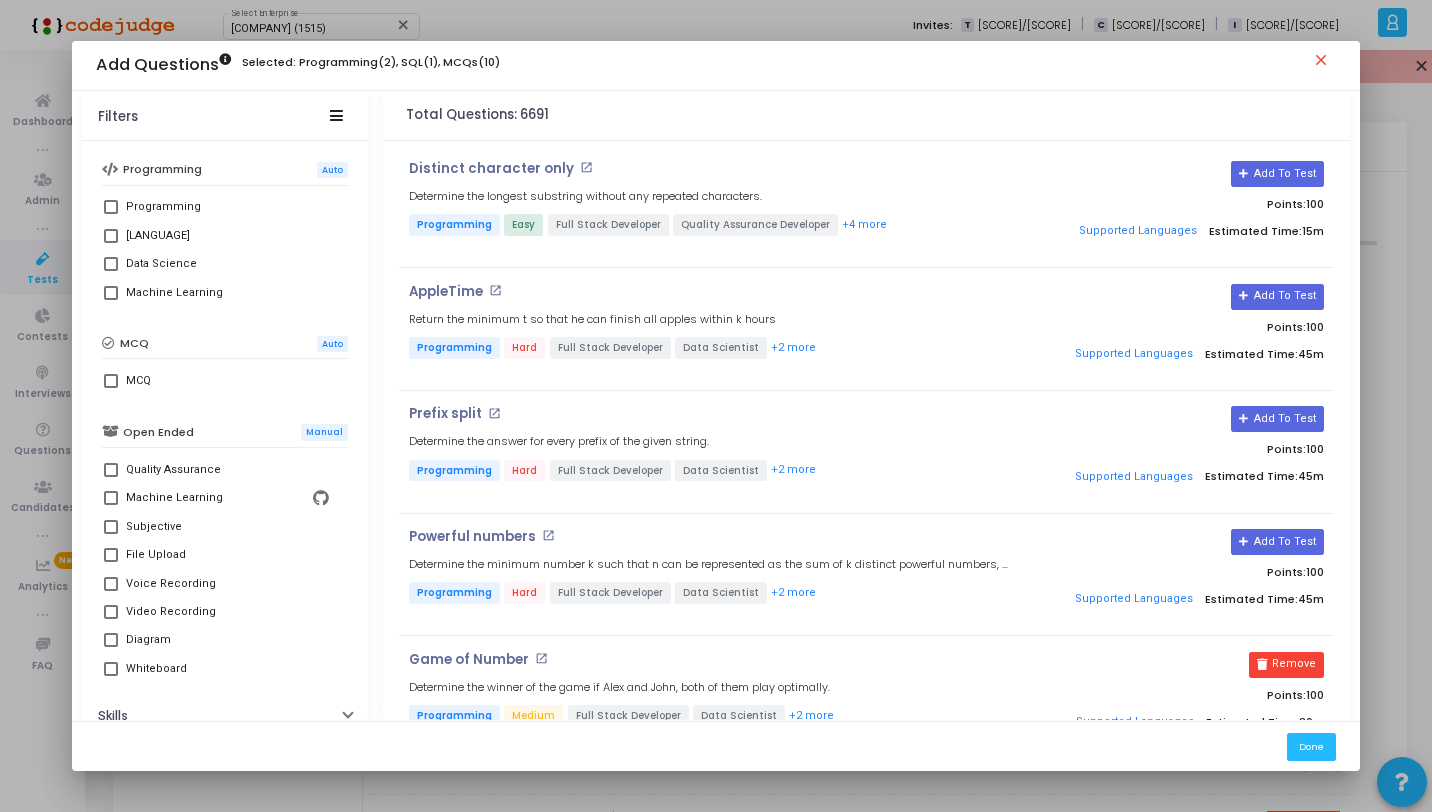 scroll, scrollTop: 356, scrollLeft: 0, axis: vertical 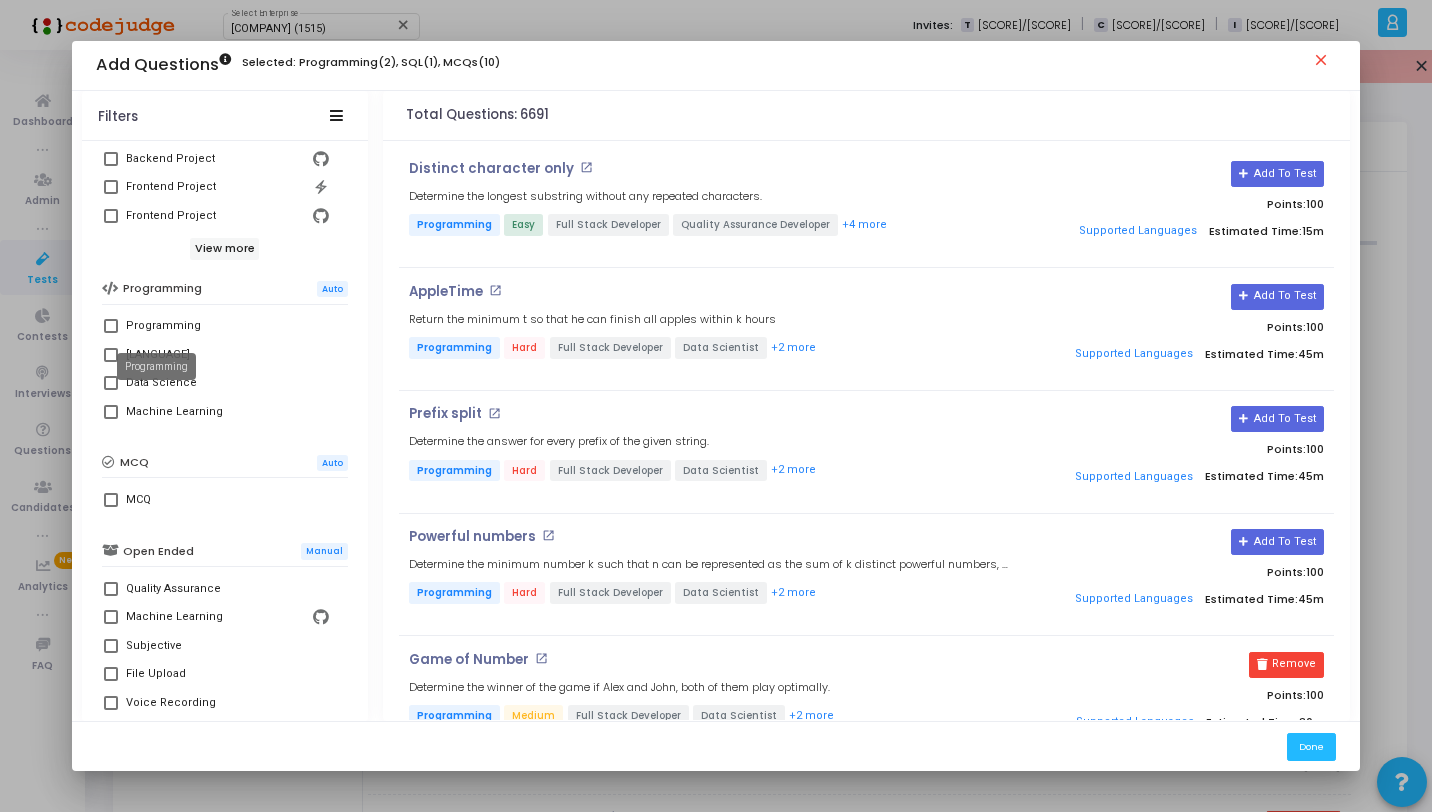 click on "Programming" at bounding box center [163, 326] 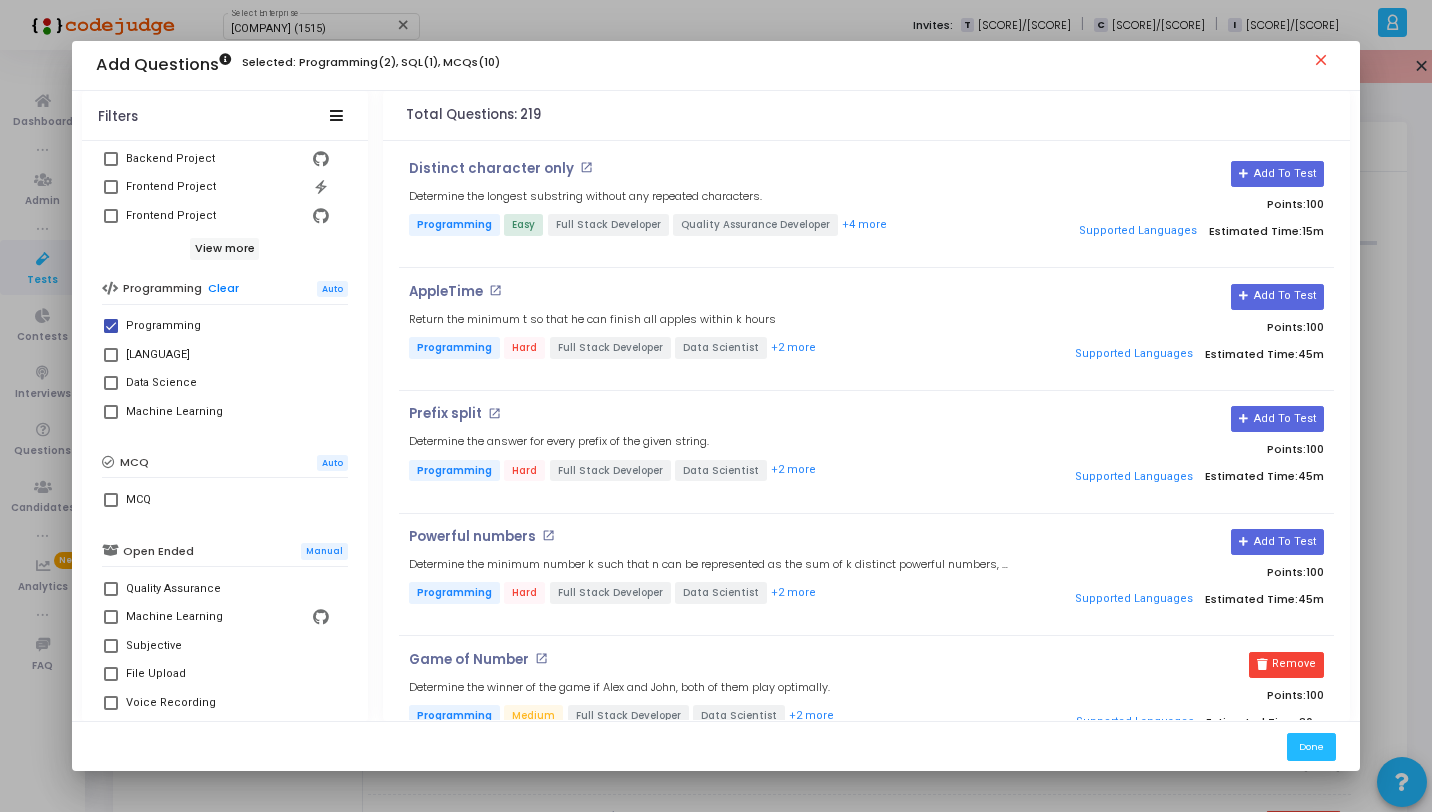 scroll, scrollTop: 469, scrollLeft: 0, axis: vertical 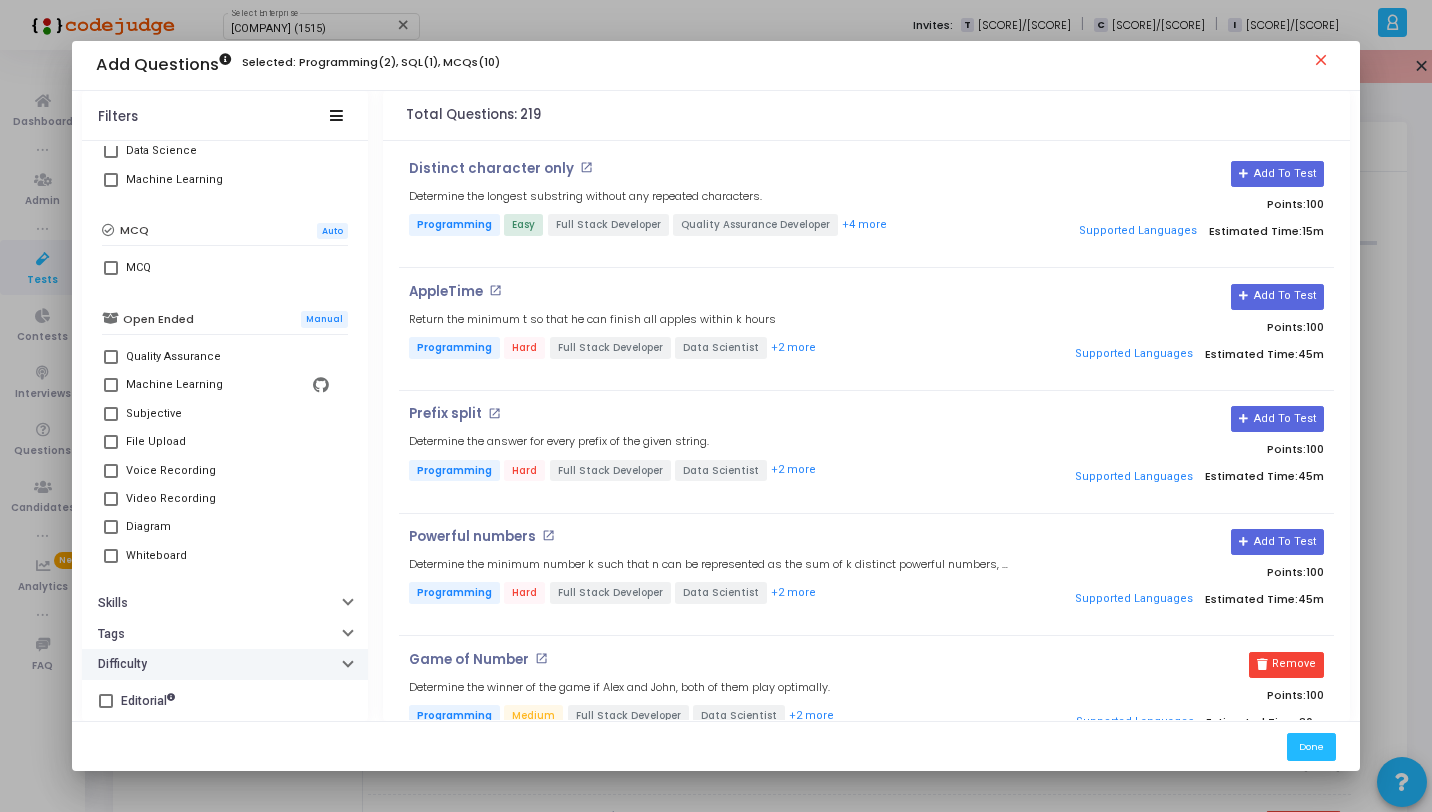 click on "Difficulty" at bounding box center [225, 664] 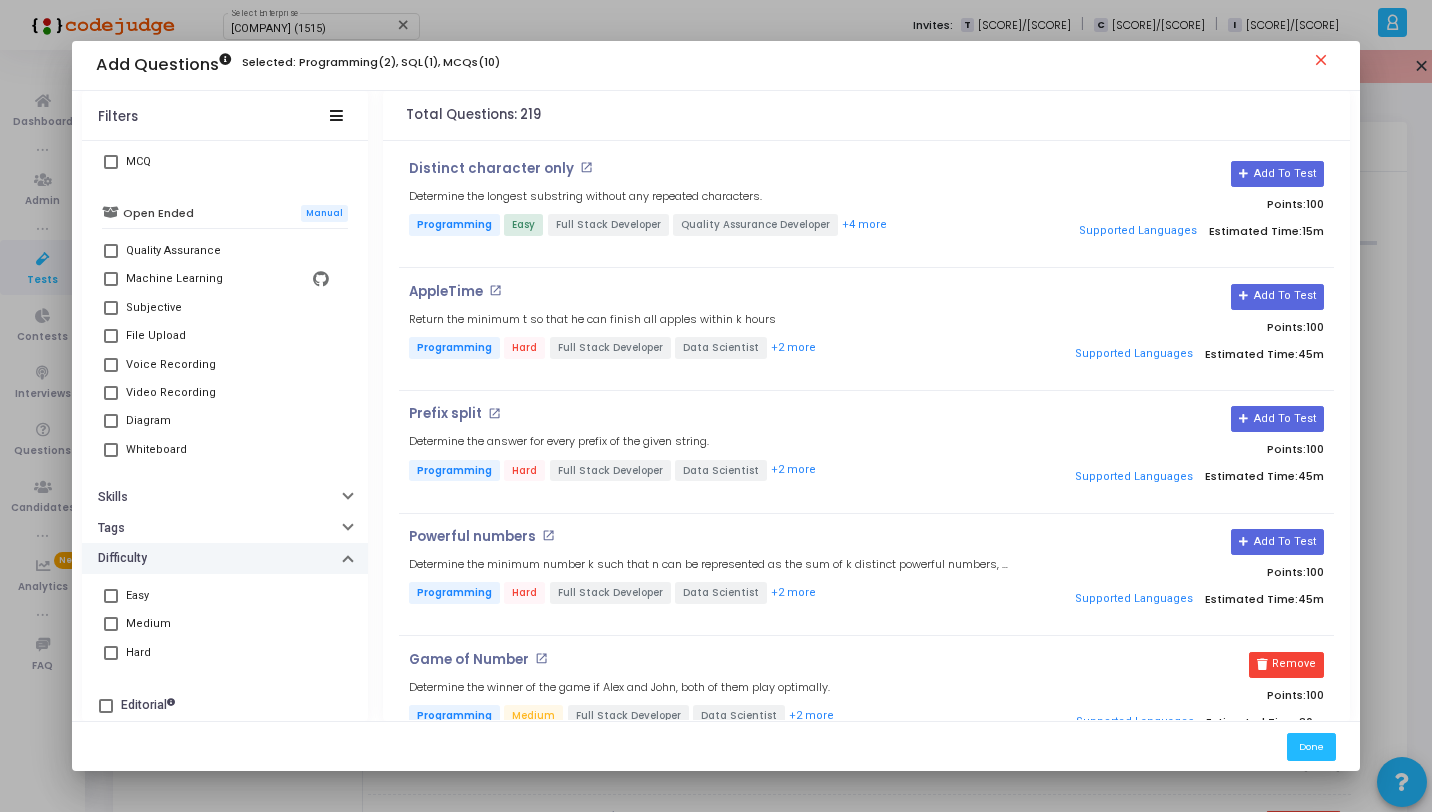 scroll, scrollTop: 579, scrollLeft: 0, axis: vertical 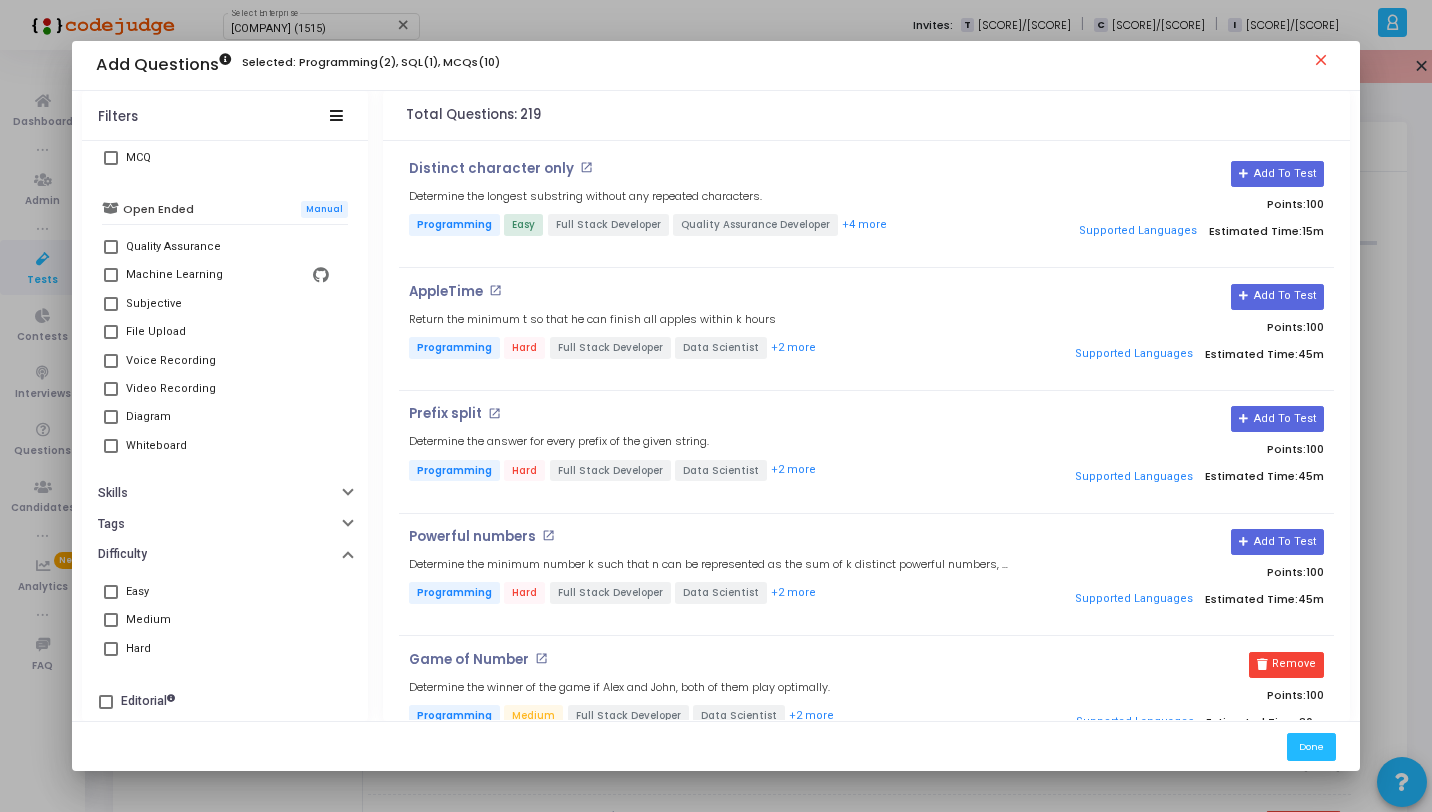 click at bounding box center (111, 620) 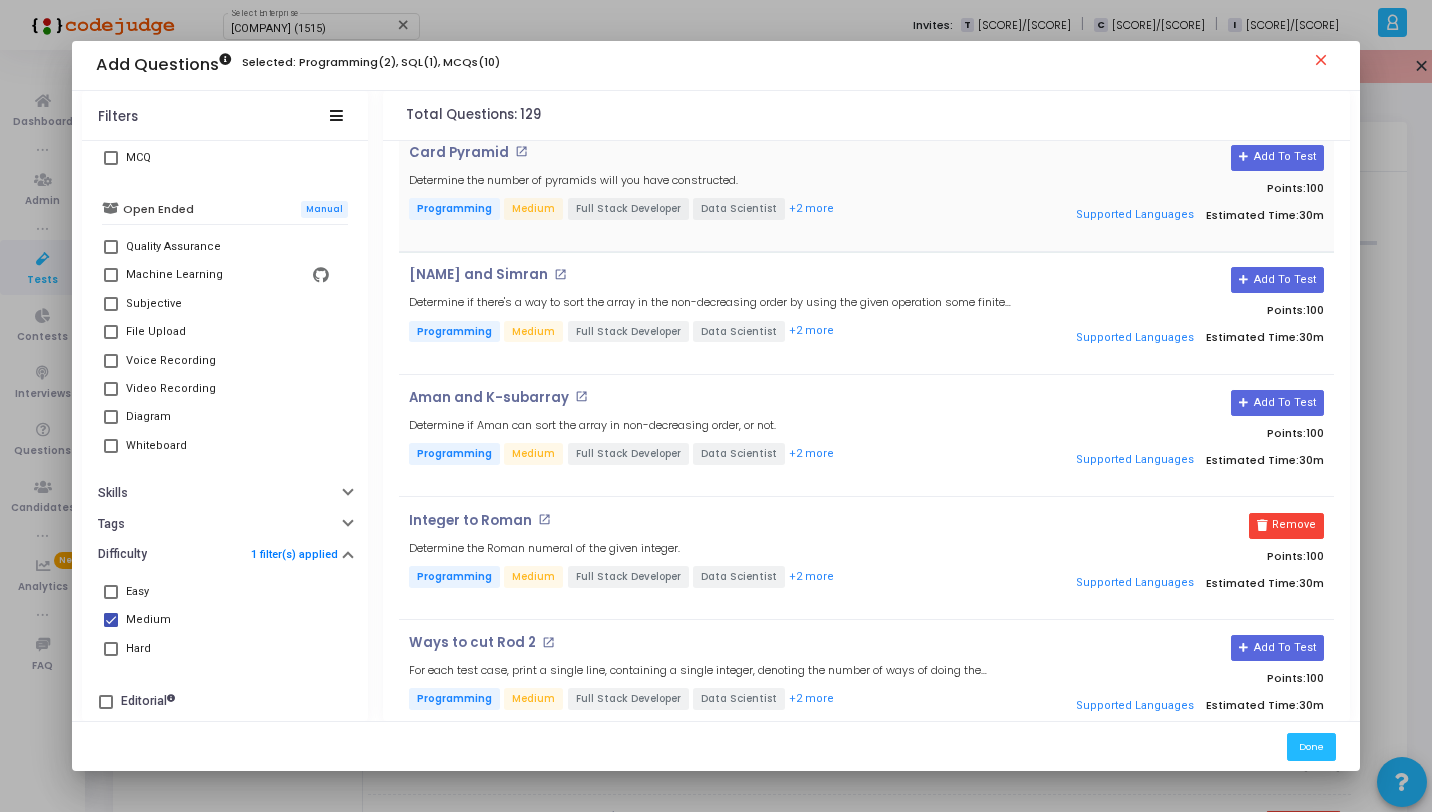 scroll, scrollTop: 0, scrollLeft: 0, axis: both 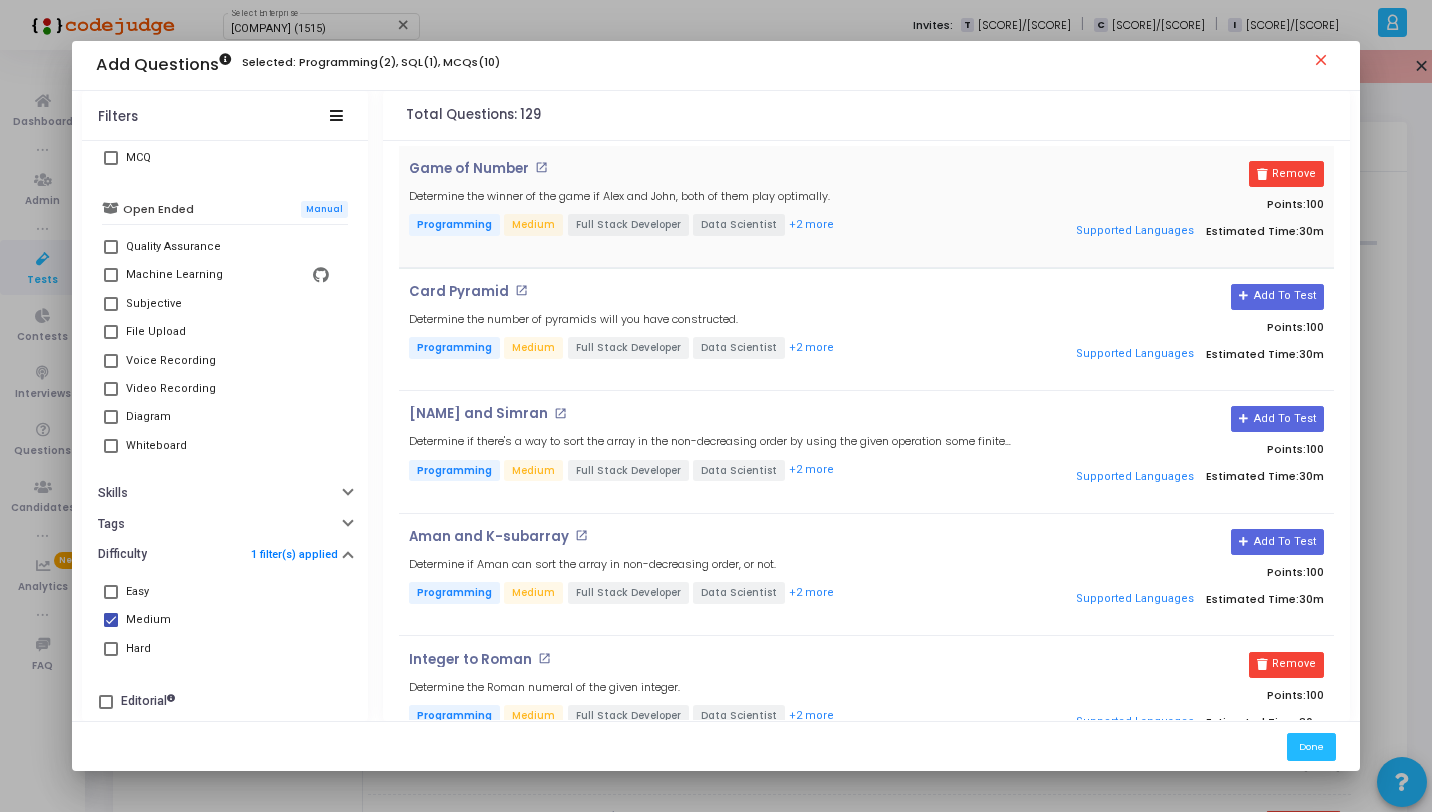 click on "Game of Number open_in_new" at bounding box center [710, 169] 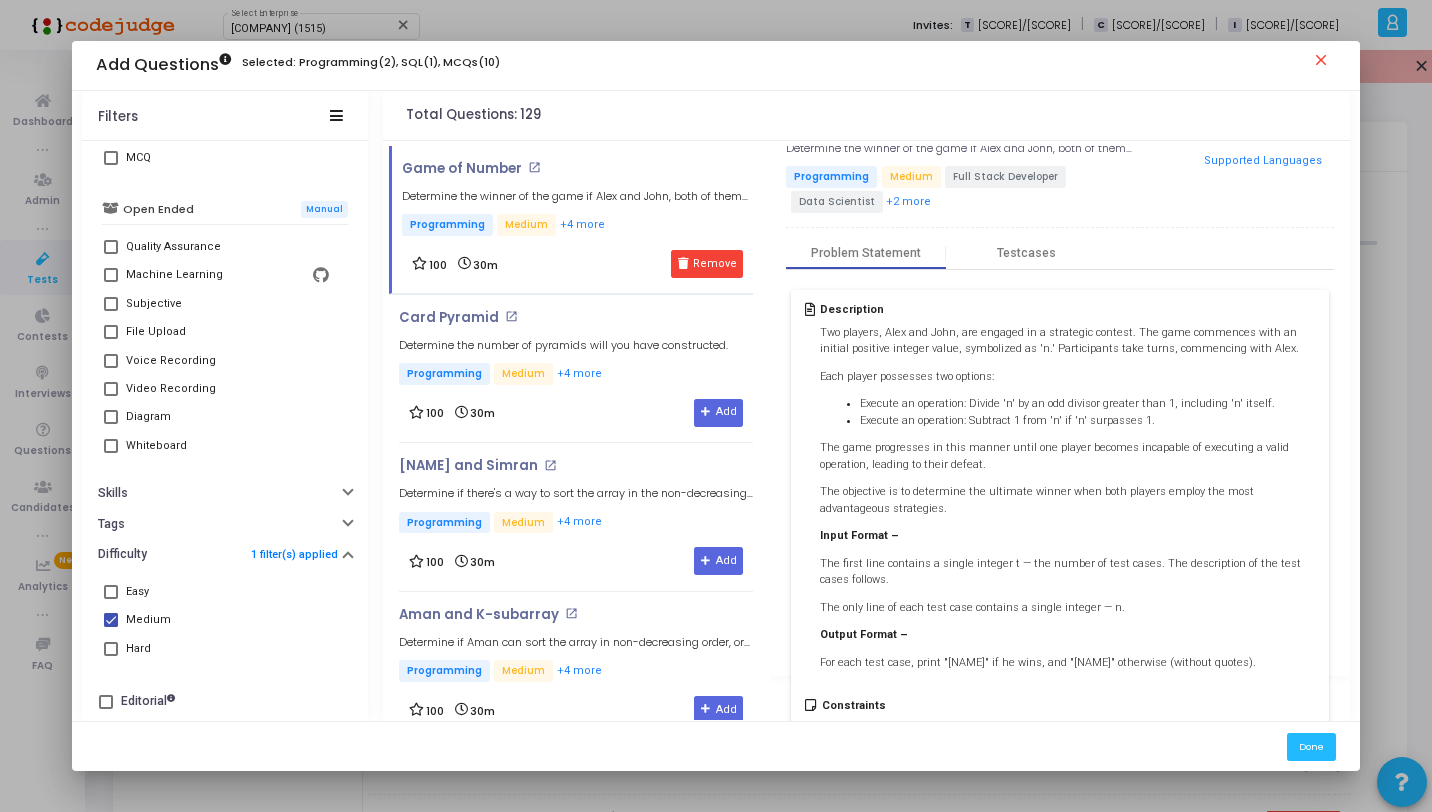 scroll, scrollTop: 0, scrollLeft: 0, axis: both 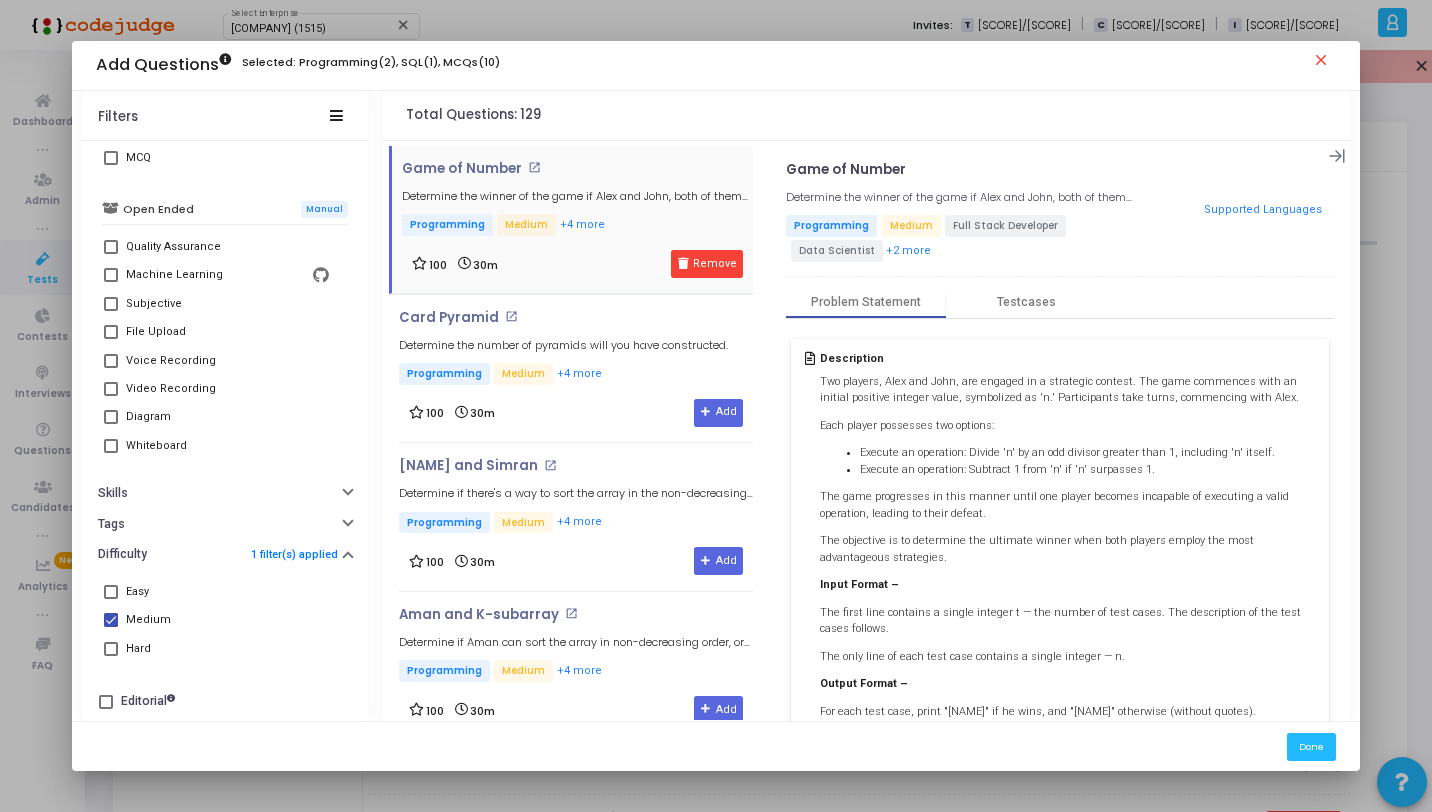 click on "Programming   Medium   +4 more" at bounding box center (577, 226) 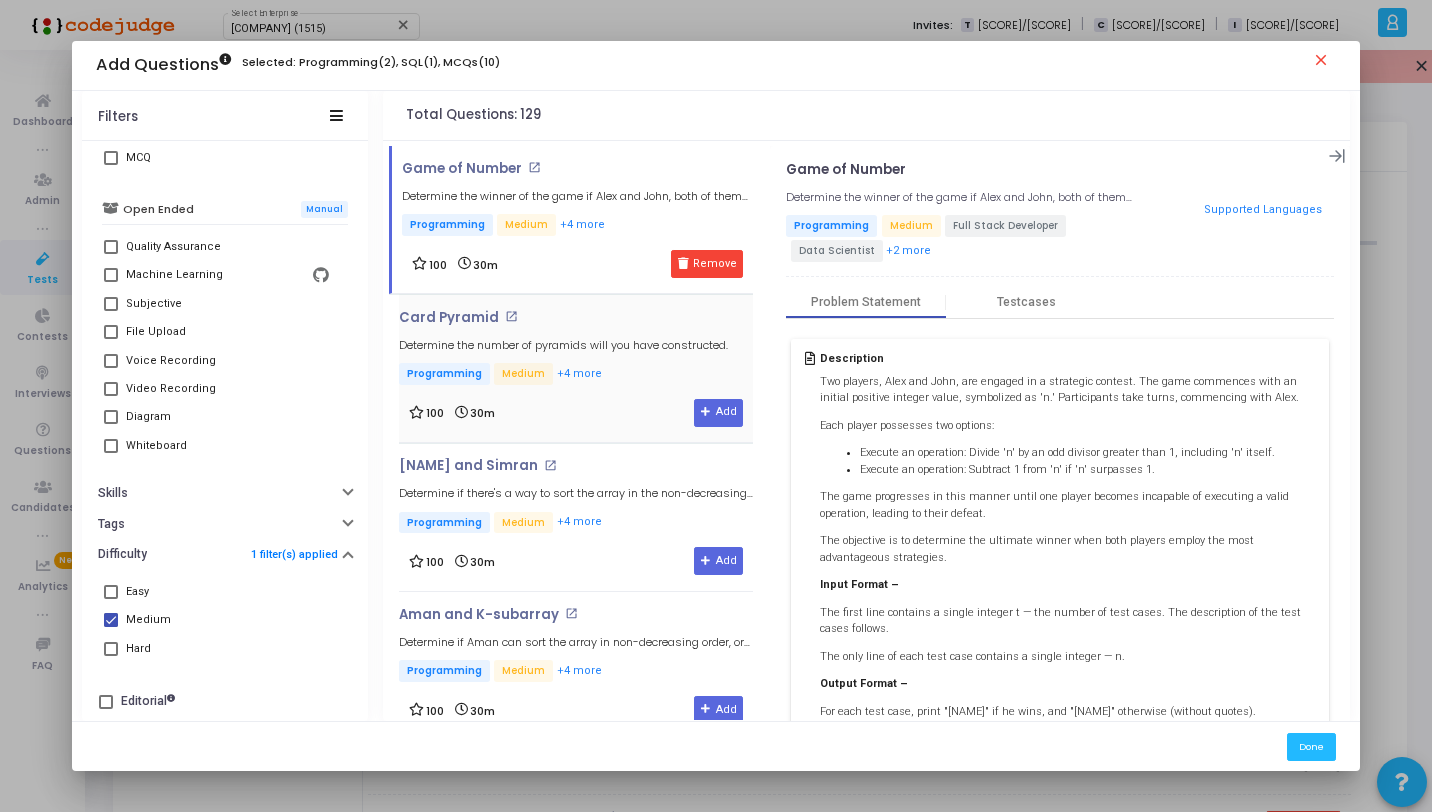 click on "Programming   Medium   +4 more" at bounding box center (563, 375) 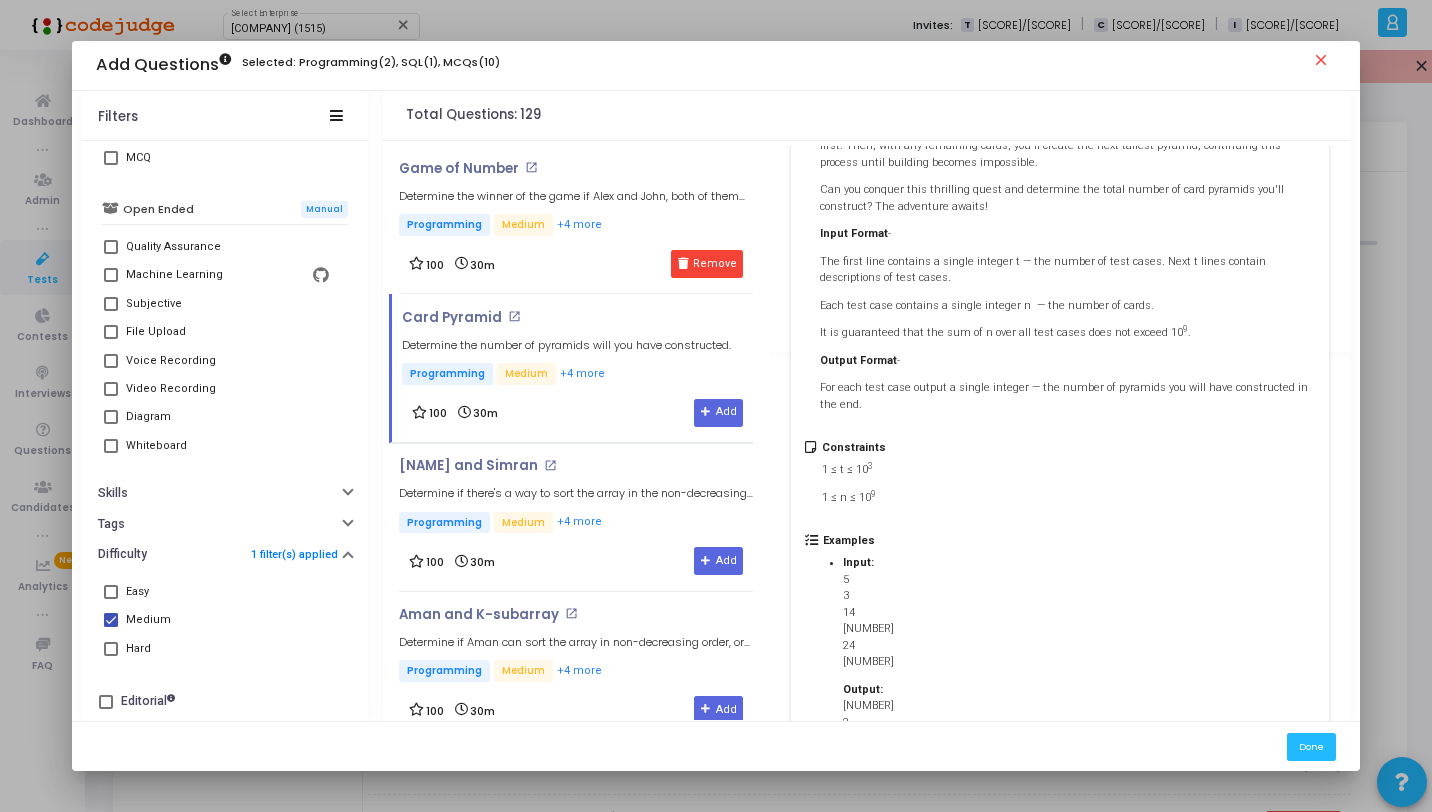 scroll, scrollTop: 423, scrollLeft: 0, axis: vertical 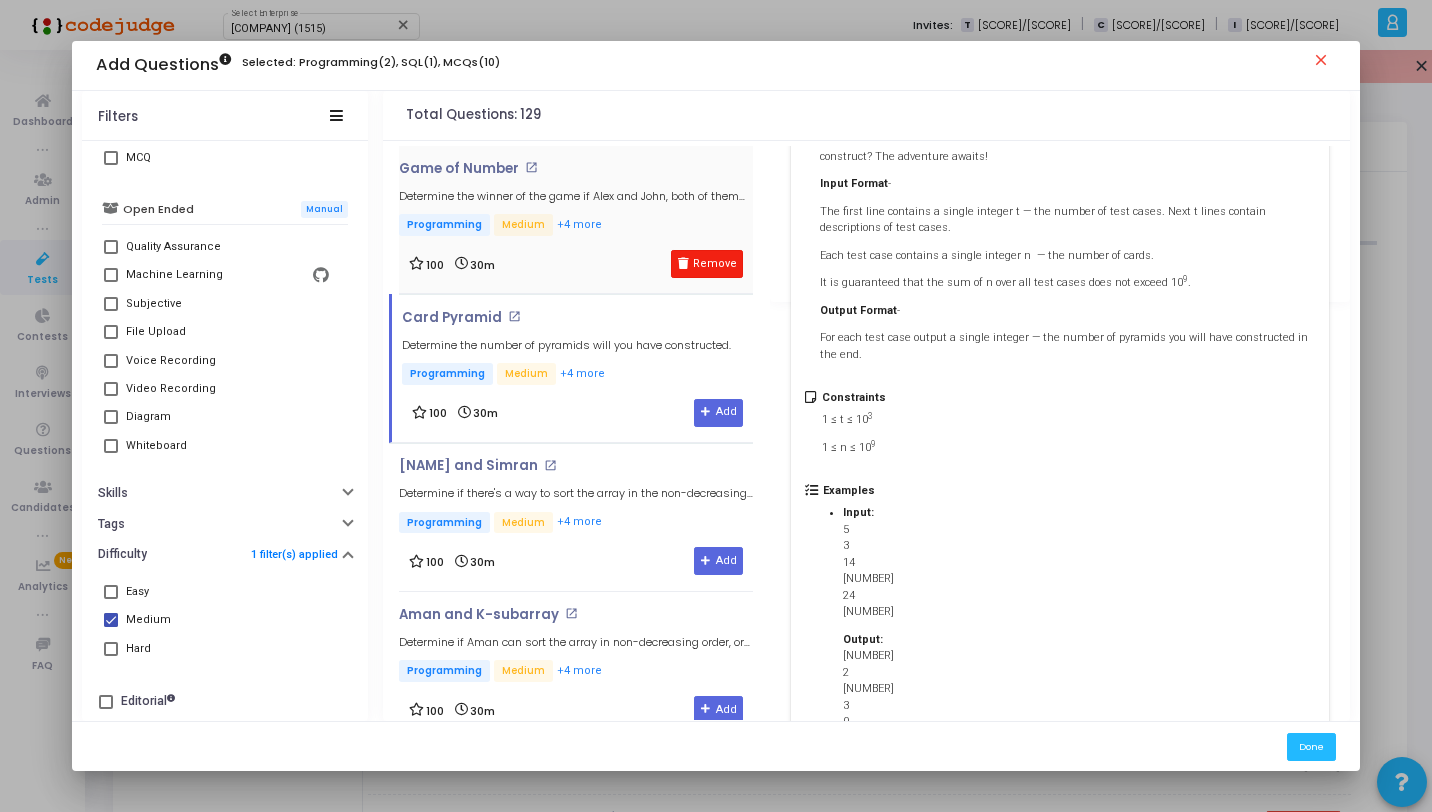 click on "Remove" at bounding box center (707, 264) 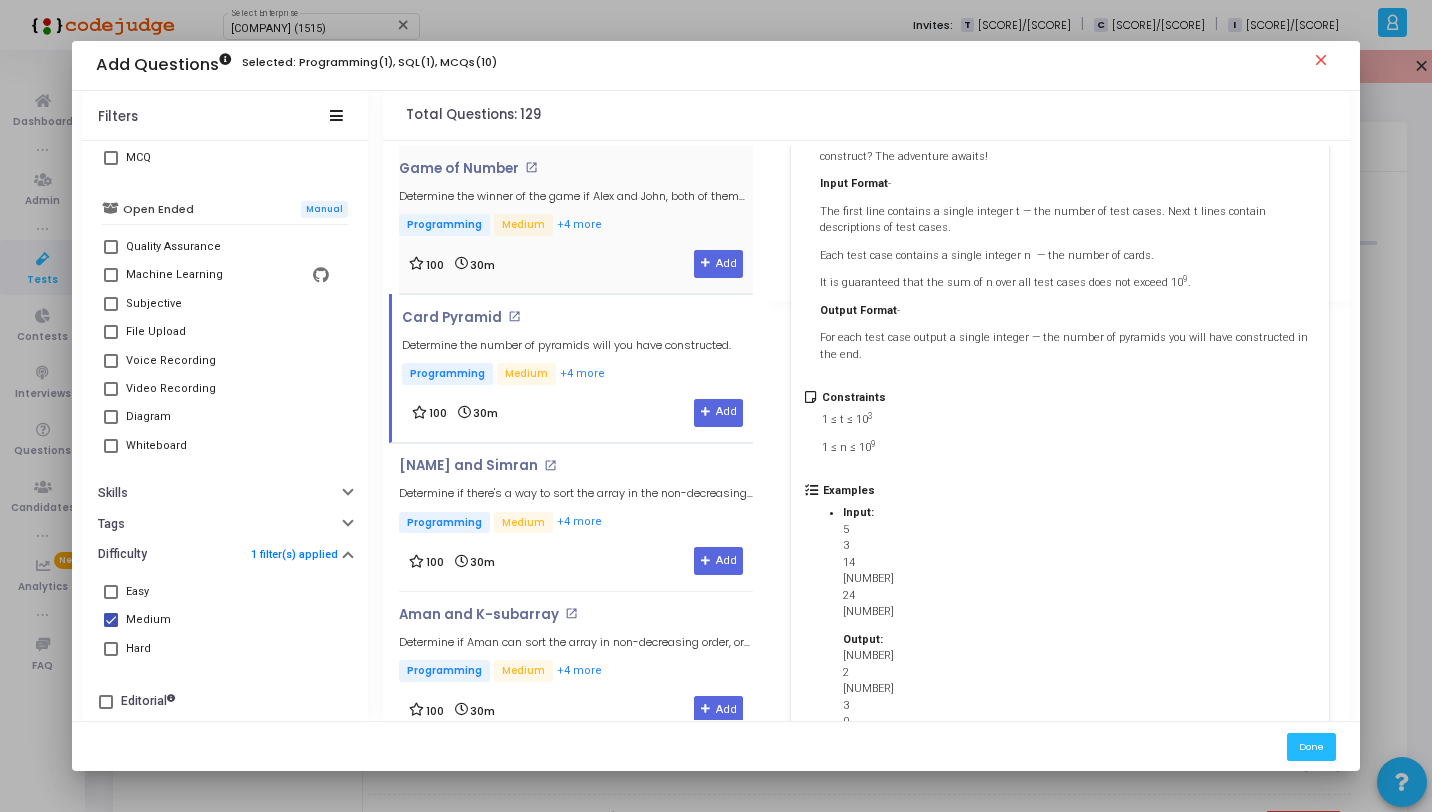 click on "Game of Number open_in_new   Determine the winner of the game if Alex and John, both of them play optimally.   Programming   Medium   +4 more 100 30m  Add" at bounding box center [576, 219] 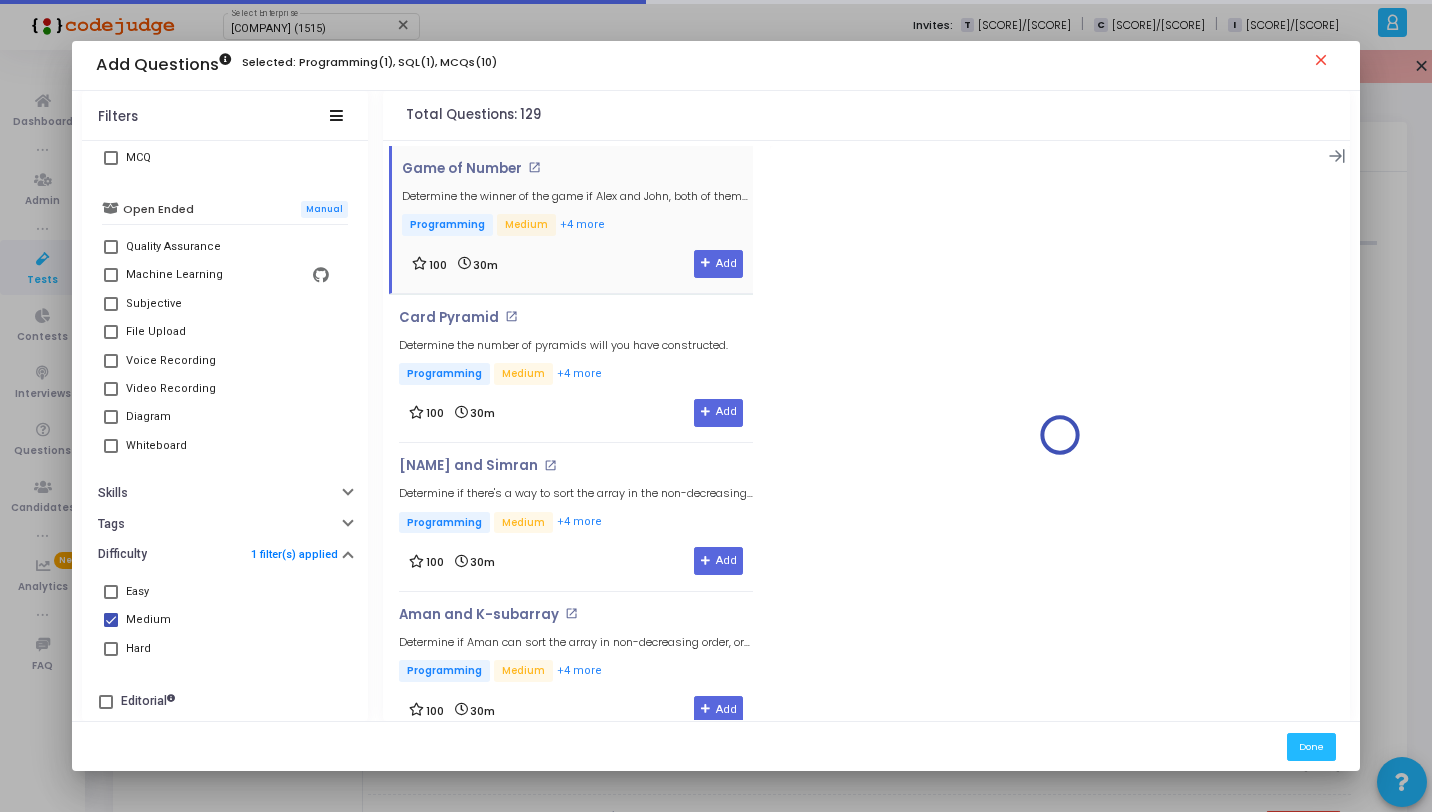 scroll, scrollTop: 0, scrollLeft: 0, axis: both 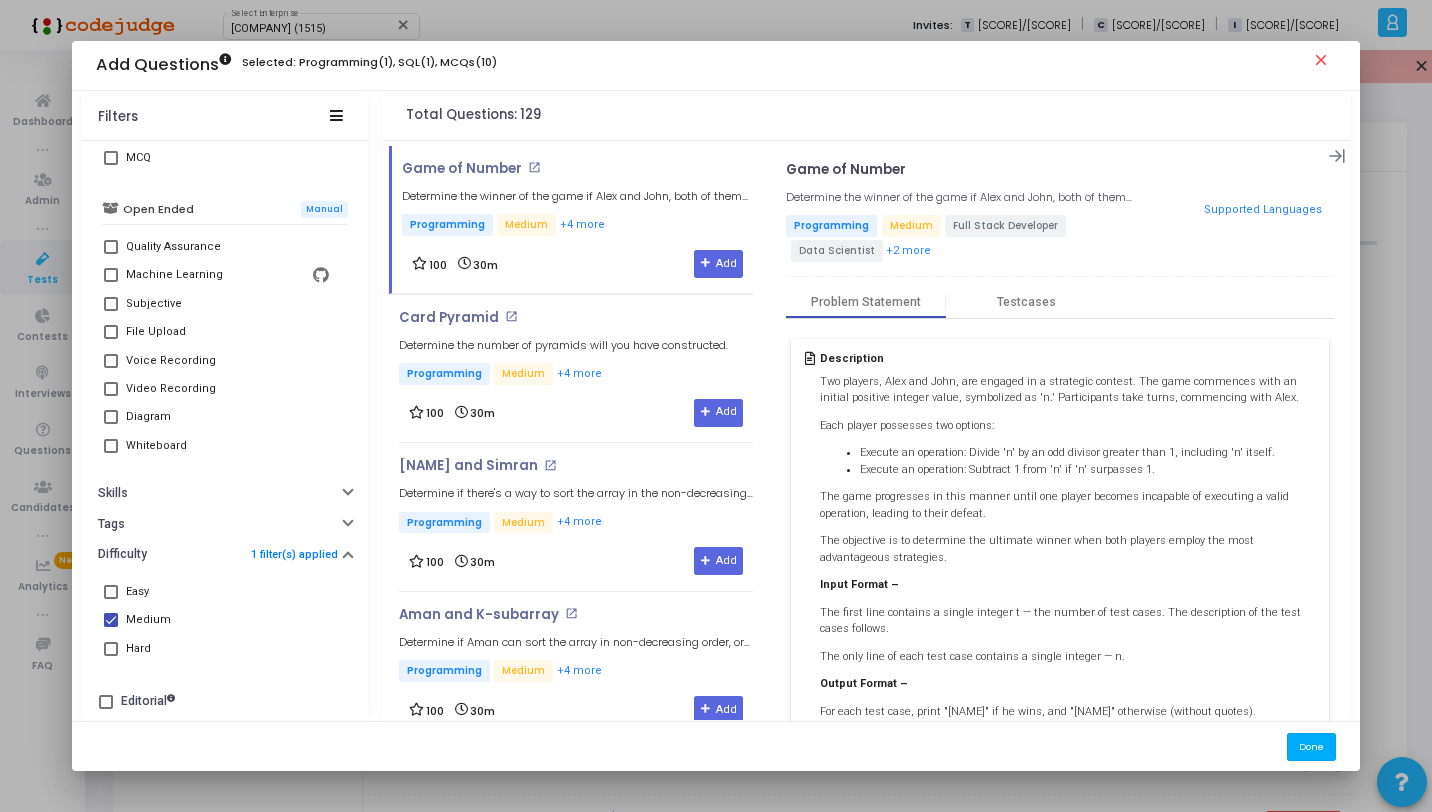 click on "Done" at bounding box center [1311, 746] 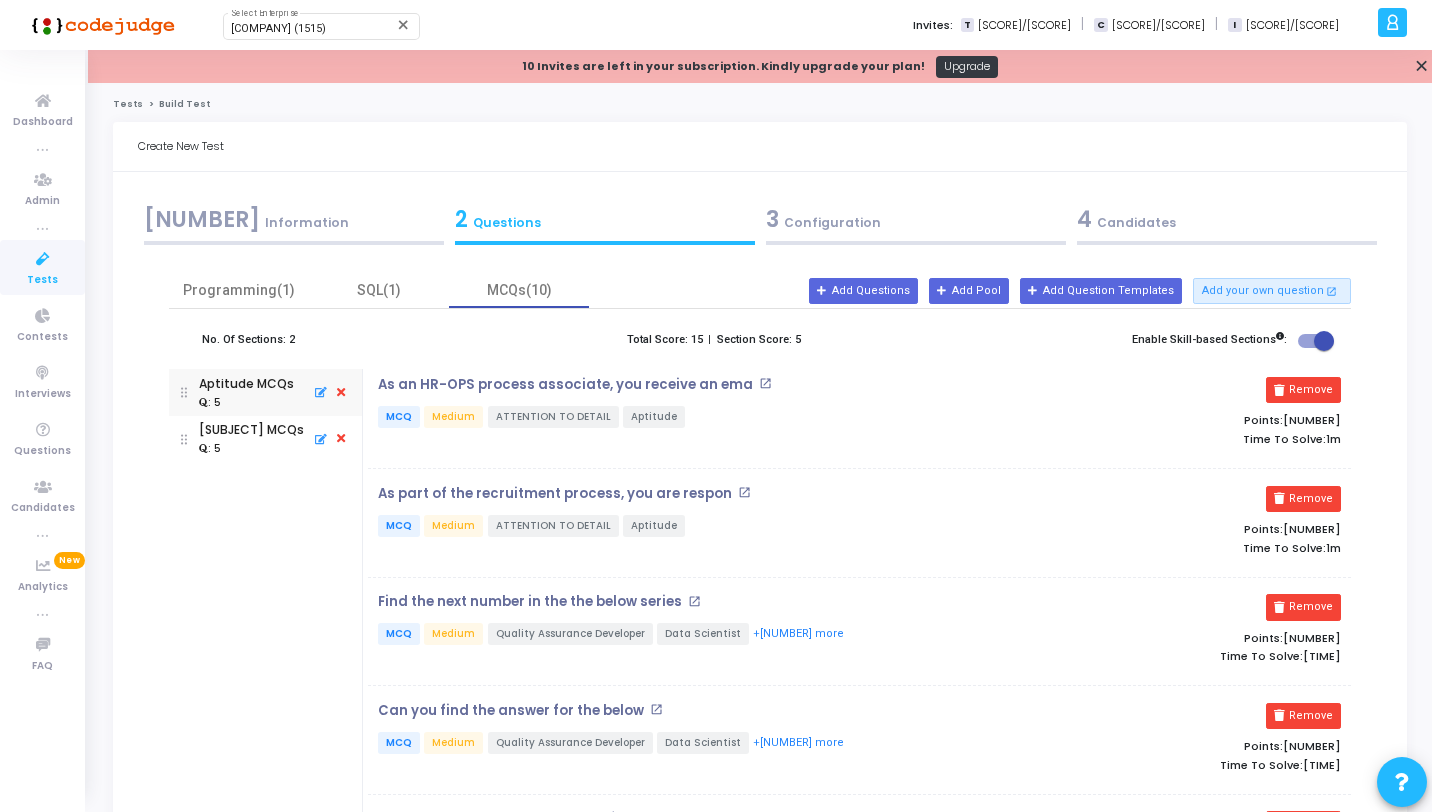 click 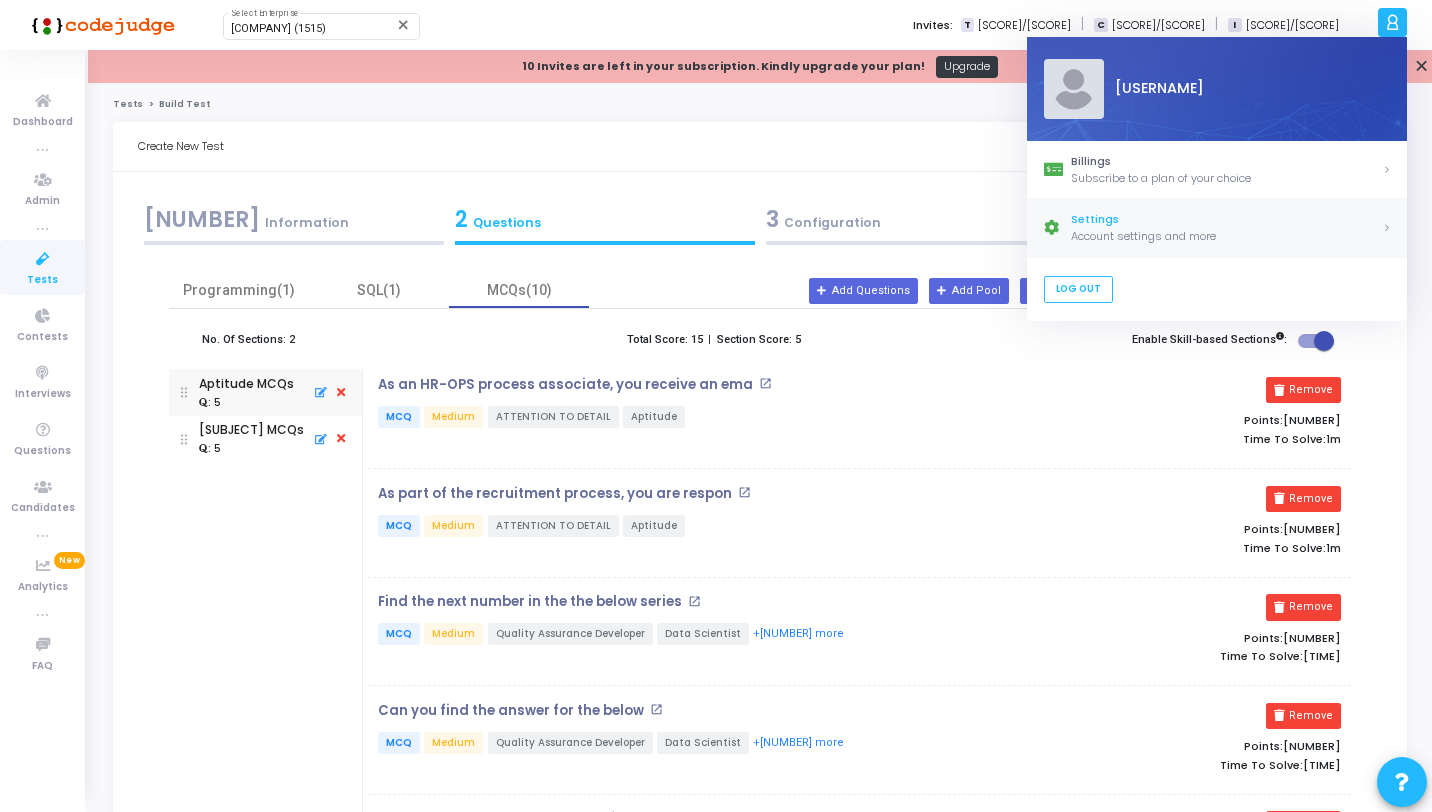 click on "Account settings and more" 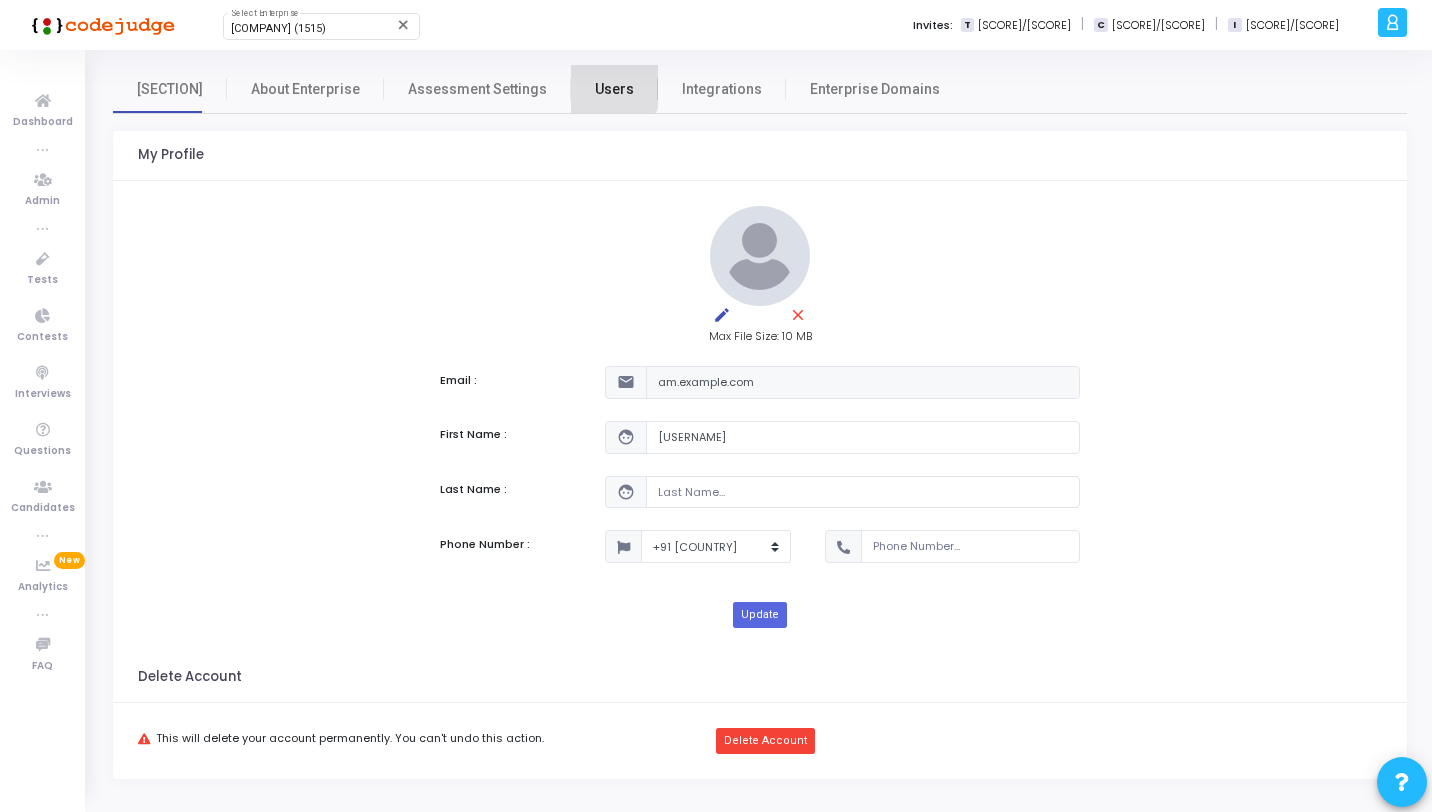 click on "Users" at bounding box center [614, 89] 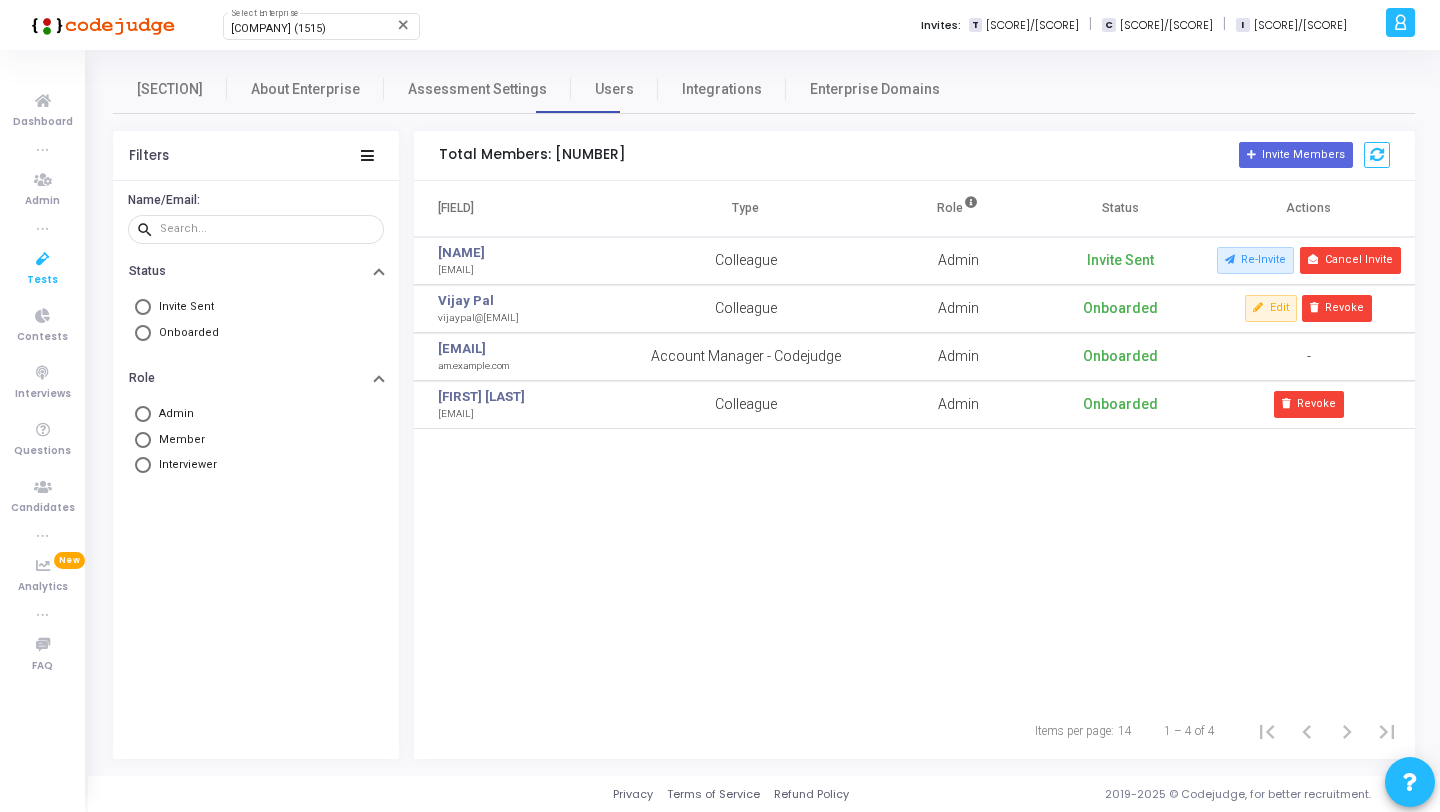 click at bounding box center (43, 259) 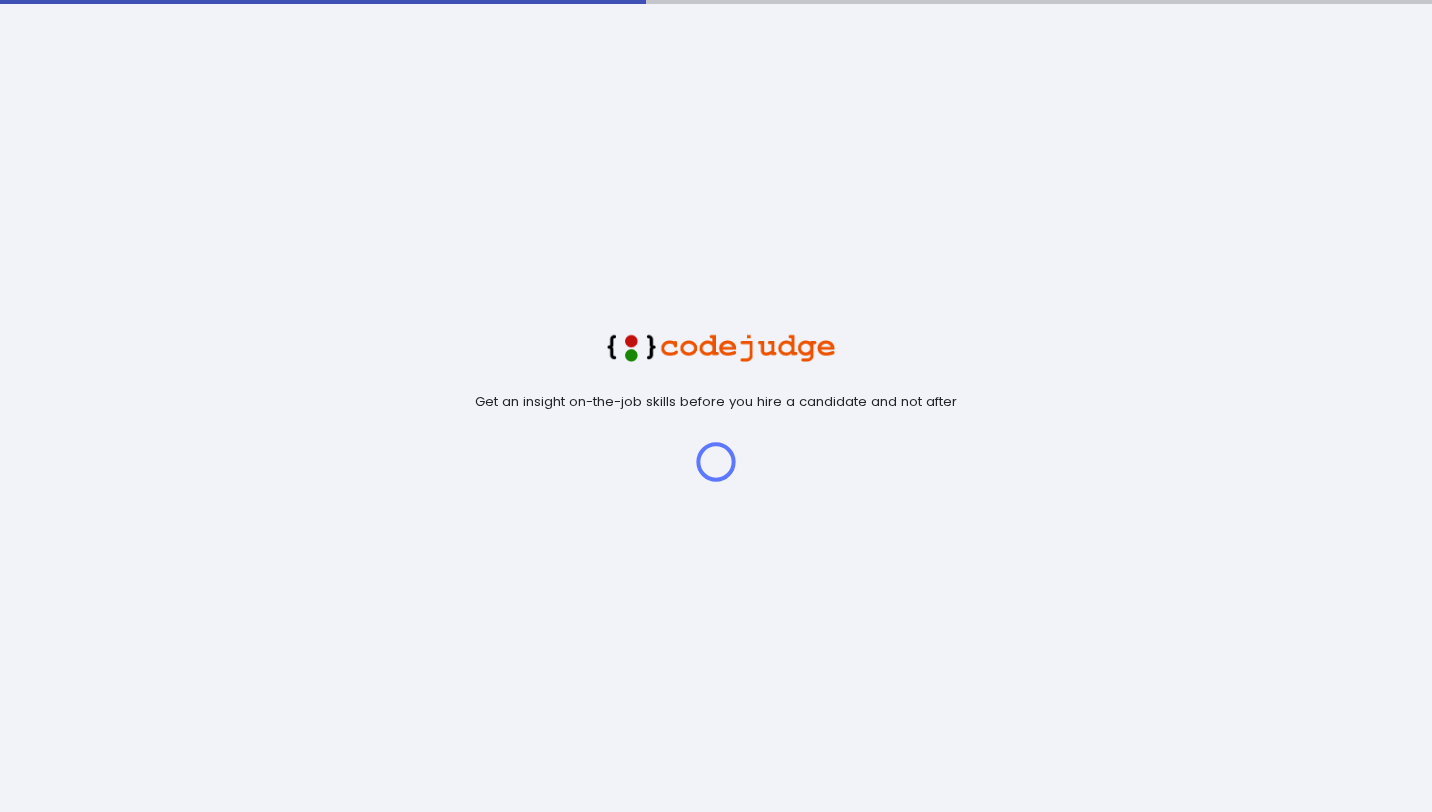 scroll, scrollTop: 0, scrollLeft: 0, axis: both 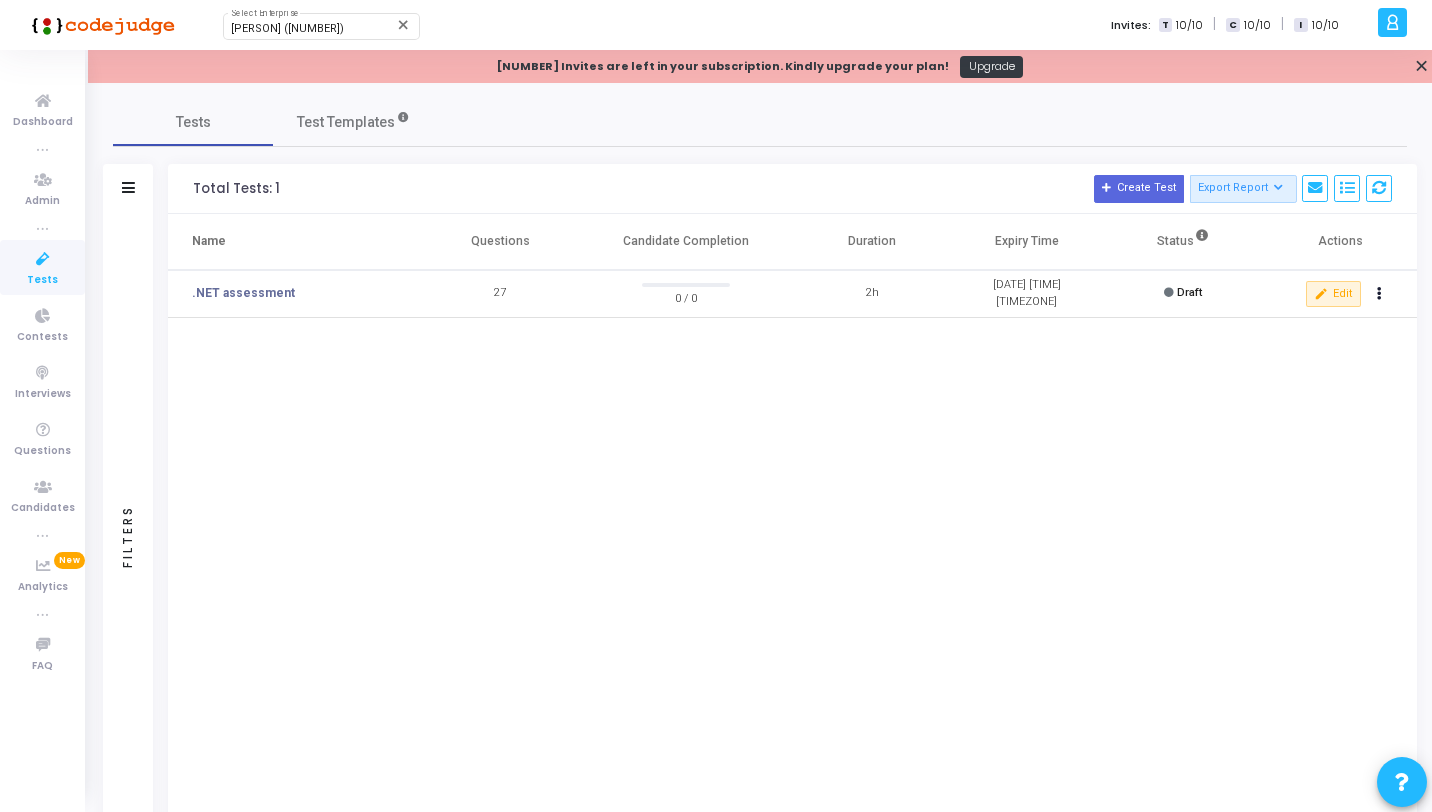 click at bounding box center [43, 259] 